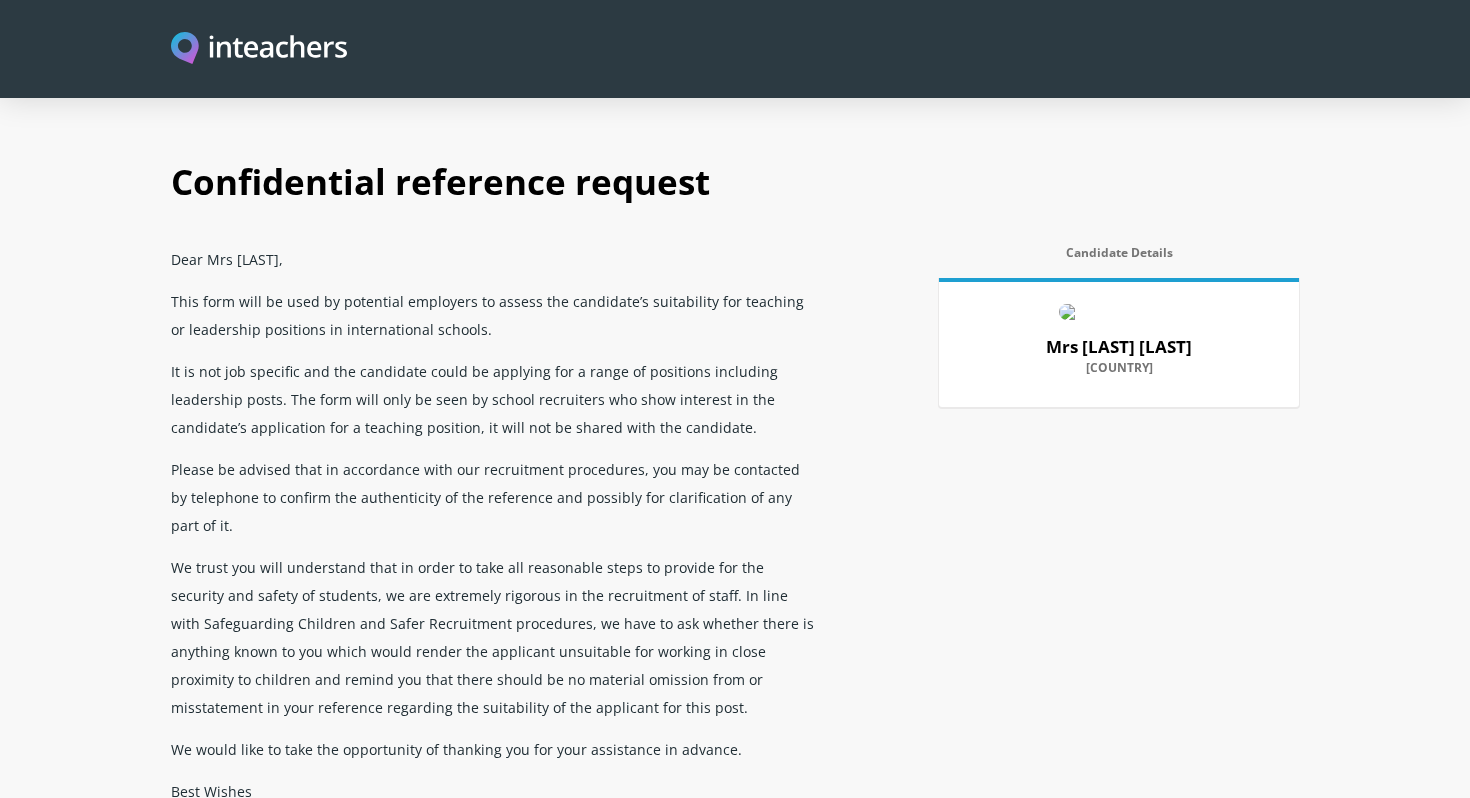 scroll, scrollTop: 914, scrollLeft: 0, axis: vertical 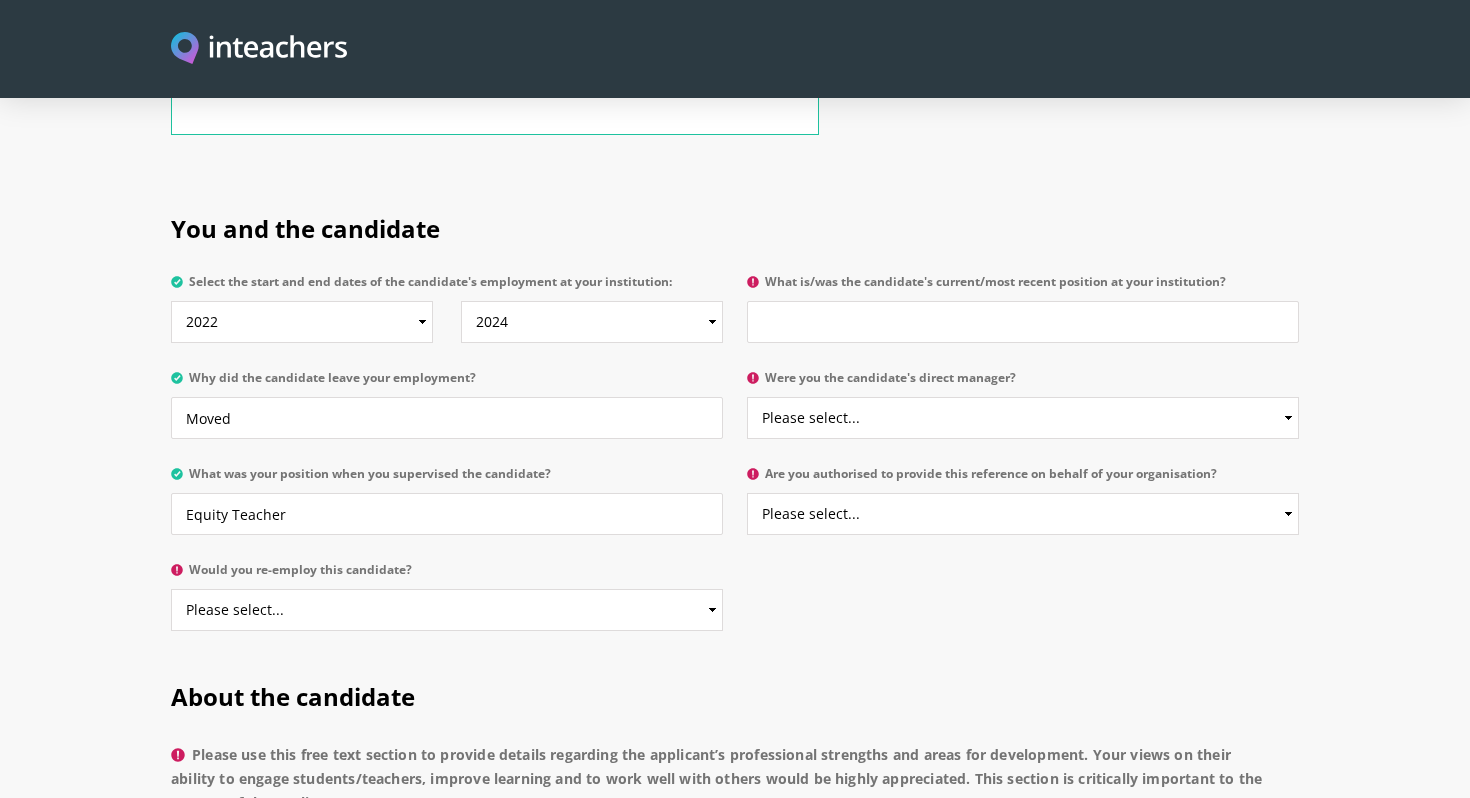 type on "Equity Teacher" 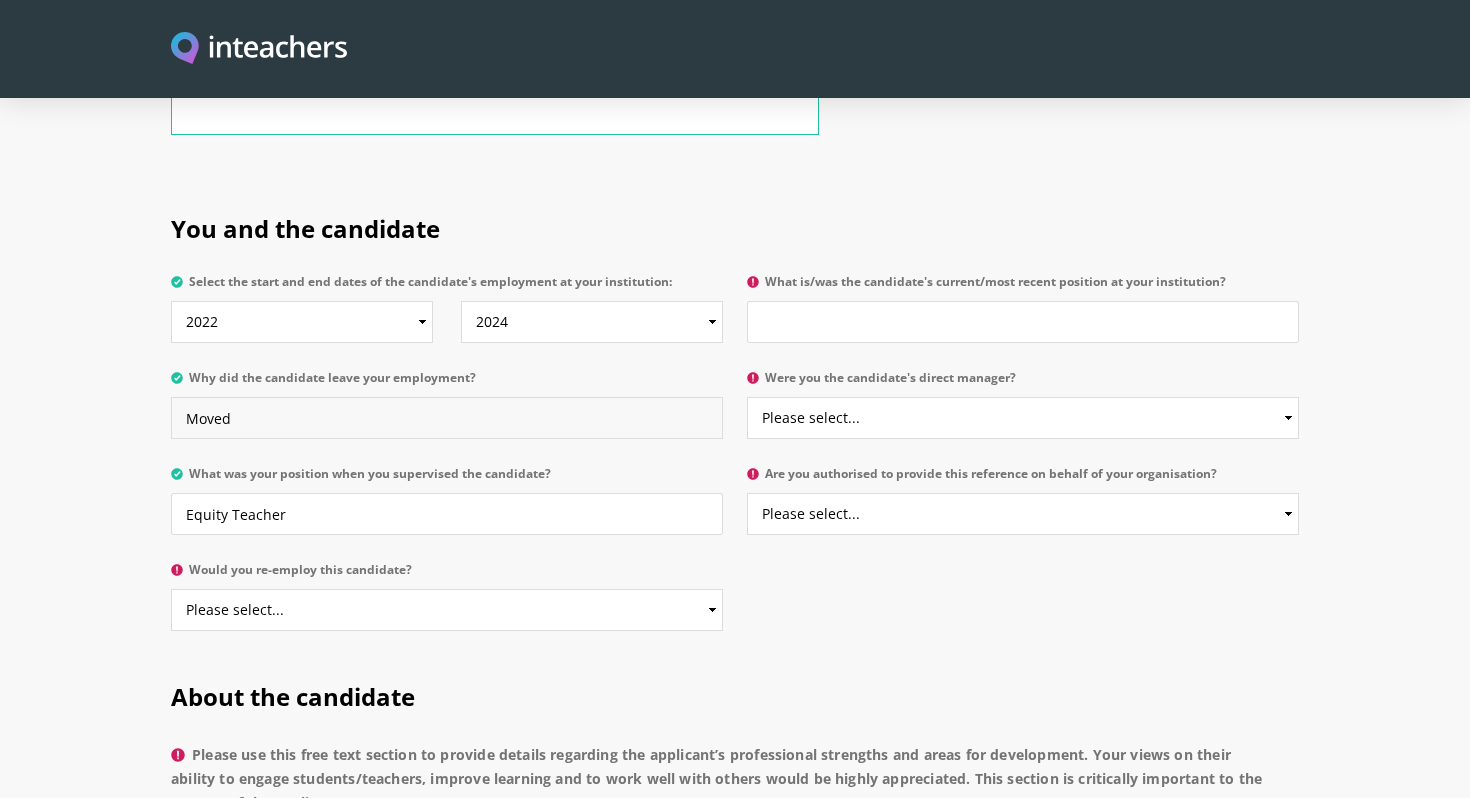 click on "Moved" at bounding box center [447, 418] 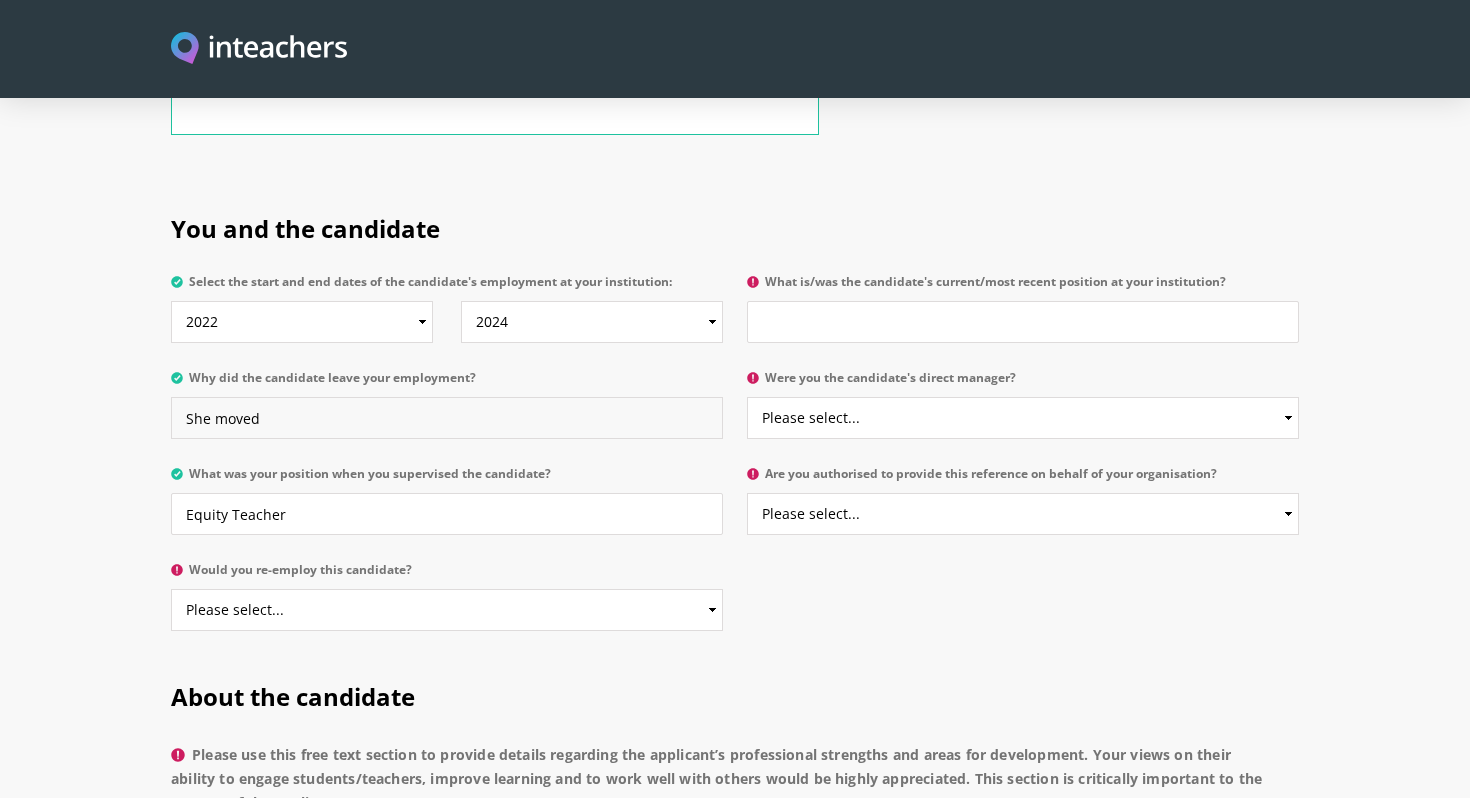 type on "She moved" 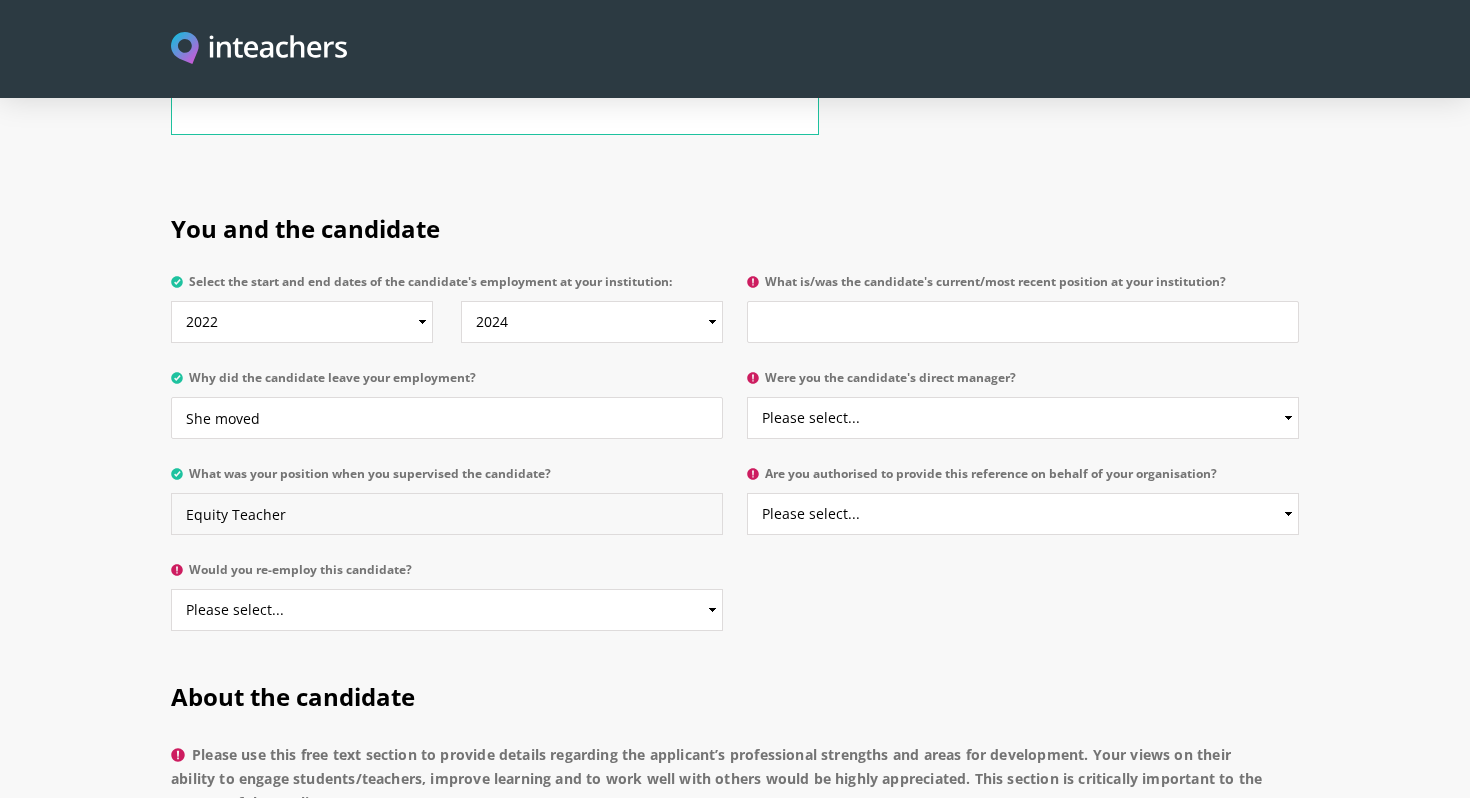 click on "Equity Teacher" at bounding box center (447, 514) 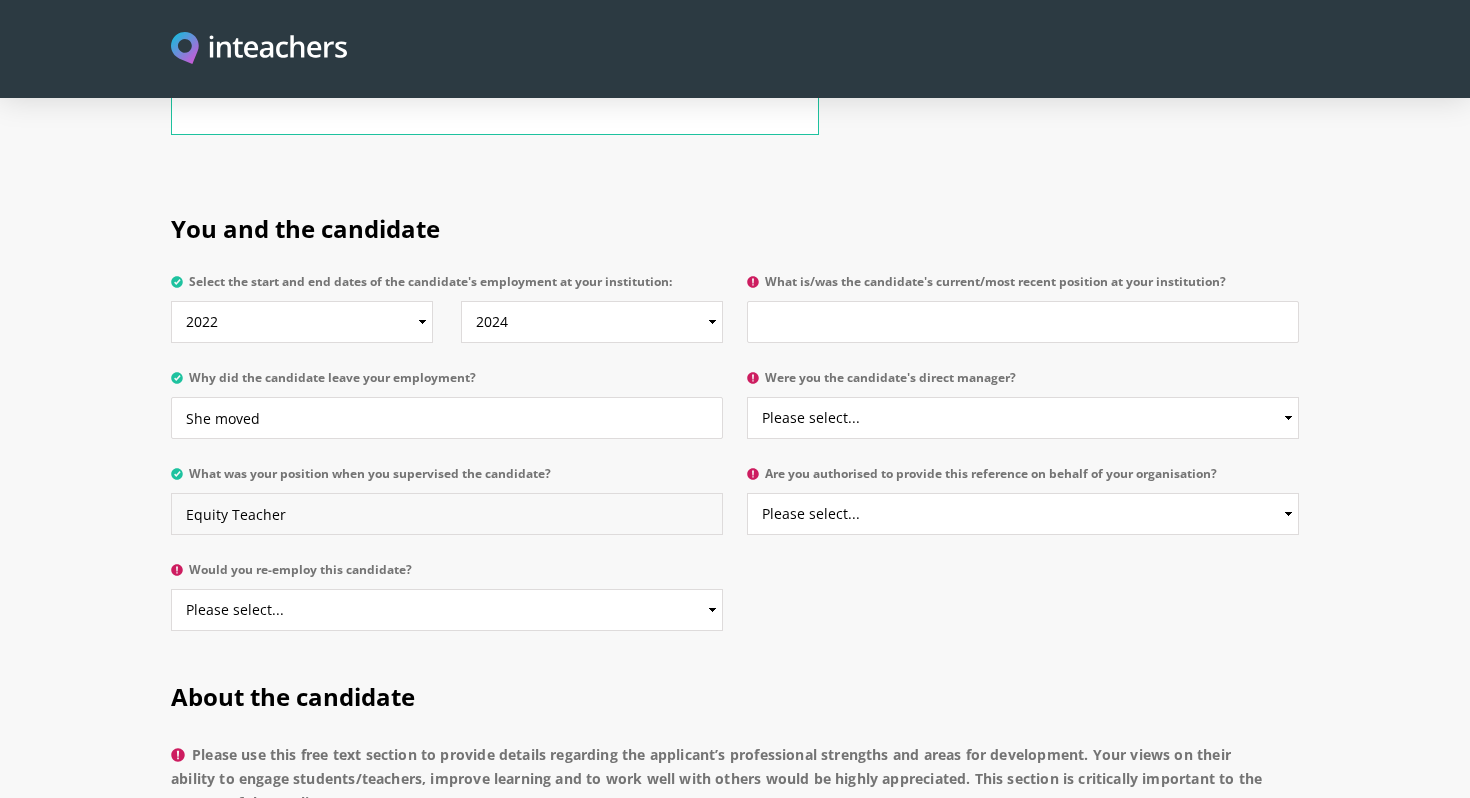 click on "Equity Teacher" at bounding box center [447, 514] 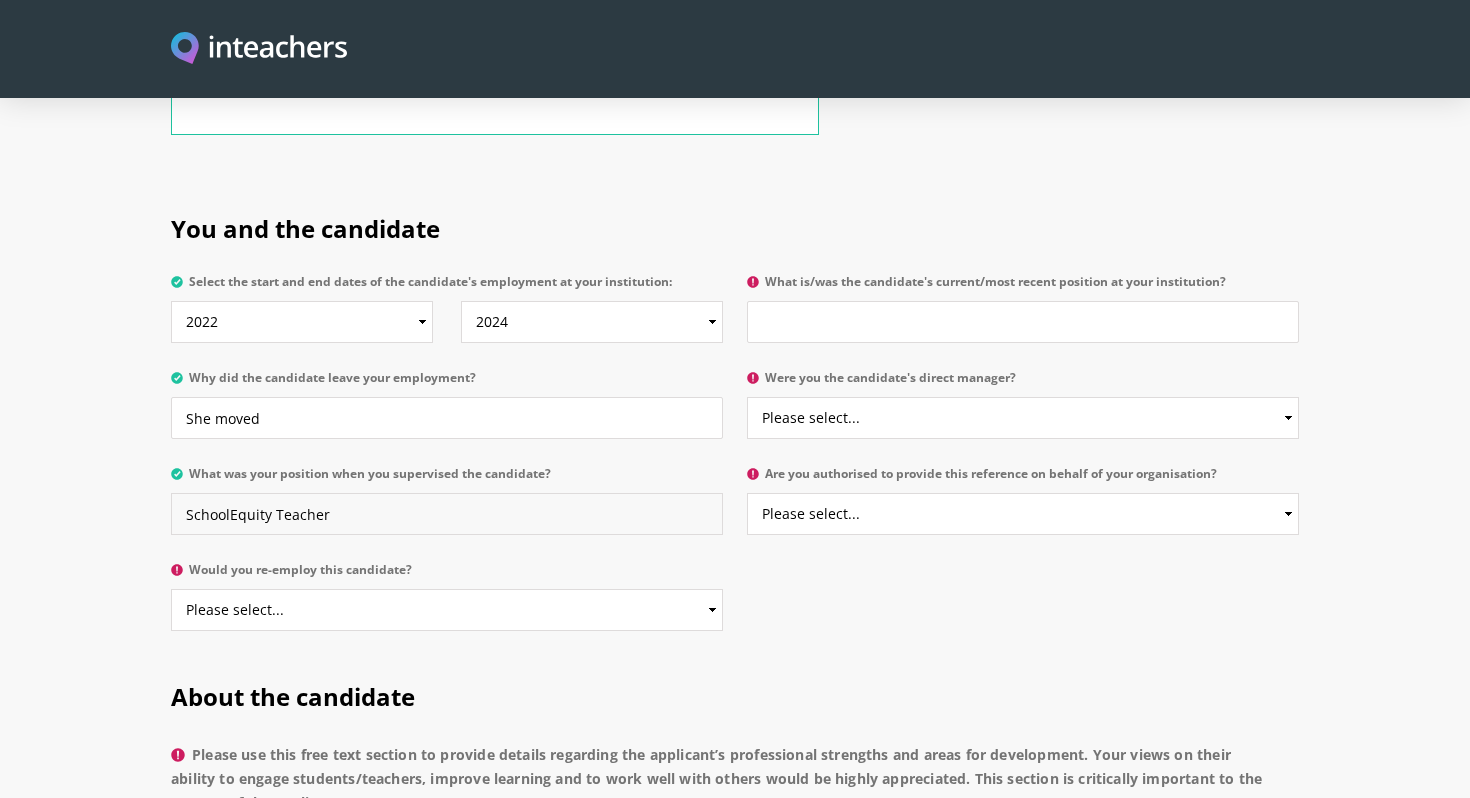 click on "Submit Reference" at bounding box center [735, 3675] 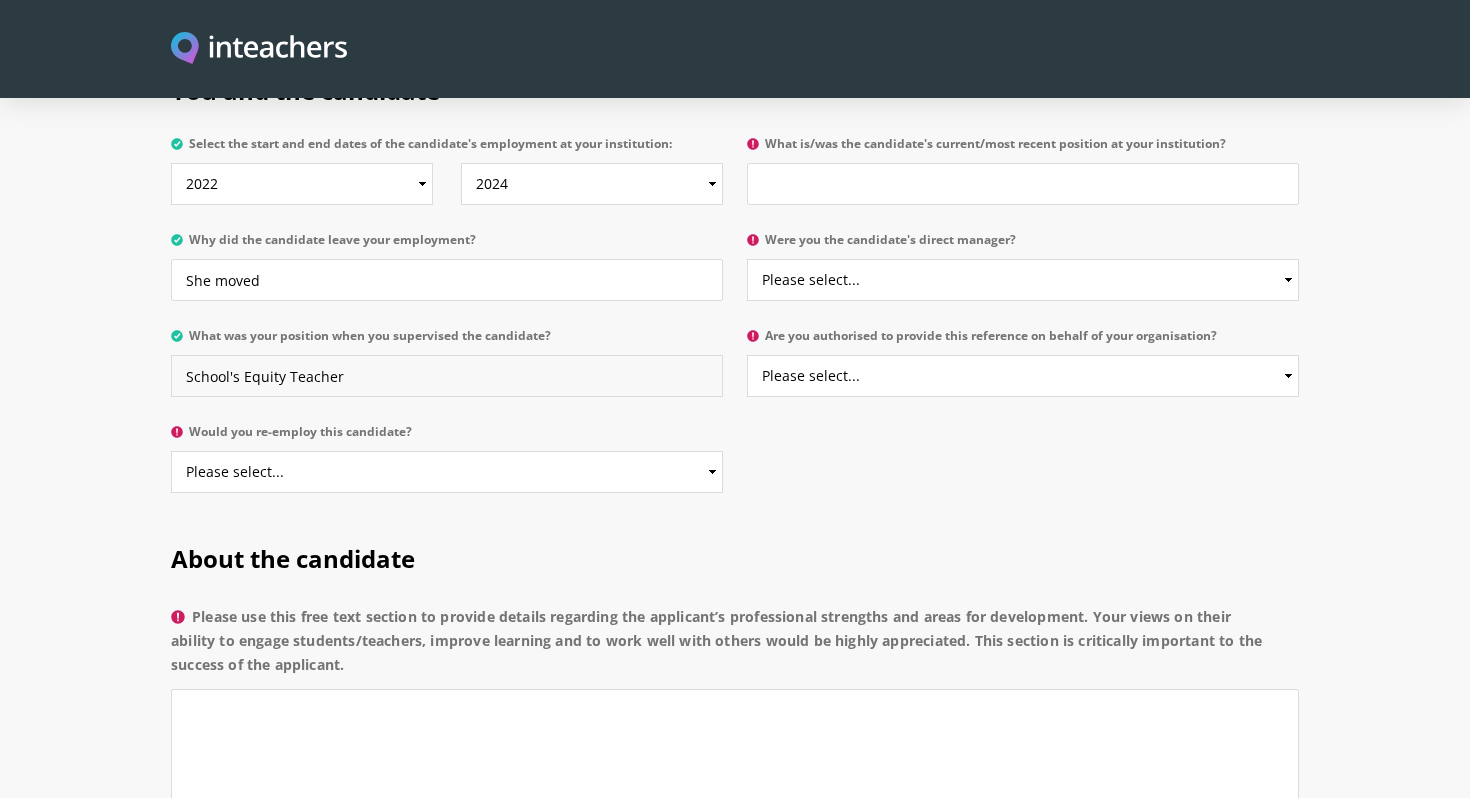 scroll, scrollTop: 1057, scrollLeft: 0, axis: vertical 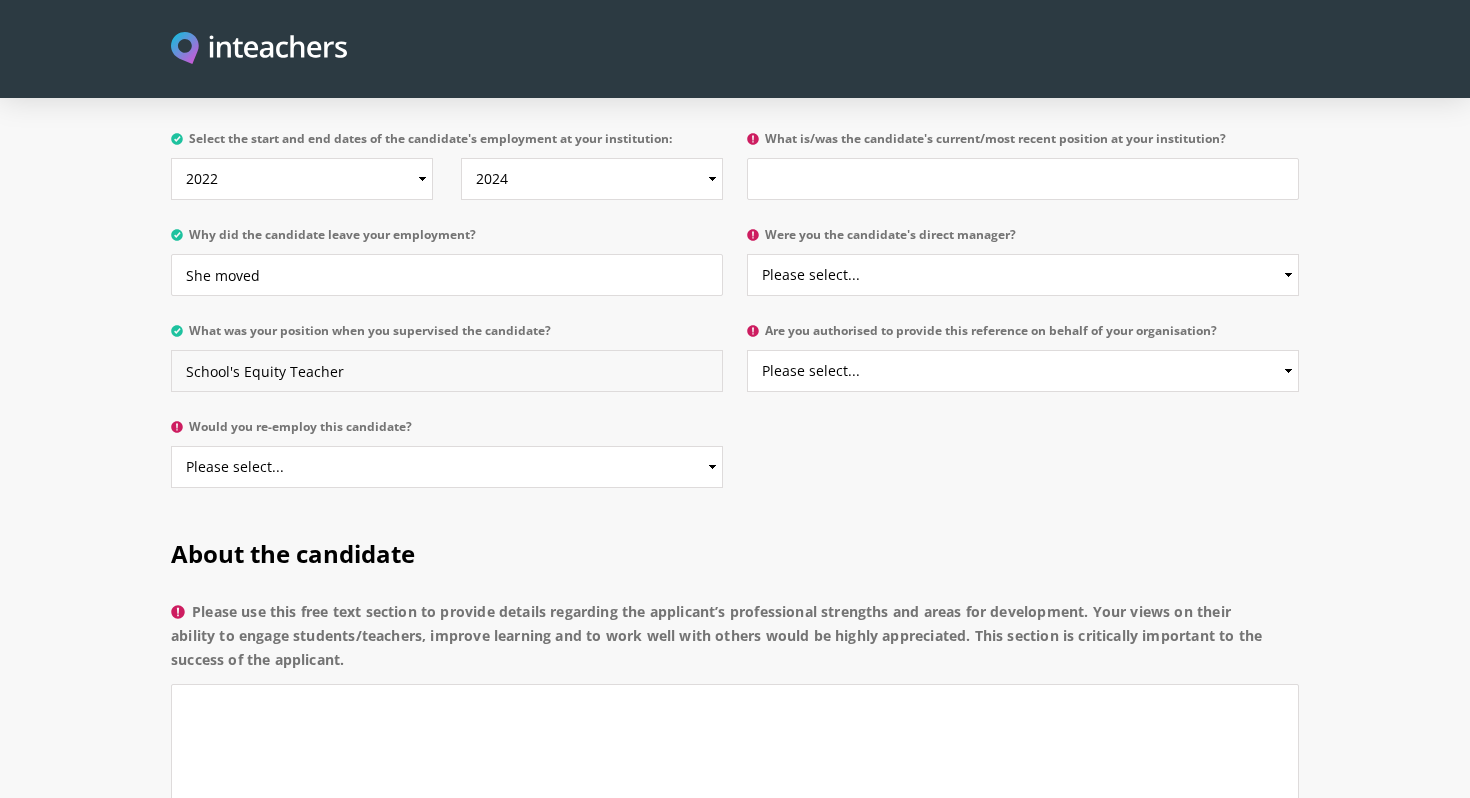 type on "School's Equity Teacher" 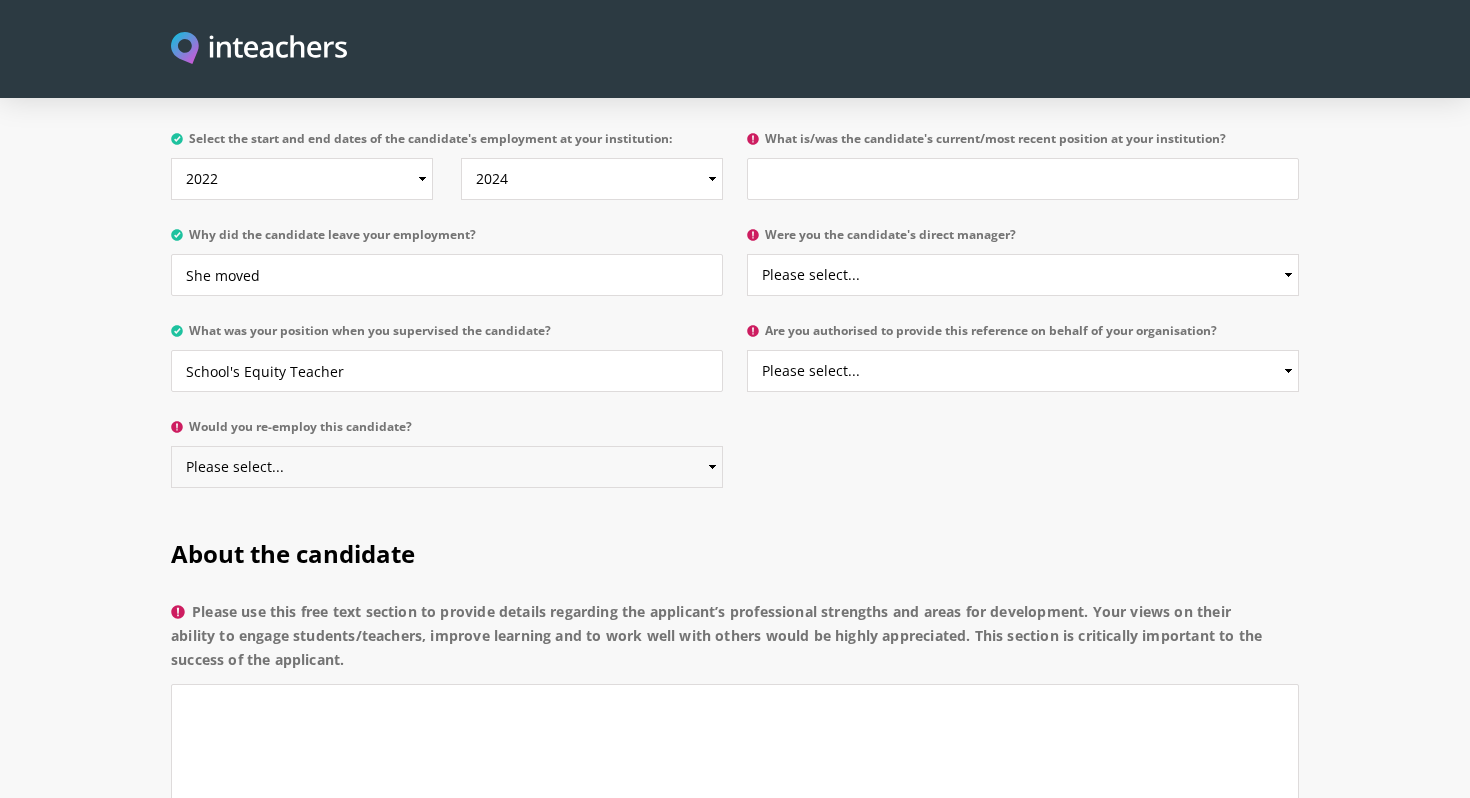 click on "Please select... Yes
No" at bounding box center [447, 467] 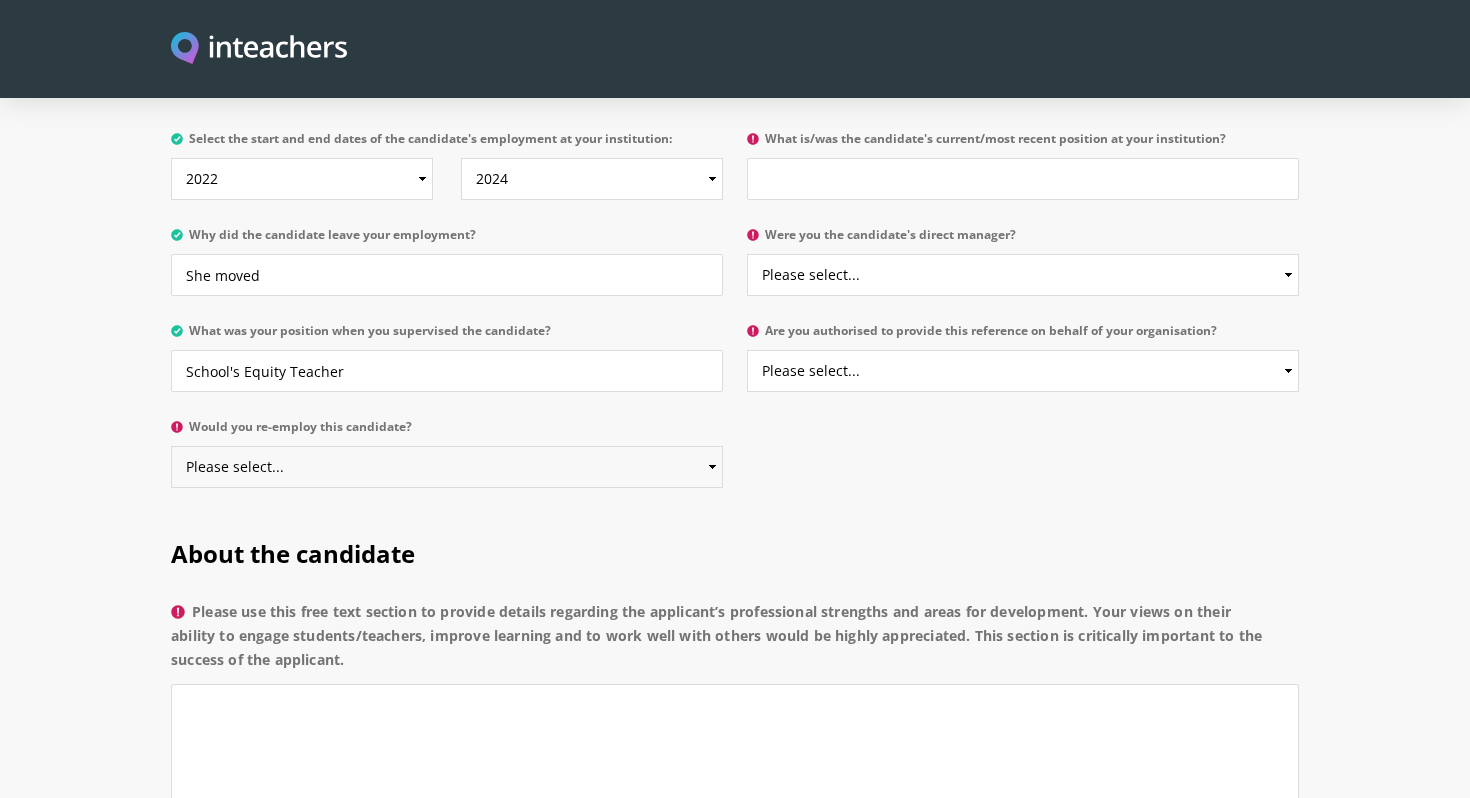 select on "Yes" 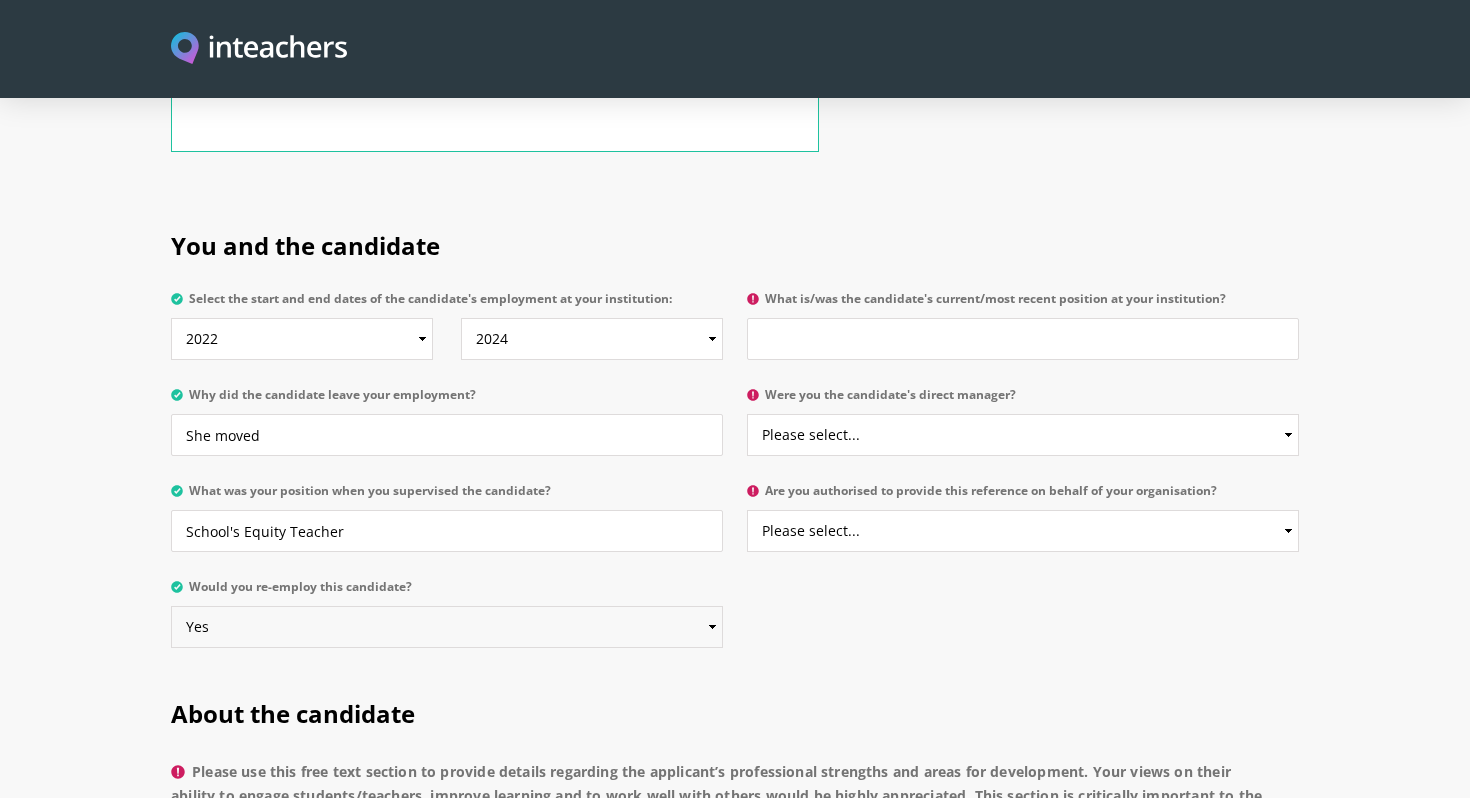 scroll, scrollTop: 898, scrollLeft: 0, axis: vertical 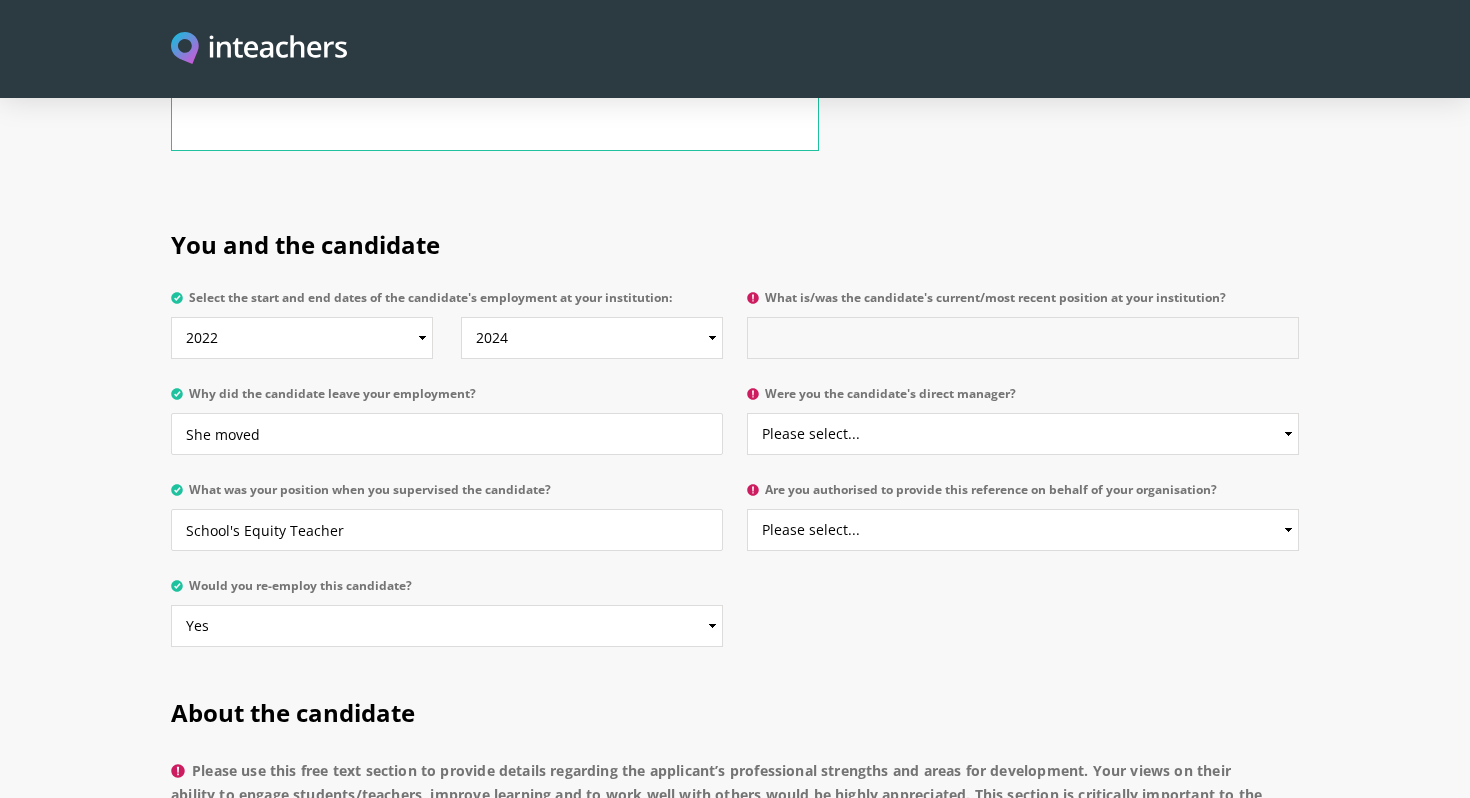 click on "What is/was the candidate's current/most recent position at your institution?" at bounding box center (1023, 338) 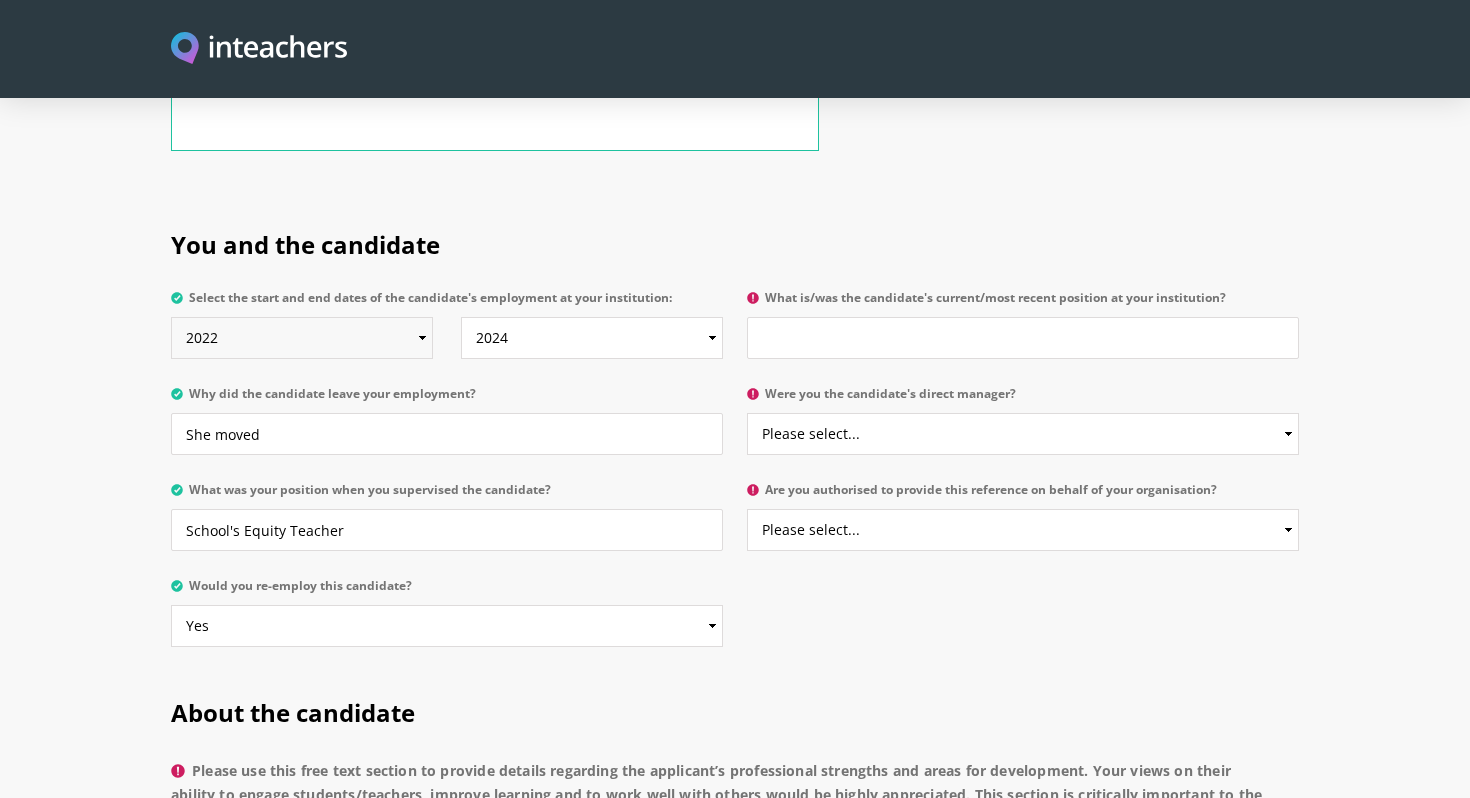 click on "From
2025
2024
2023
2022
2021
2020
2019
2018
2017
2016
2015
2014
2013
2012
2011
2010
2009
2008
2007
2006
2005
2004
2003
2002
2001
2000
1999
1998
1997
1996
1995
1994
1993
1992
1991
1990
1989
1988
1987
1986
1985
1984
1983
1982
1981
1980
1979
1978
1977
1976
1975
1974
1973
1972
1971
1970" at bounding box center (302, 338) 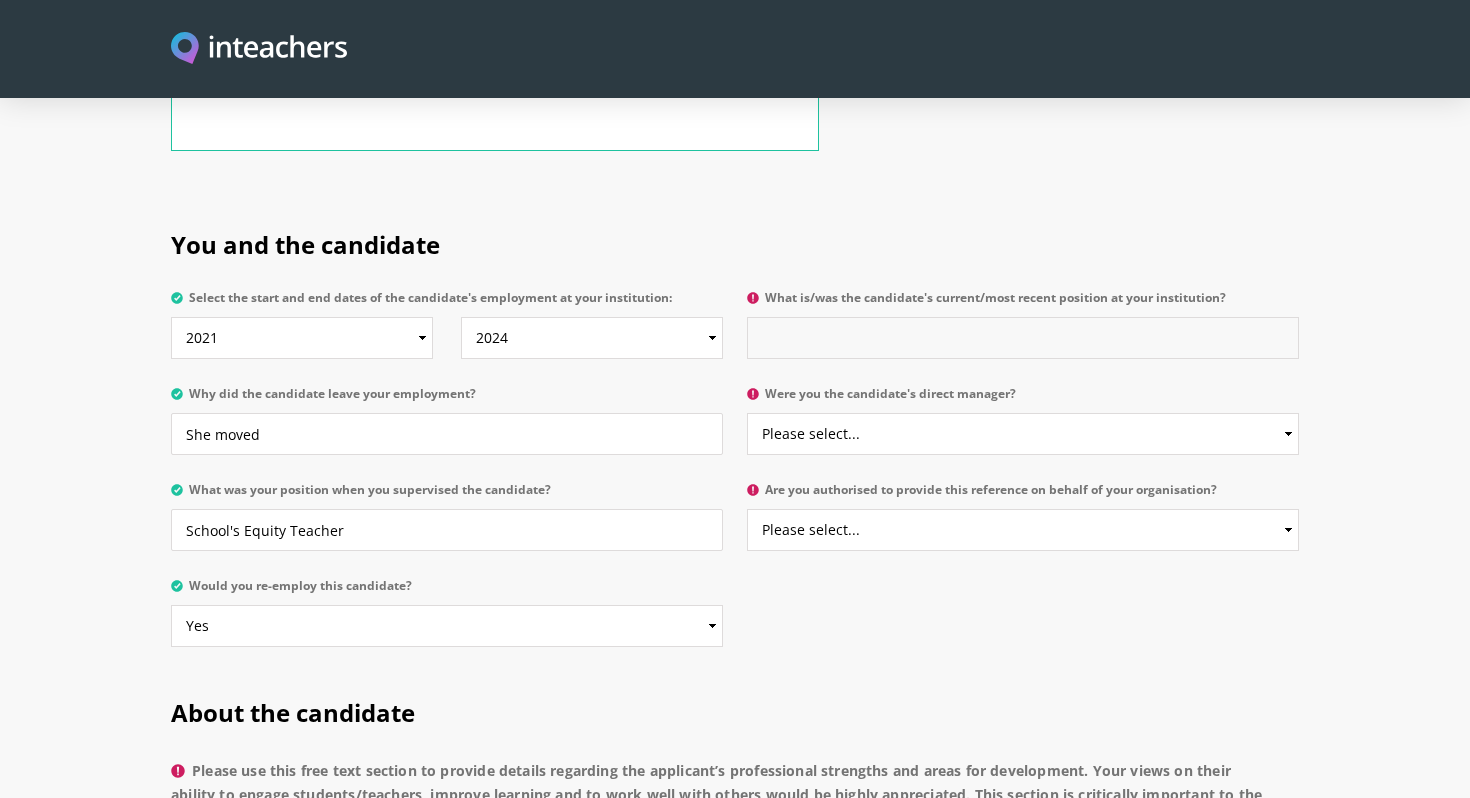 click on "What is/was the candidate's current/most recent position at your institution?" at bounding box center [1023, 338] 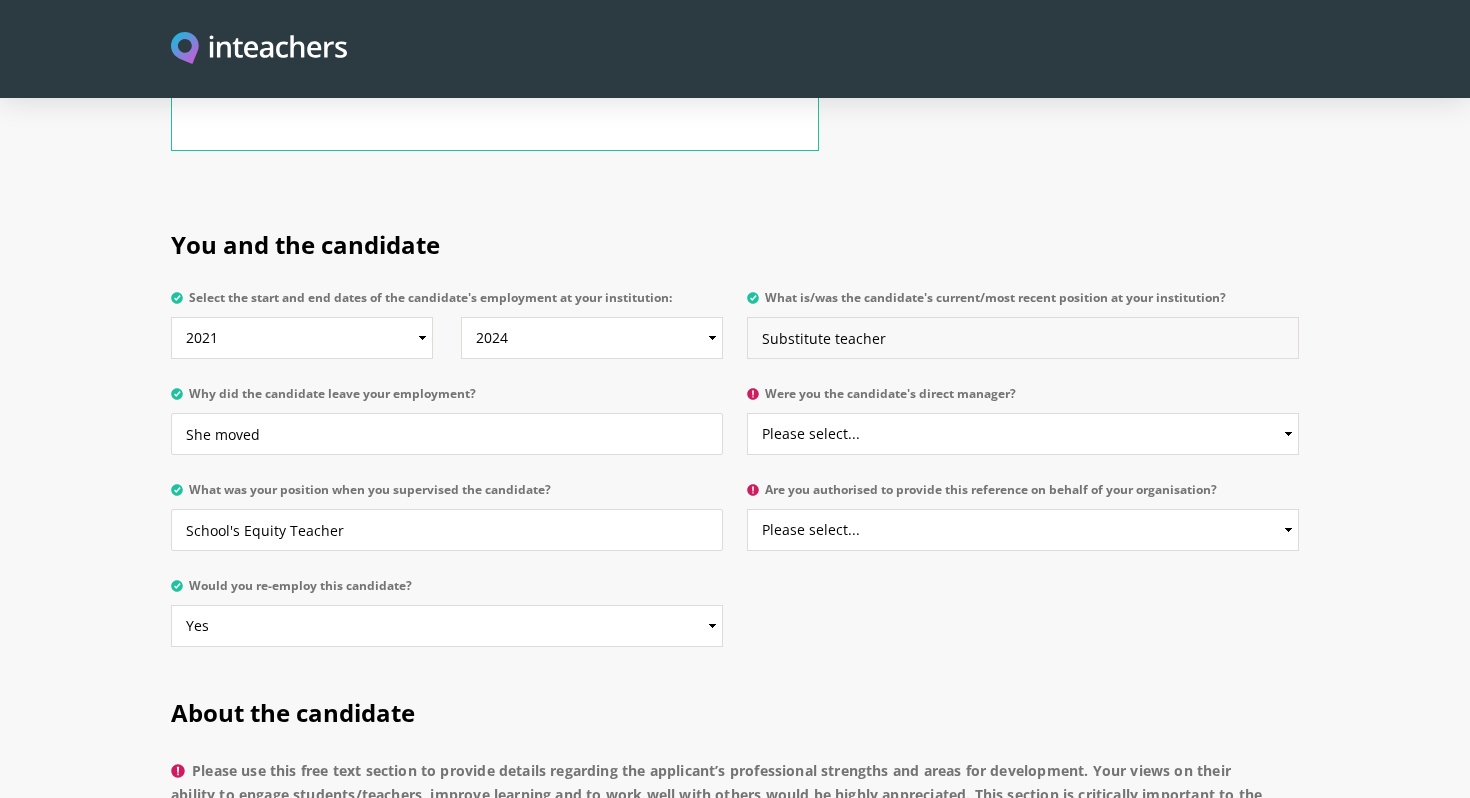 type on "Substitute teacher" 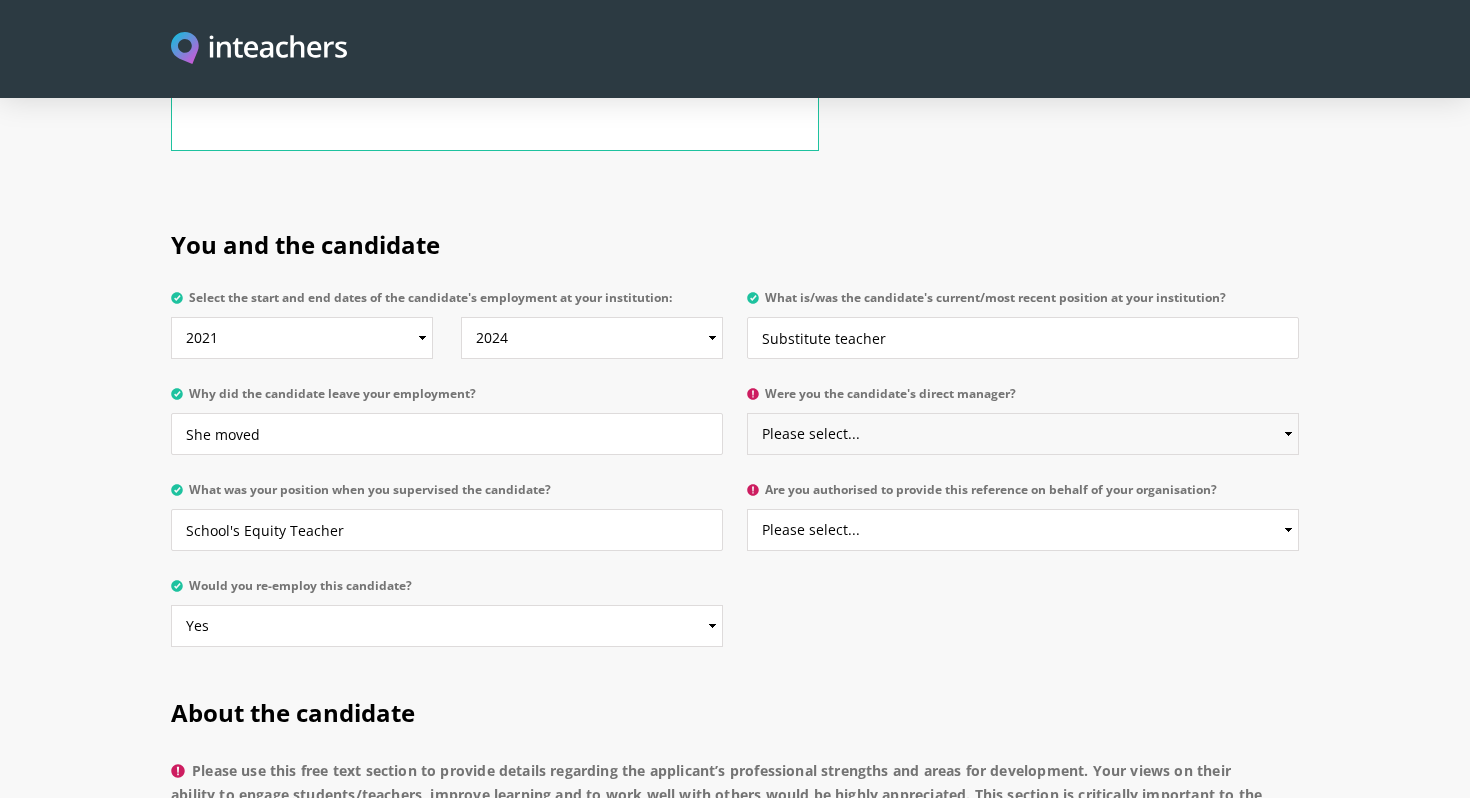 click on "Please select... Yes
No" at bounding box center (1023, 434) 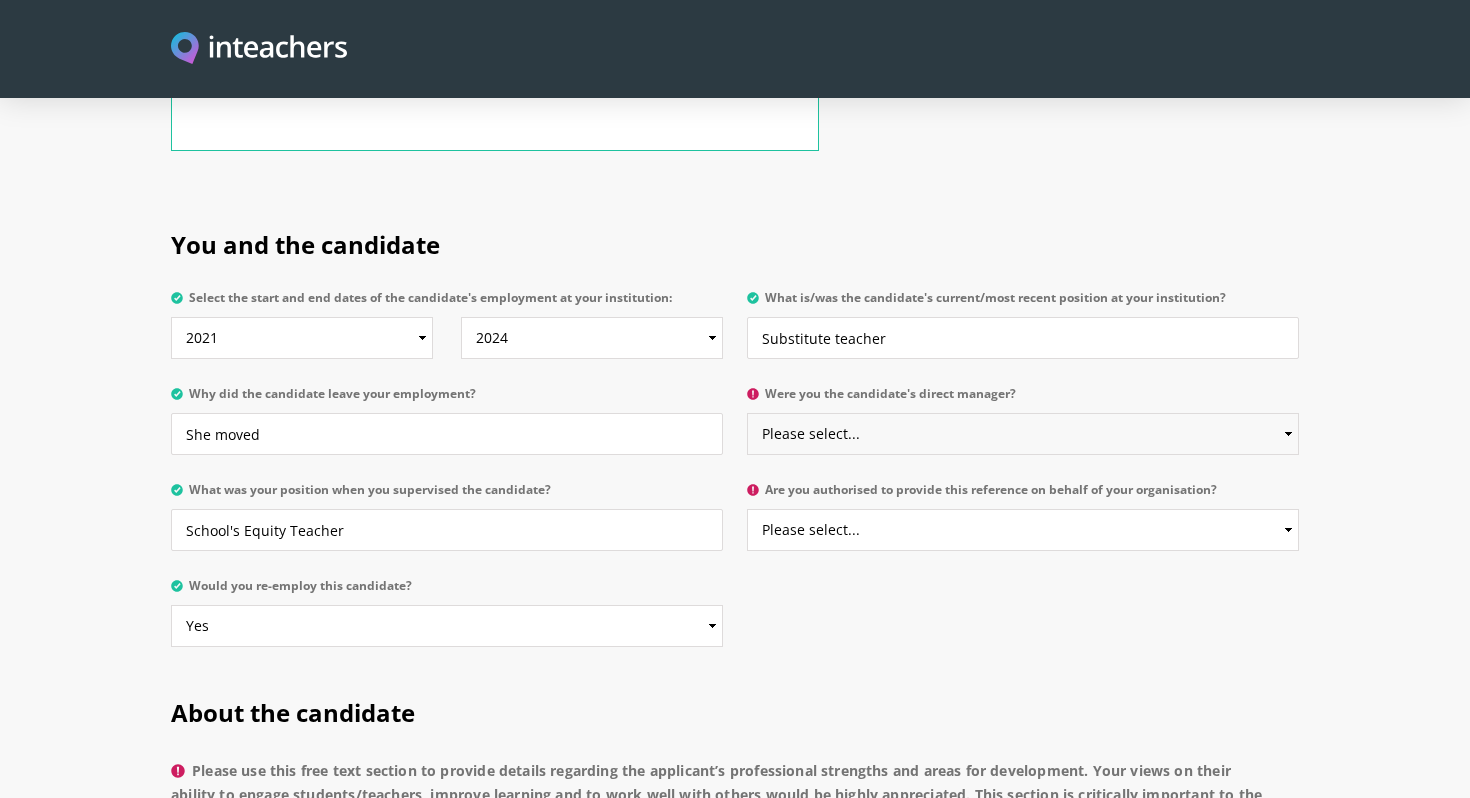 select on "No" 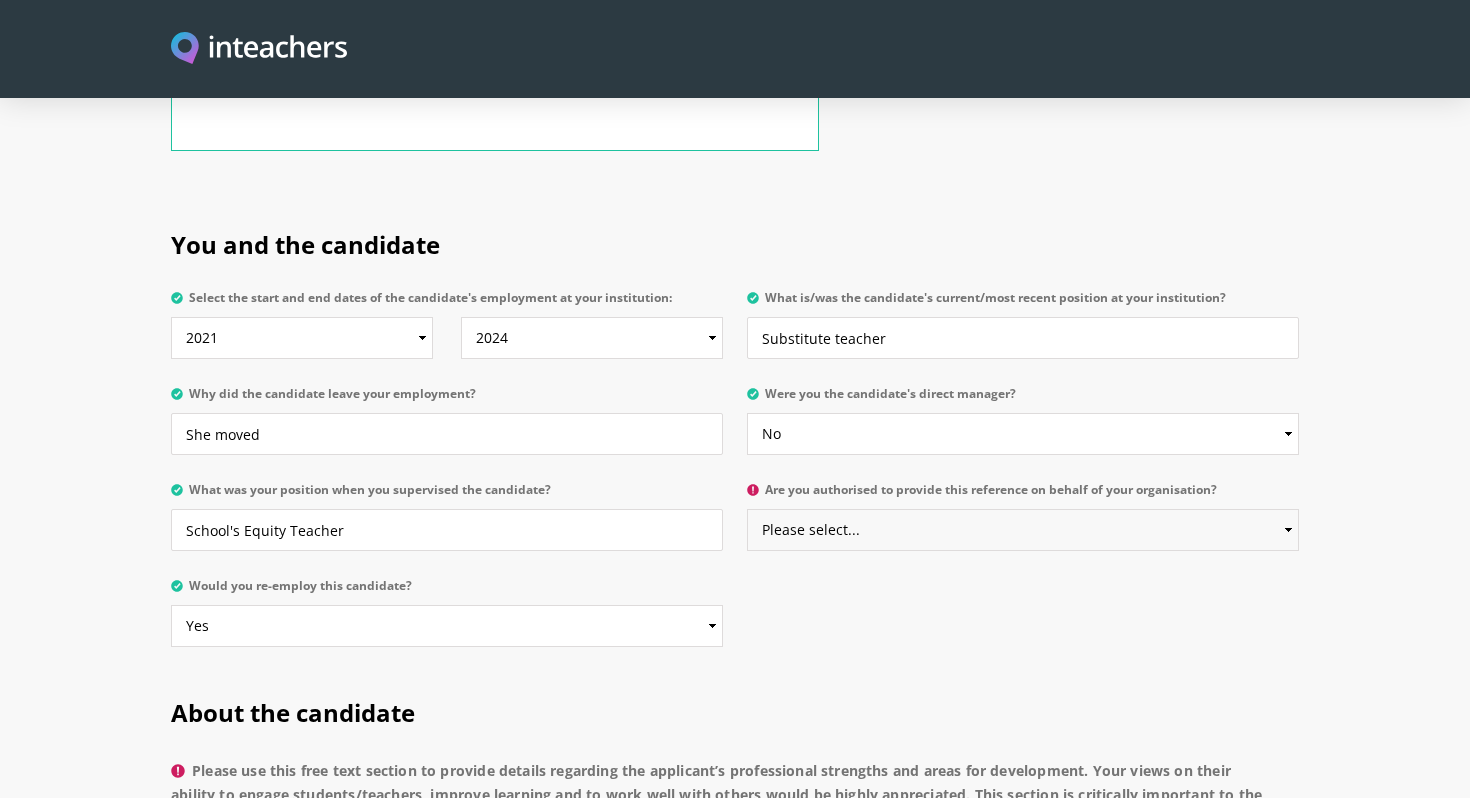 click on "Please select... Yes
No" at bounding box center [1023, 530] 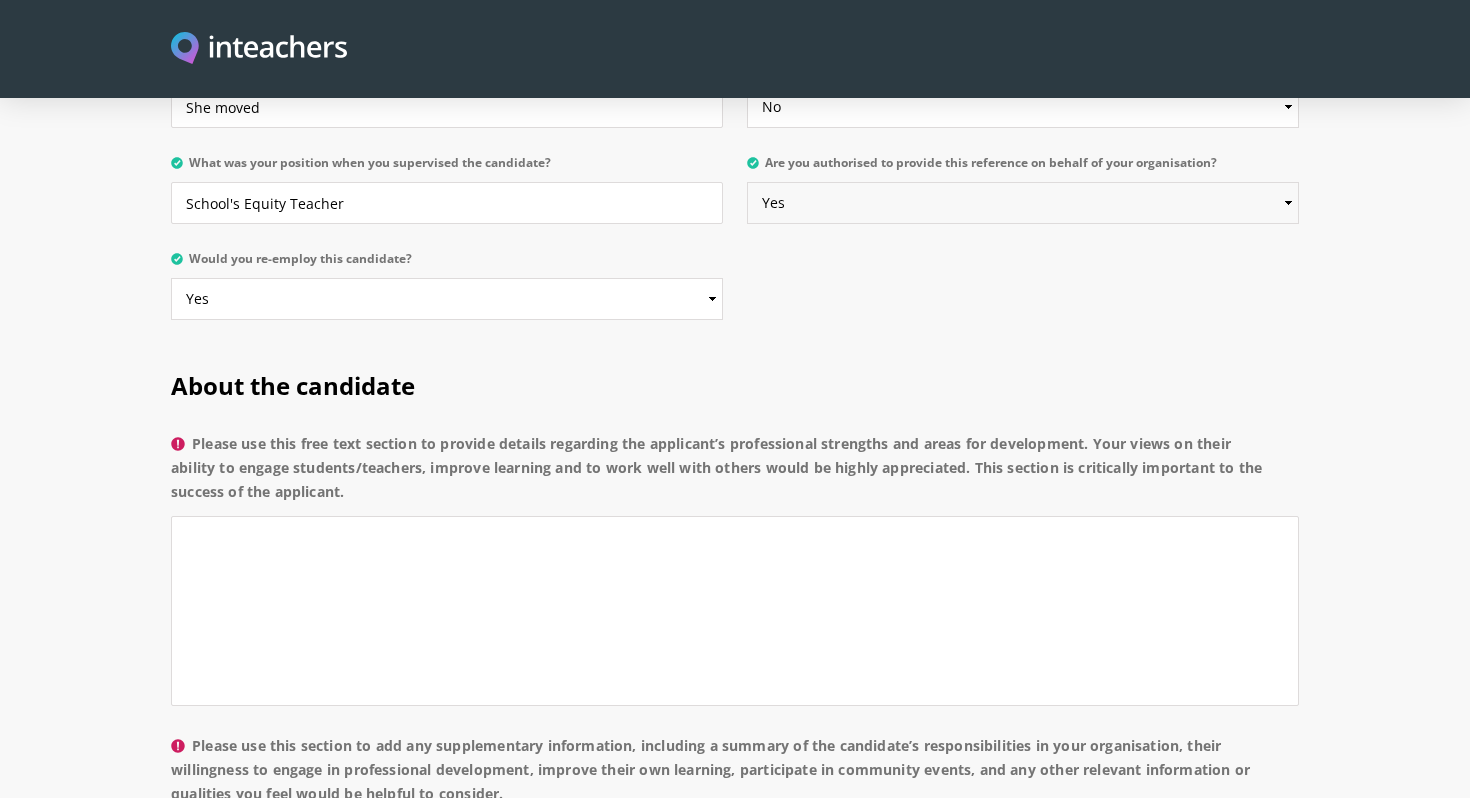 scroll, scrollTop: 1229, scrollLeft: 0, axis: vertical 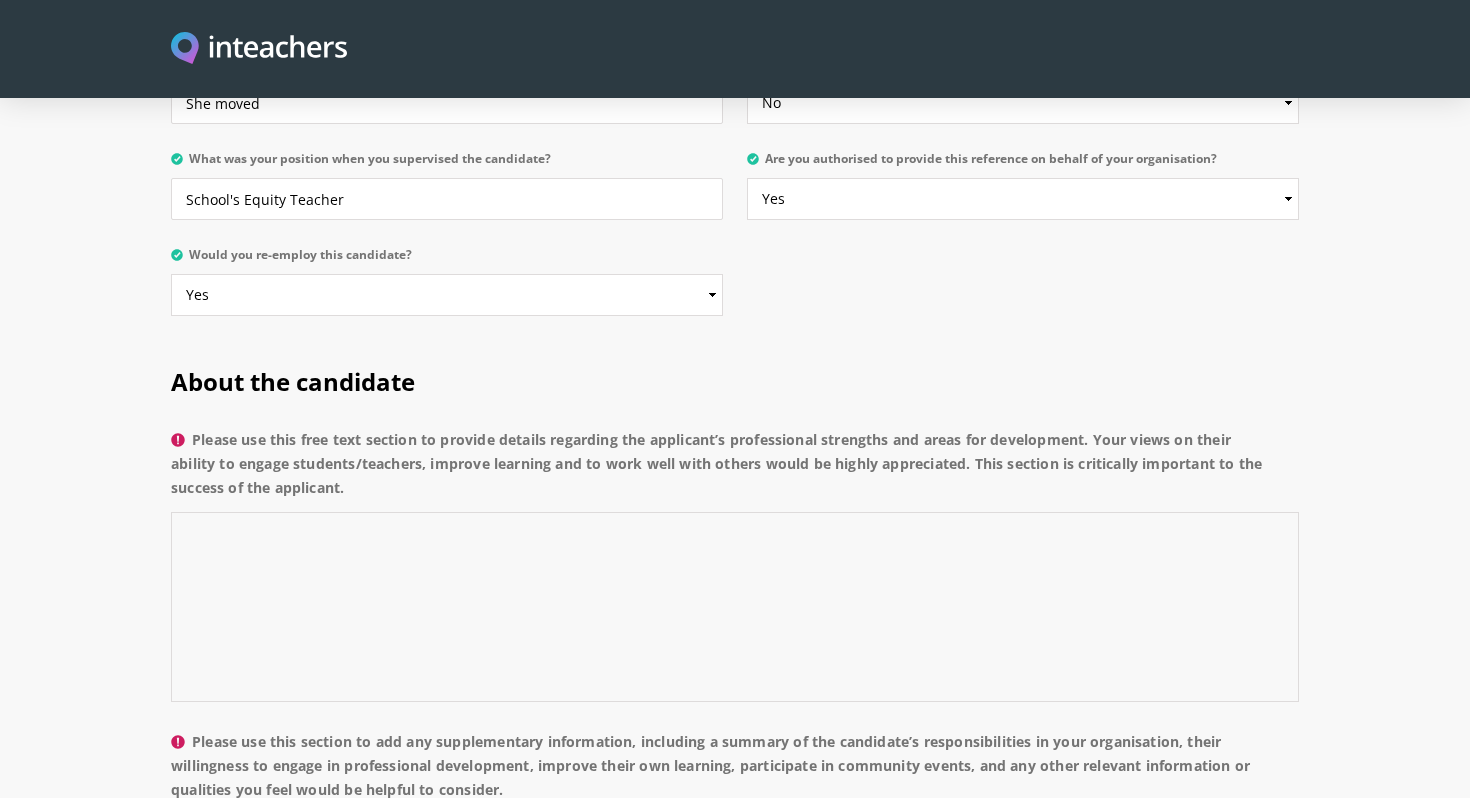 click on "Please use this free text section to provide details regarding the applicant’s professional strengths and areas for development. Your views on their ability to engage students/teachers, improve learning and to work well with others would be highly appreciated. This section is critically important to the success of the applicant." at bounding box center (735, 607) 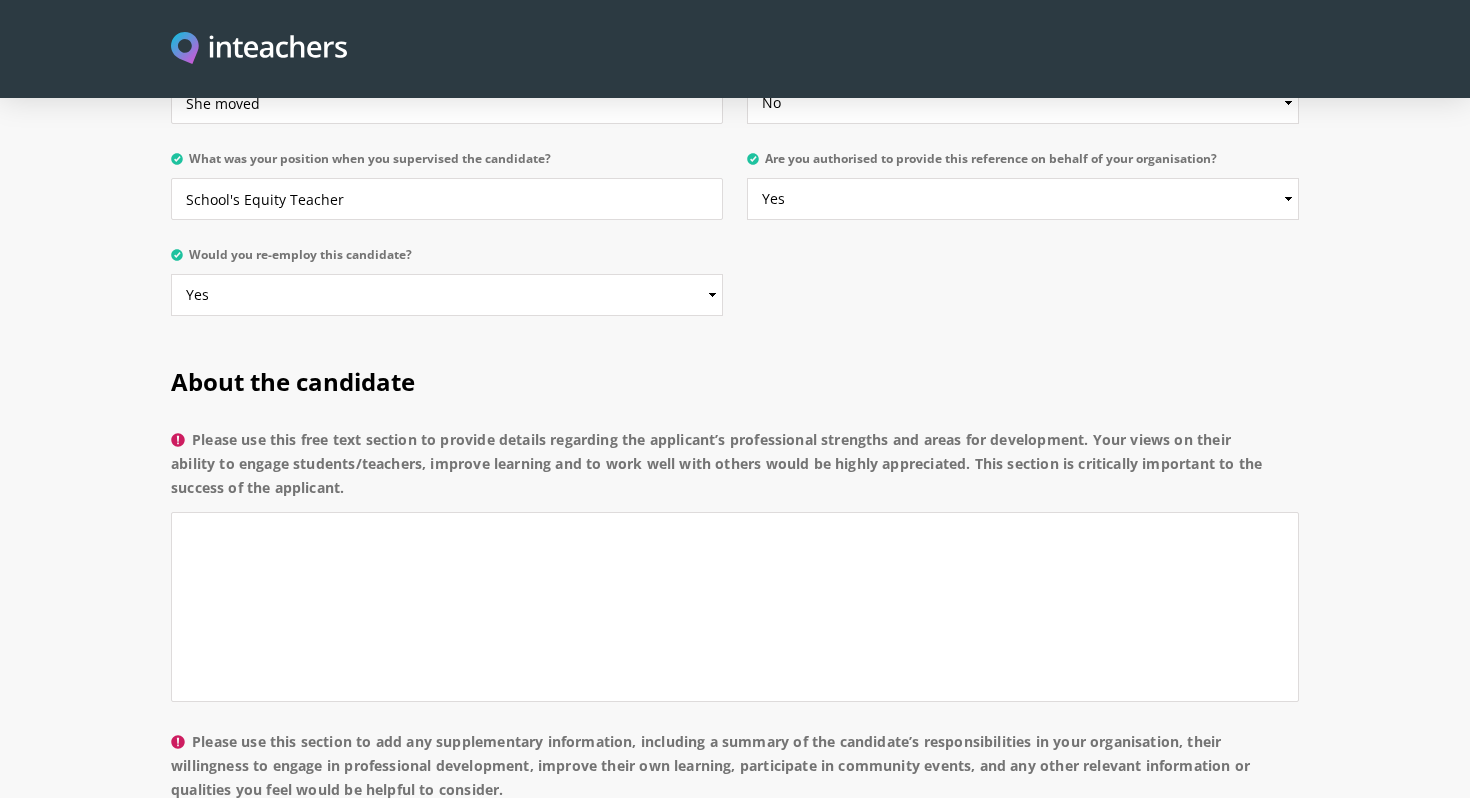 drag, startPoint x: 365, startPoint y: 469, endPoint x: 194, endPoint y: 415, distance: 179.32373 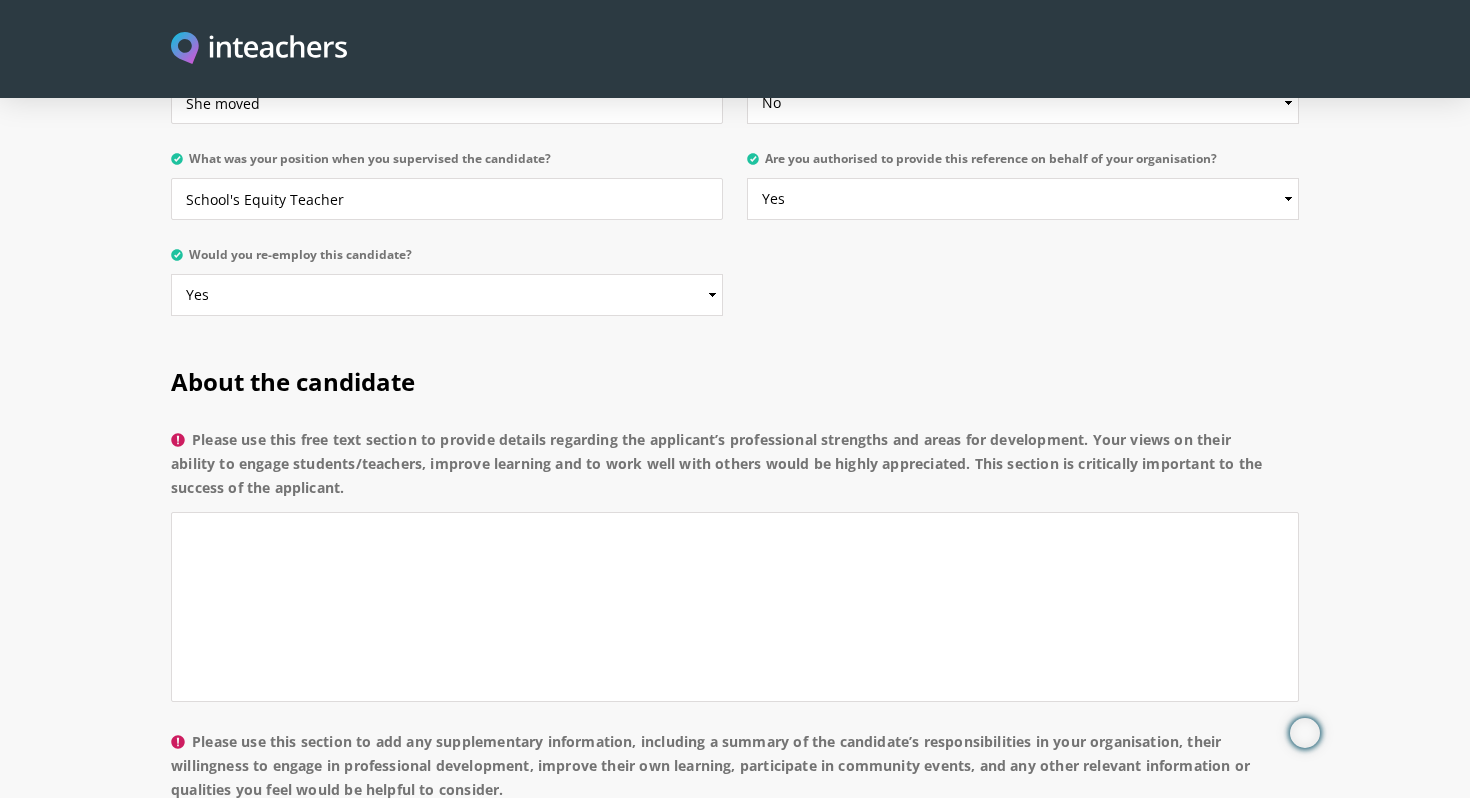 copy on "Please use this free text section to provide details regarding the applicant’s professional strengths and areas for development. Your views on their ability to engage students/teachers, improve learning and to work well with others would be highly appreciated. This section is critically important to the success of the applicant." 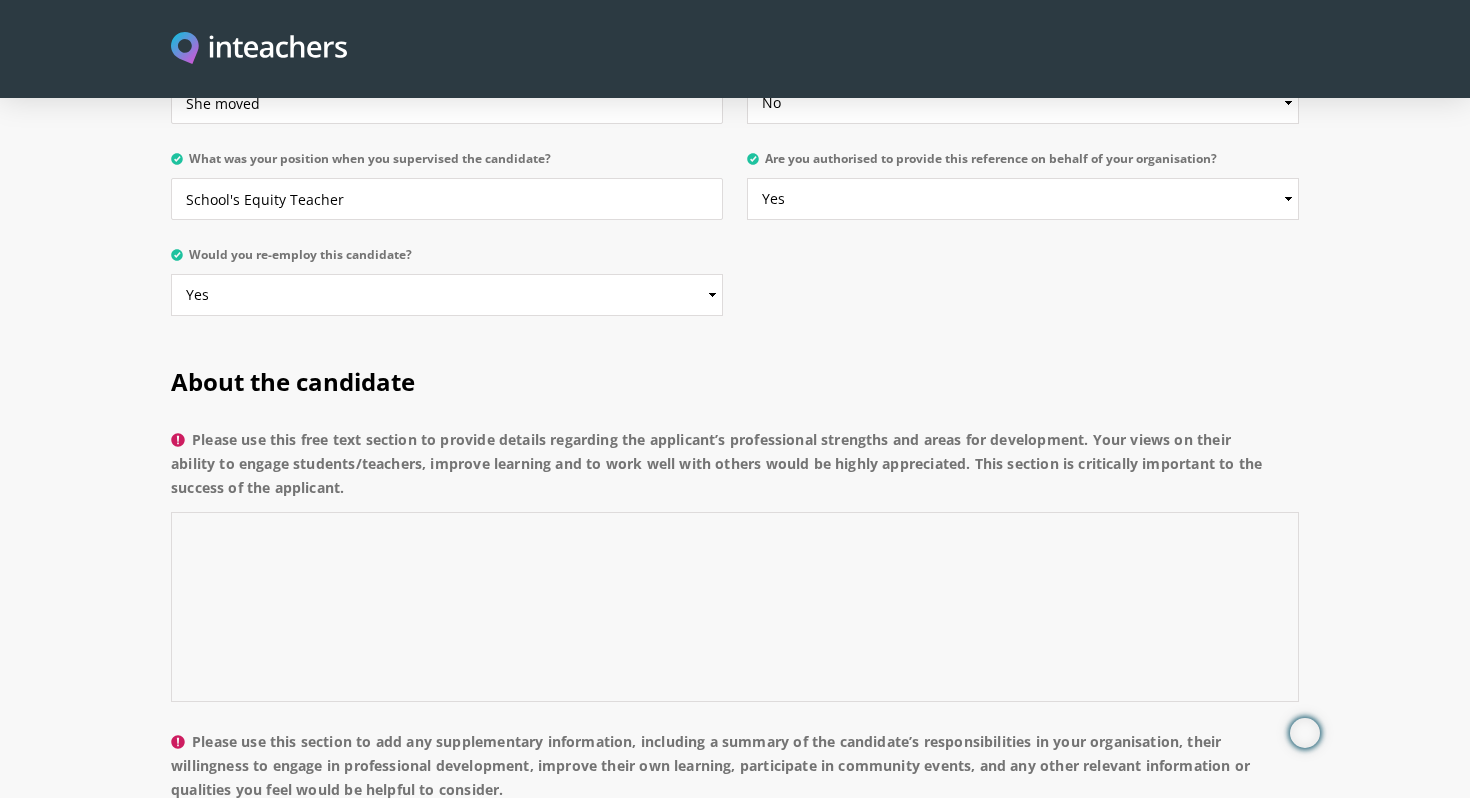 click on "Please use this free text section to provide details regarding the applicant’s professional strengths and areas for development. Your views on their ability to engage students/teachers, improve learning and to work well with others would be highly appreciated. This section is critically important to the success of the applicant." at bounding box center (735, 607) 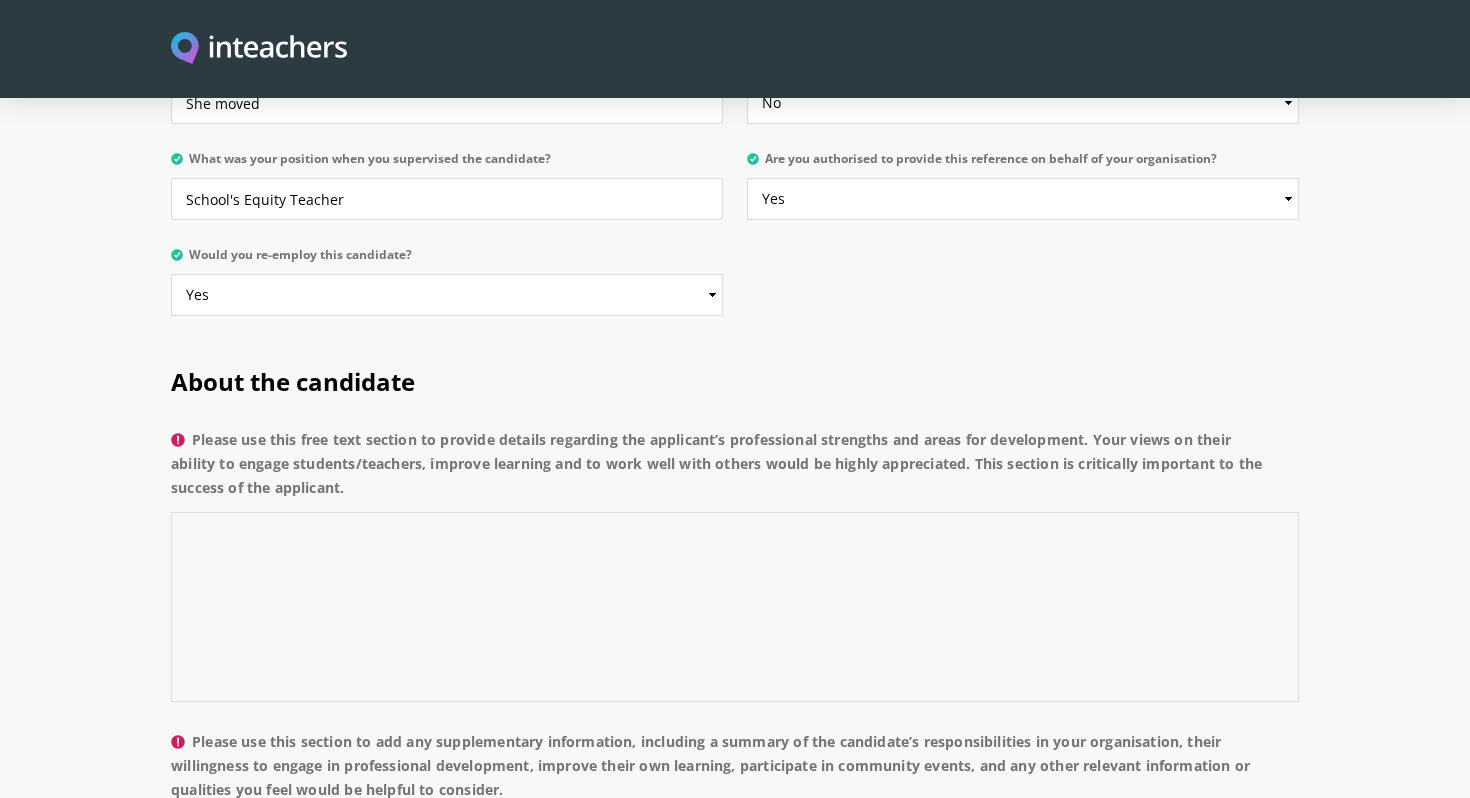 paste on "The applicant possesses an exceptional foundation built upon strong interpersonal skills and an inherent affinity for working with children—qualities that are unequivocally invaluable within the educational sector. Their intrinsic warmth, unwavering responsibility, and naturally engaging demeanor position them remarkably well to forge positive relationships and cultivate an enjoyable and stimulating learning environment. To truly maximize their potential and contribute more profoundly to student learning and collaborative endeavors, the applicant would benefit from a focused effort on articulating and expanding their specific pedagogical strategies, actively pursuing richer collaborative opportunities with colleagues, and consistently demonstrating a proactive approach to continuous professional development. Their current strengths provide an outstanding platform upon which to meticulously build these more advanced professional competencies." 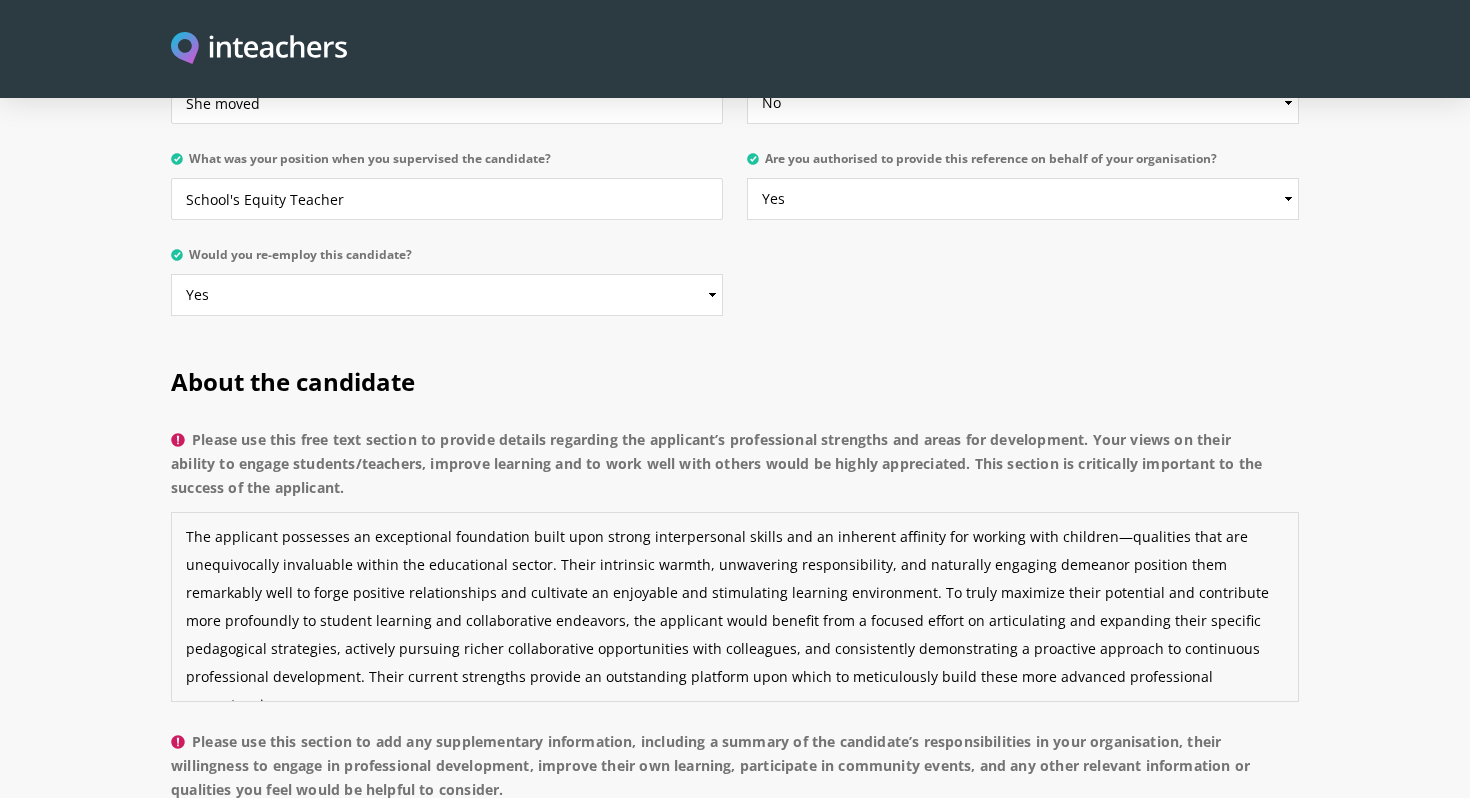drag, startPoint x: 278, startPoint y: 509, endPoint x: 186, endPoint y: 504, distance: 92.13577 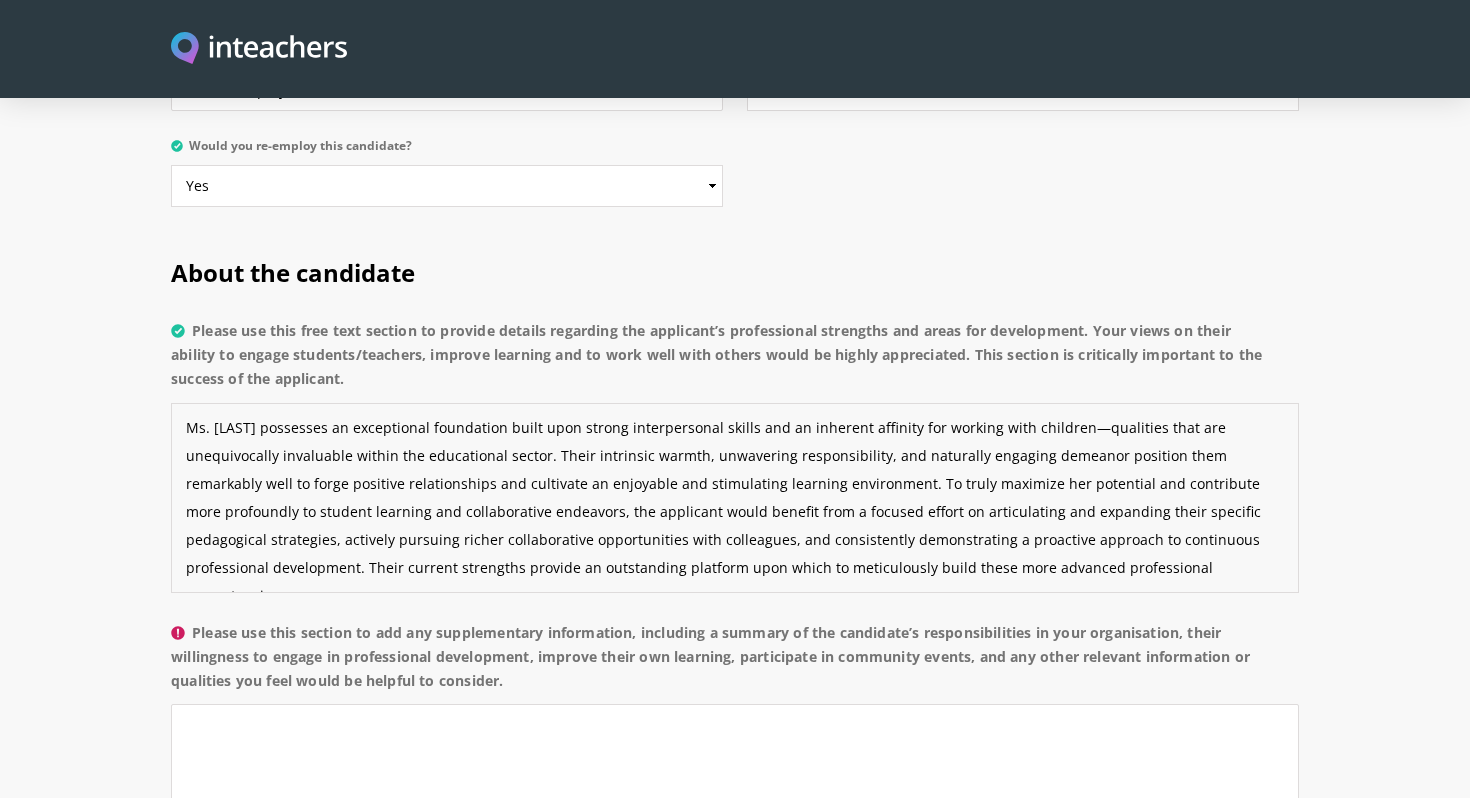 scroll, scrollTop: 1339, scrollLeft: 0, axis: vertical 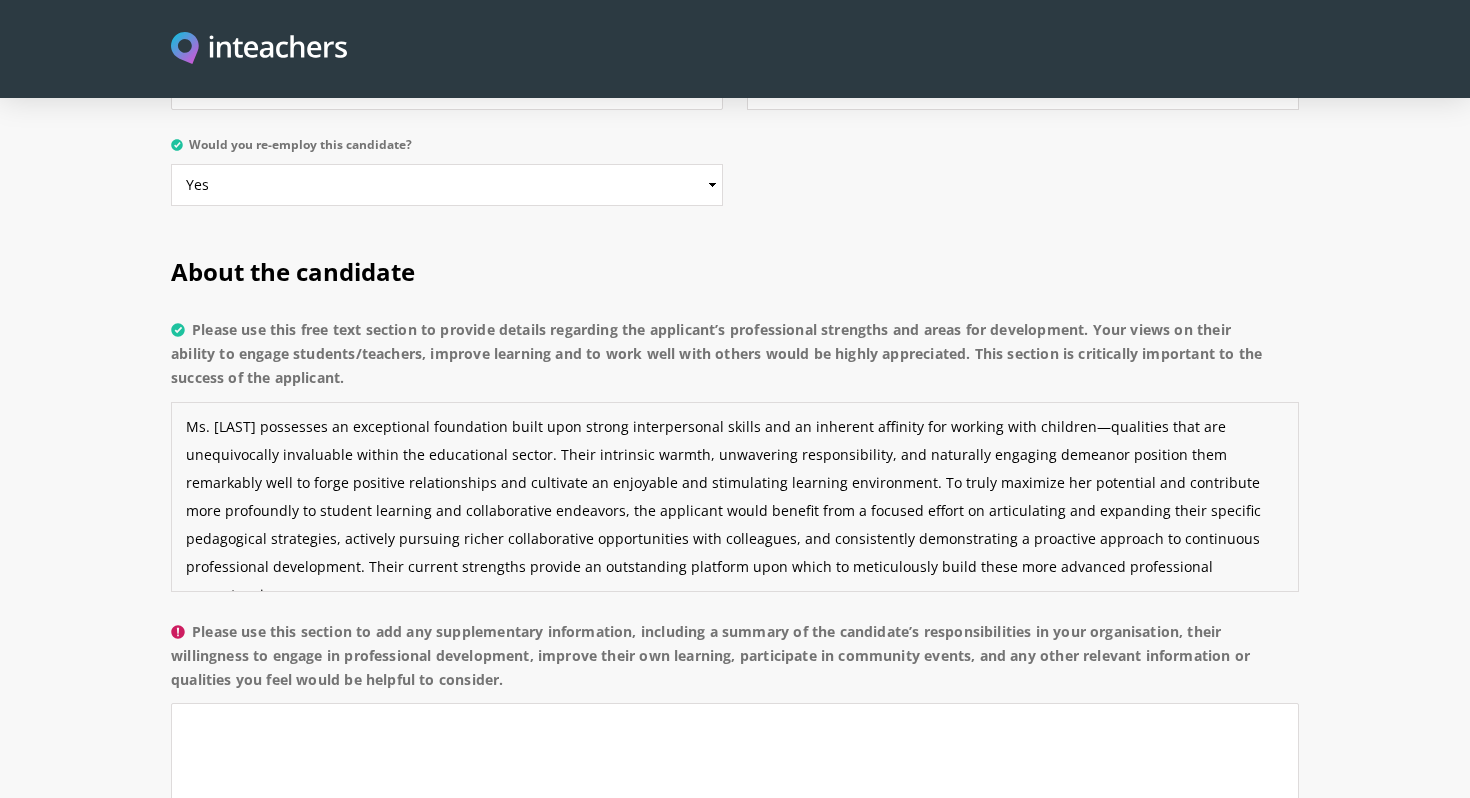 click on "Ms. [LAST] possesses an exceptional foundation built upon strong interpersonal skills and an inherent affinity for working with children—qualities that are unequivocally invaluable within the educational sector. Their intrinsic warmth, unwavering responsibility, and naturally engaging demeanor position them remarkably well to forge positive relationships and cultivate an enjoyable and stimulating learning environment. To truly maximize her potential and contribute more profoundly to student learning and collaborative endeavors, the applicant would benefit from a focused effort on articulating and expanding their specific pedagogical strategies, actively pursuing richer collaborative opportunities with colleagues, and consistently demonstrating a proactive approach to continuous professional development. Their current strengths provide an outstanding platform upon which to meticulously build these more advanced professional competencies." at bounding box center (735, 497) 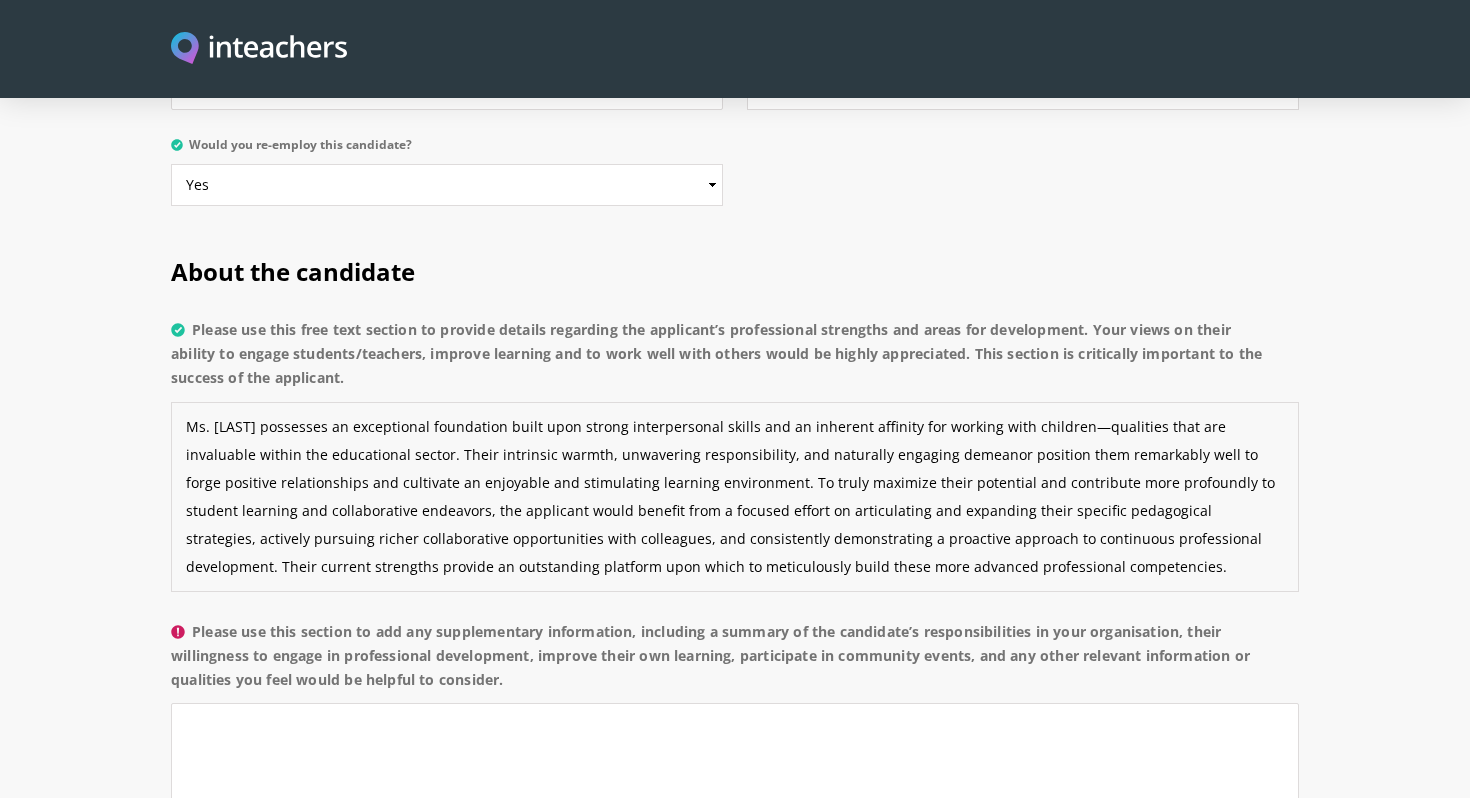 click on "Ms. [LAST] possesses an exceptional foundation built upon strong interpersonal skills and an inherent affinity for working with children—qualities that are invaluable within the educational sector. Their intrinsic warmth, unwavering responsibility, and naturally engaging demeanor position them remarkably well to forge positive relationships and cultivate an enjoyable and stimulating learning environment. To truly maximize their potential and contribute more profoundly to student learning and collaborative endeavors, the applicant would benefit from a focused effort on articulating and expanding their specific pedagogical strategies, actively pursuing richer collaborative opportunities with colleagues, and consistently demonstrating a proactive approach to continuous professional development. Their current strengths provide an outstanding platform upon which to meticulously build these more advanced professional competencies." at bounding box center [735, 497] 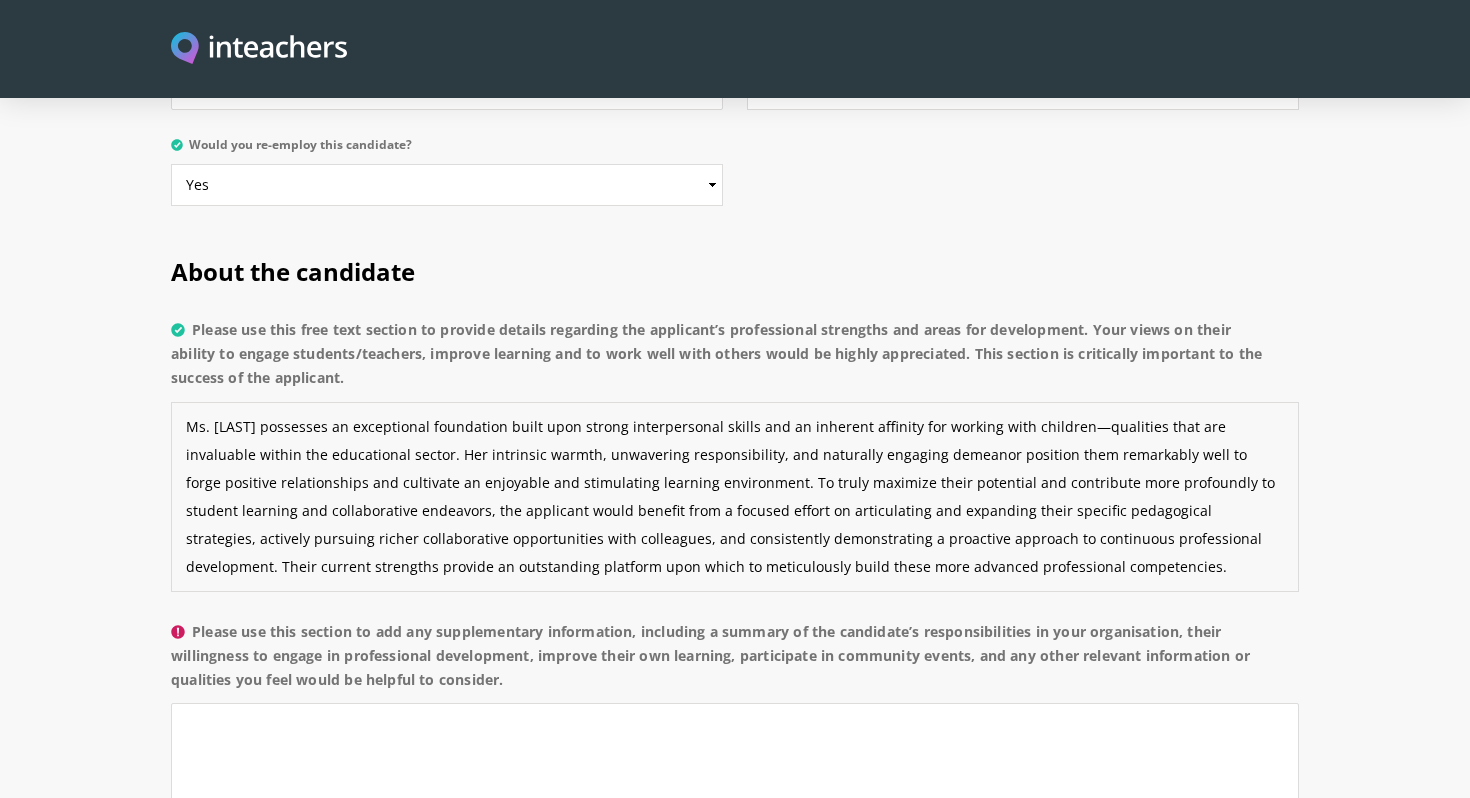 click on "Ms. [LAST] possesses an exceptional foundation built upon strong interpersonal skills and an inherent affinity for working with children—qualities that are invaluable within the educational sector. Her intrinsic warmth, unwavering responsibility, and naturally engaging demeanor position them remarkably well to forge positive relationships and cultivate an enjoyable and stimulating learning environment. To truly maximize their potential and contribute more profoundly to student learning and collaborative endeavors, the applicant would benefit from a focused effort on articulating and expanding their specific pedagogical strategies, actively pursuing richer collaborative opportunities with colleagues, and consistently demonstrating a proactive approach to continuous professional development. Their current strengths provide an outstanding platform upon which to meticulously build these more advanced professional competencies." at bounding box center [735, 497] 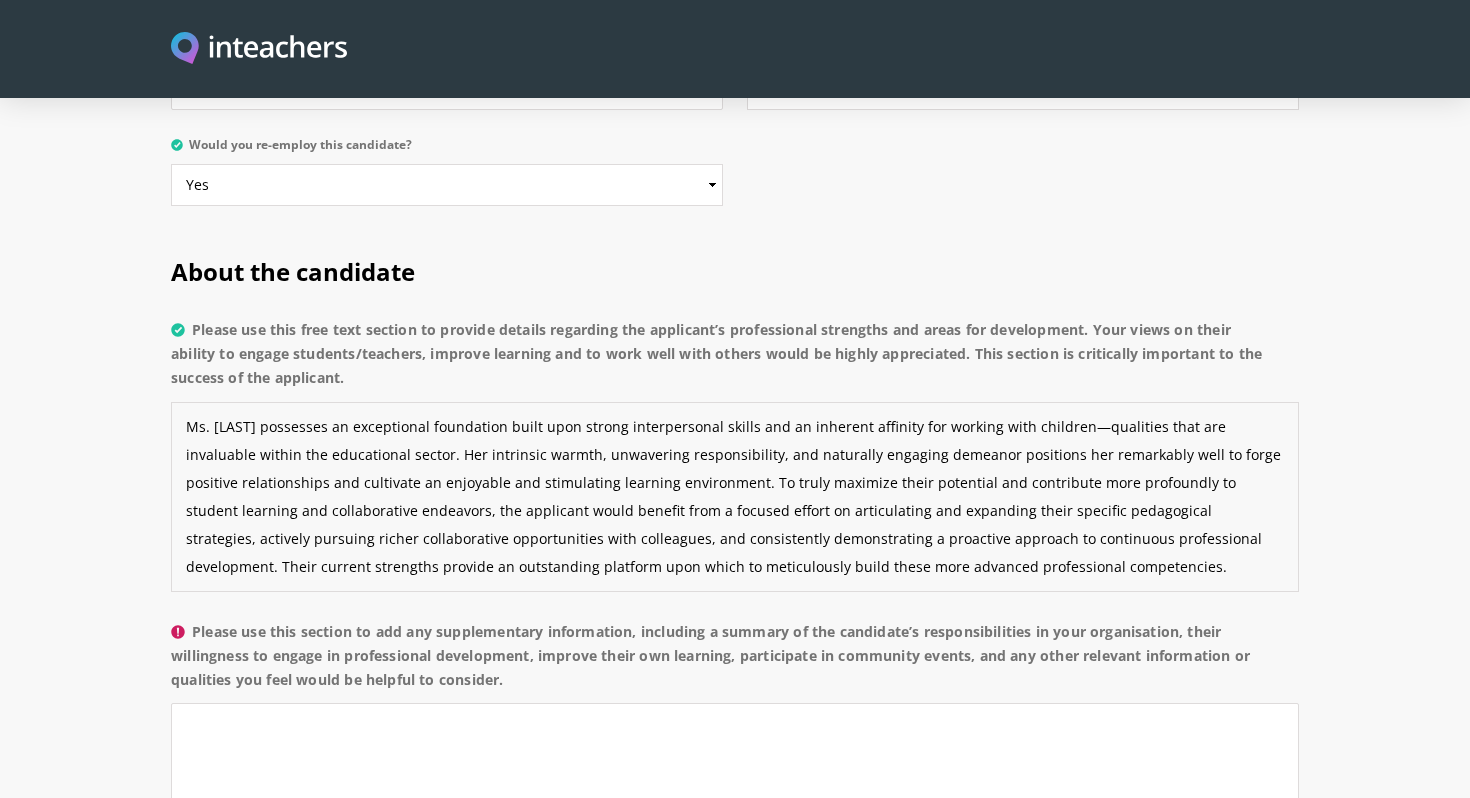click on "Ms. [LAST] possesses an exceptional foundation built upon strong interpersonal skills and an inherent affinity for working with children—qualities that are invaluable within the educational sector. Her intrinsic warmth, unwavering responsibility, and naturally engaging demeanor positions her remarkably well to forge positive relationships and cultivate an enjoyable and stimulating learning environment. To truly maximize their potential and contribute more profoundly to student learning and collaborative endeavors, the applicant would benefit from a focused effort on articulating and expanding their specific pedagogical strategies, actively pursuing richer collaborative opportunities with colleagues, and consistently demonstrating a proactive approach to continuous professional development. Their current strengths provide an outstanding platform upon which to meticulously build these more advanced professional competencies." at bounding box center [735, 497] 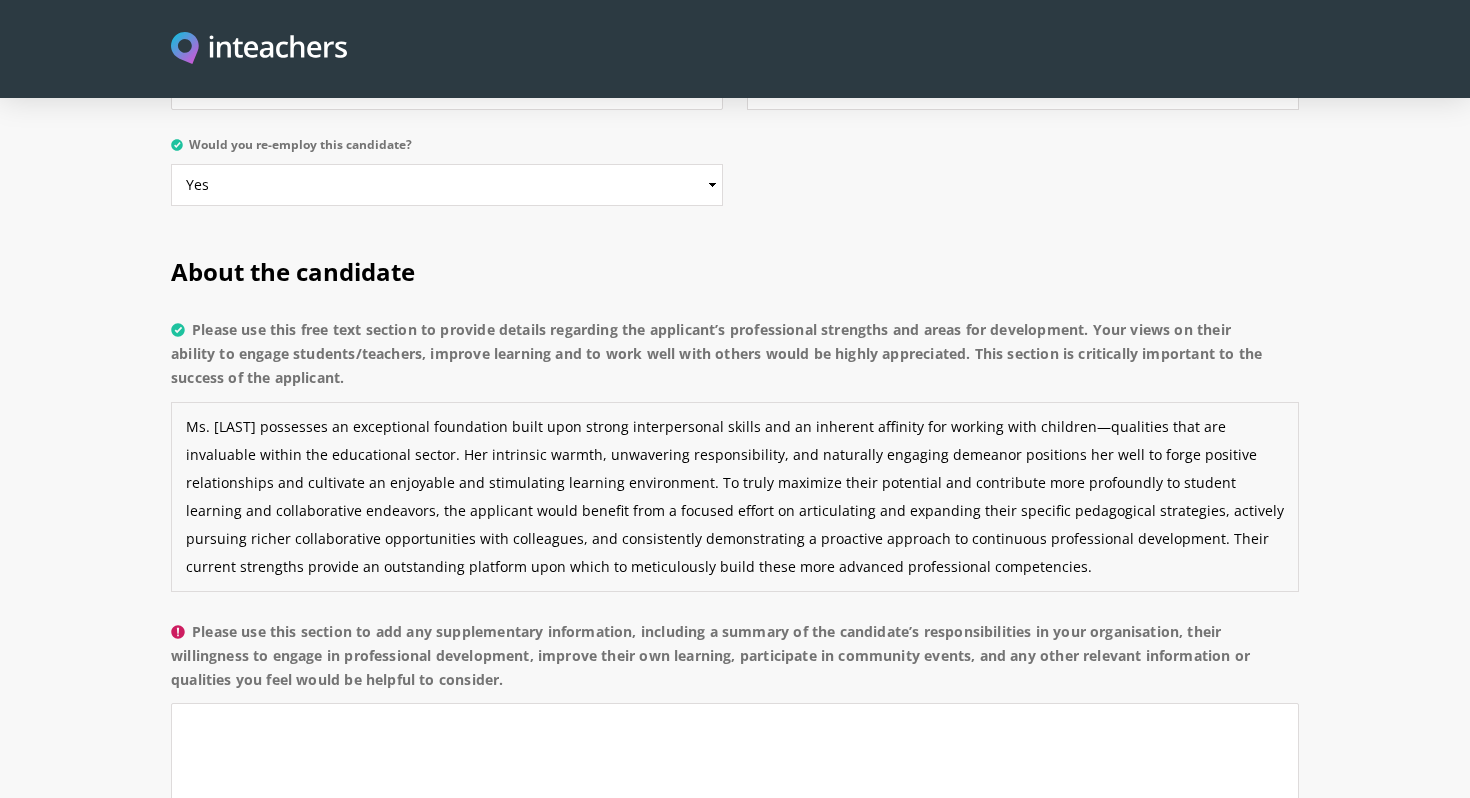 click on "Ms. [LAST] possesses an exceptional foundation built upon strong interpersonal skills and an inherent affinity for working with children—qualities that are invaluable within the educational sector. Her intrinsic warmth, unwavering responsibility, and naturally engaging demeanor positions her well to forge positive relationships and cultivate an enjoyable and stimulating learning environment. To truly maximize their potential and contribute more profoundly to student learning and collaborative endeavors, the applicant would benefit from a focused effort on articulating and expanding their specific pedagogical strategies, actively pursuing richer collaborative opportunities with colleagues, and consistently demonstrating a proactive approach to continuous professional development. Their current strengths provide an outstanding platform upon which to meticulously build these more advanced professional competencies." at bounding box center [735, 497] 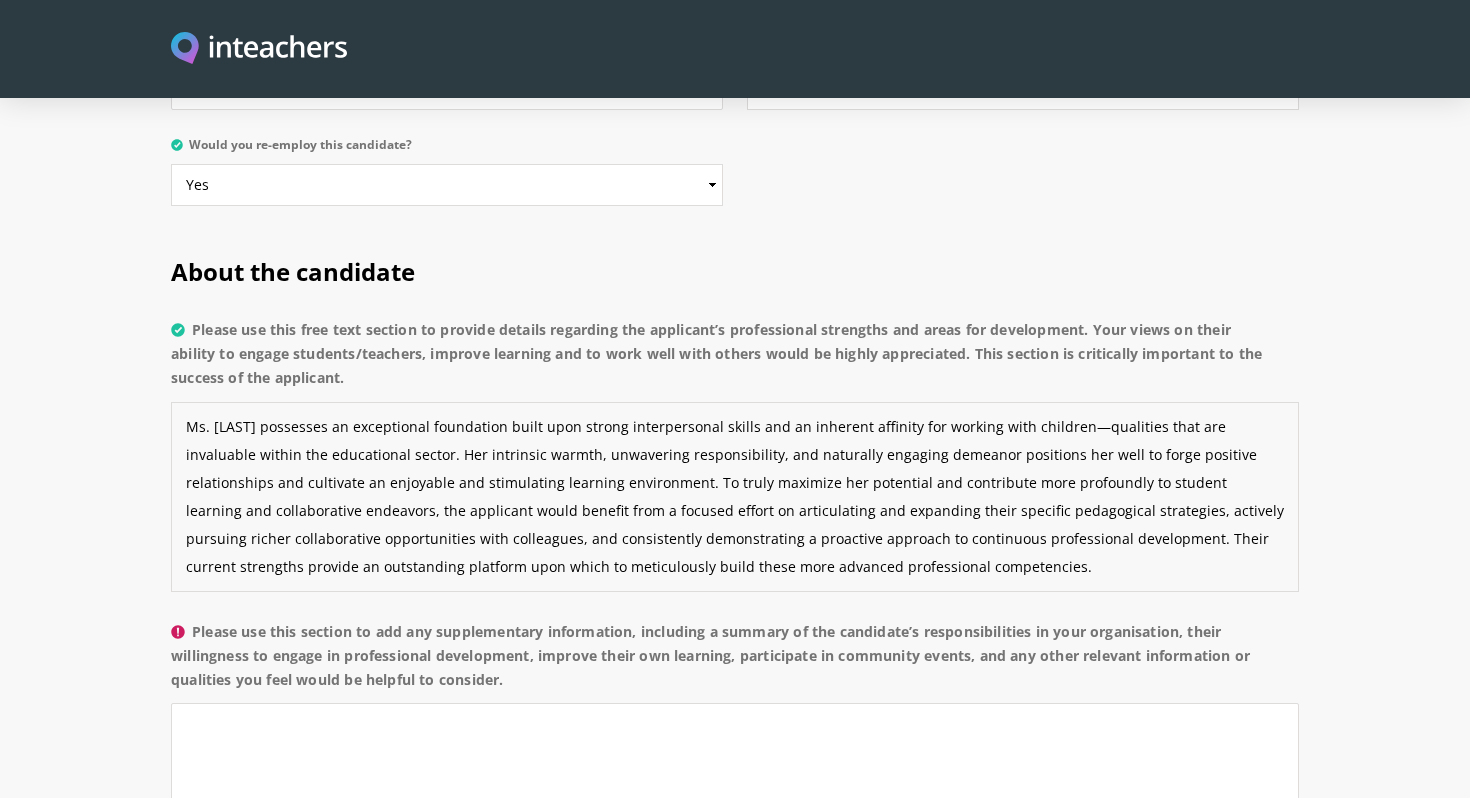 click on "Ms. [LAST] possesses an exceptional foundation built upon strong interpersonal skills and an inherent affinity for working with children—qualities that are invaluable within the educational sector. Her intrinsic warmth, unwavering responsibility, and naturally engaging demeanor positions her well to forge positive relationships and cultivate an enjoyable and stimulating learning environment. To truly maximize her potential and contribute more profoundly to student learning and collaborative endeavors, the applicant would benefit from a focused effort on articulating and expanding their specific pedagogical strategies, actively pursuing richer collaborative opportunities with colleagues, and consistently demonstrating a proactive approach to continuous professional development. Their current strengths provide an outstanding platform upon which to meticulously build these more advanced professional competencies." at bounding box center (735, 497) 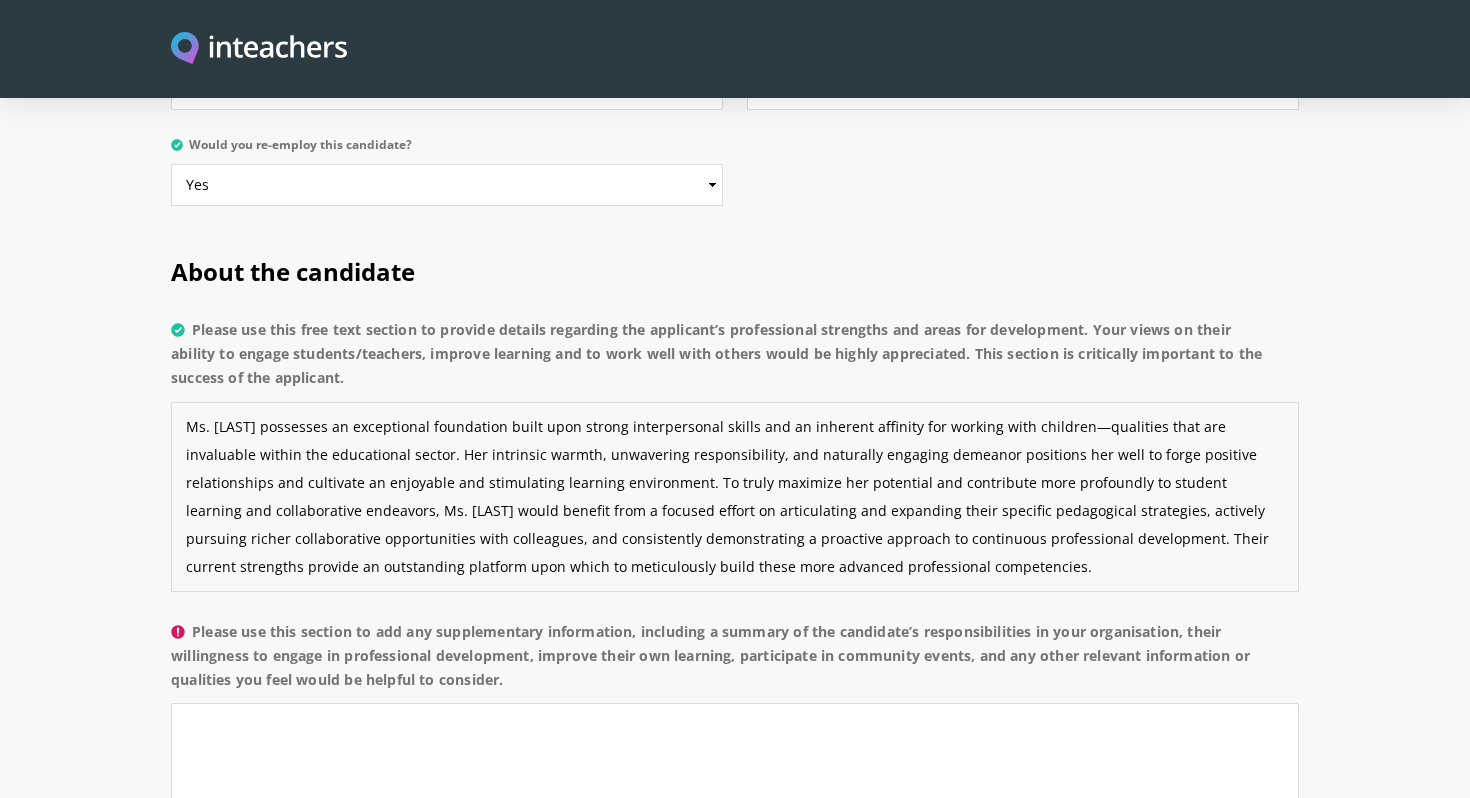 click on "Ms. [LAST] possesses an exceptional foundation built upon strong interpersonal skills and an inherent affinity for working with children—qualities that are invaluable within the educational sector. Her intrinsic warmth, unwavering responsibility, and naturally engaging demeanor positions her well to forge positive relationships and cultivate an enjoyable and stimulating learning environment. To truly maximize her potential and contribute more profoundly to student learning and collaborative endeavors, Ms. [LAST] would benefit from a focused effort on articulating and expanding their specific pedagogical strategies, actively pursuing richer collaborative opportunities with colleagues, and consistently demonstrating a proactive approach to continuous professional development. Their current strengths provide an outstanding platform upon which to meticulously build these more advanced professional competencies." at bounding box center (735, 497) 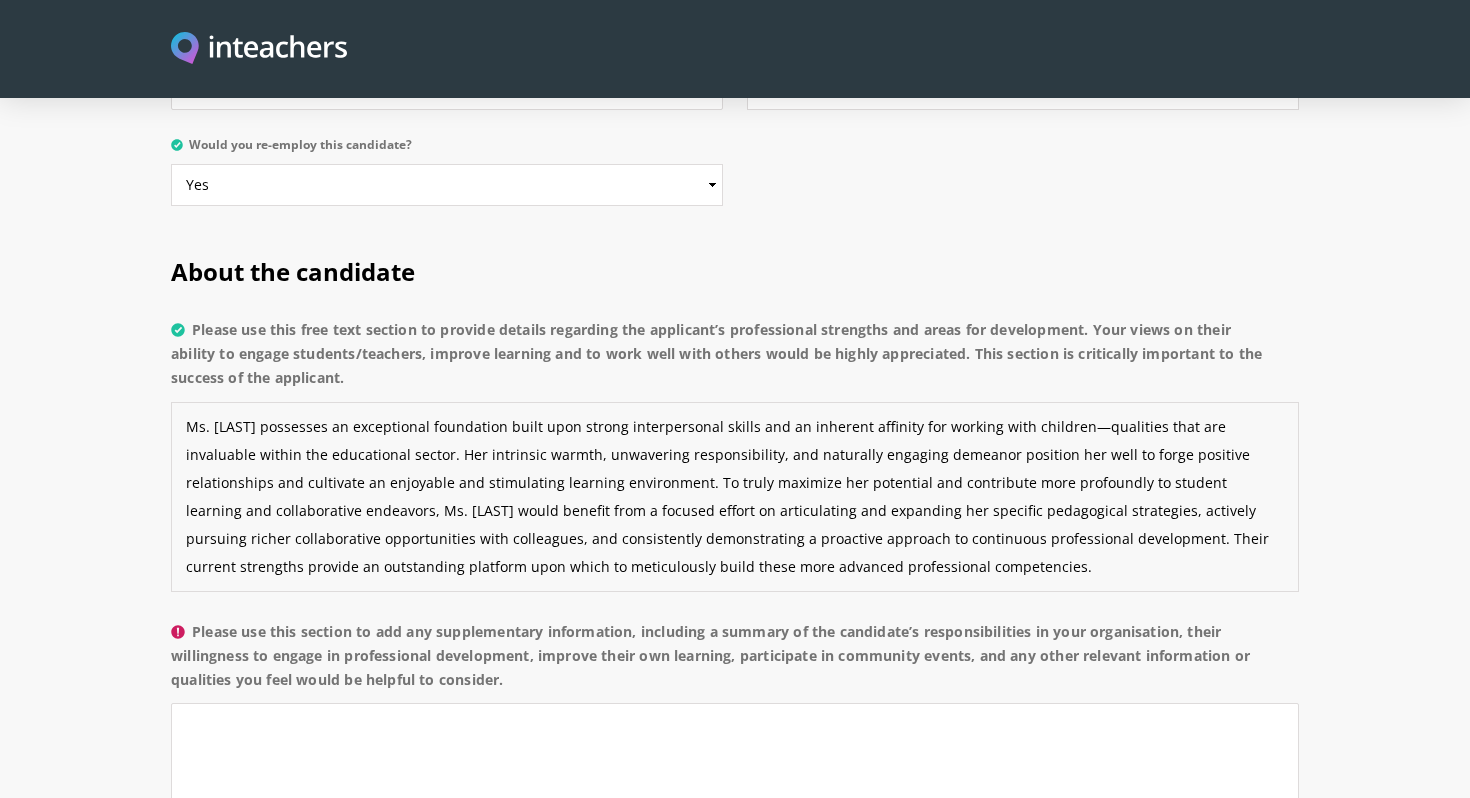 click on "Ms. [LAST] possesses an exceptional foundation built upon strong interpersonal skills and an inherent affinity for working with children—qualities that are invaluable within the educational sector. Her intrinsic warmth, unwavering responsibility, and naturally engaging demeanor position her well to forge positive relationships and cultivate an enjoyable and stimulating learning environment. To truly maximize her potential and contribute more profoundly to student learning and collaborative endeavors, Ms. [LAST] would benefit from a focused effort on articulating and expanding her specific pedagogical strategies, actively pursuing richer collaborative opportunities with colleagues, and consistently demonstrating a proactive approach to continuous professional development. Their current strengths provide an outstanding platform upon which to meticulously build these more advanced professional competencies." at bounding box center [735, 497] 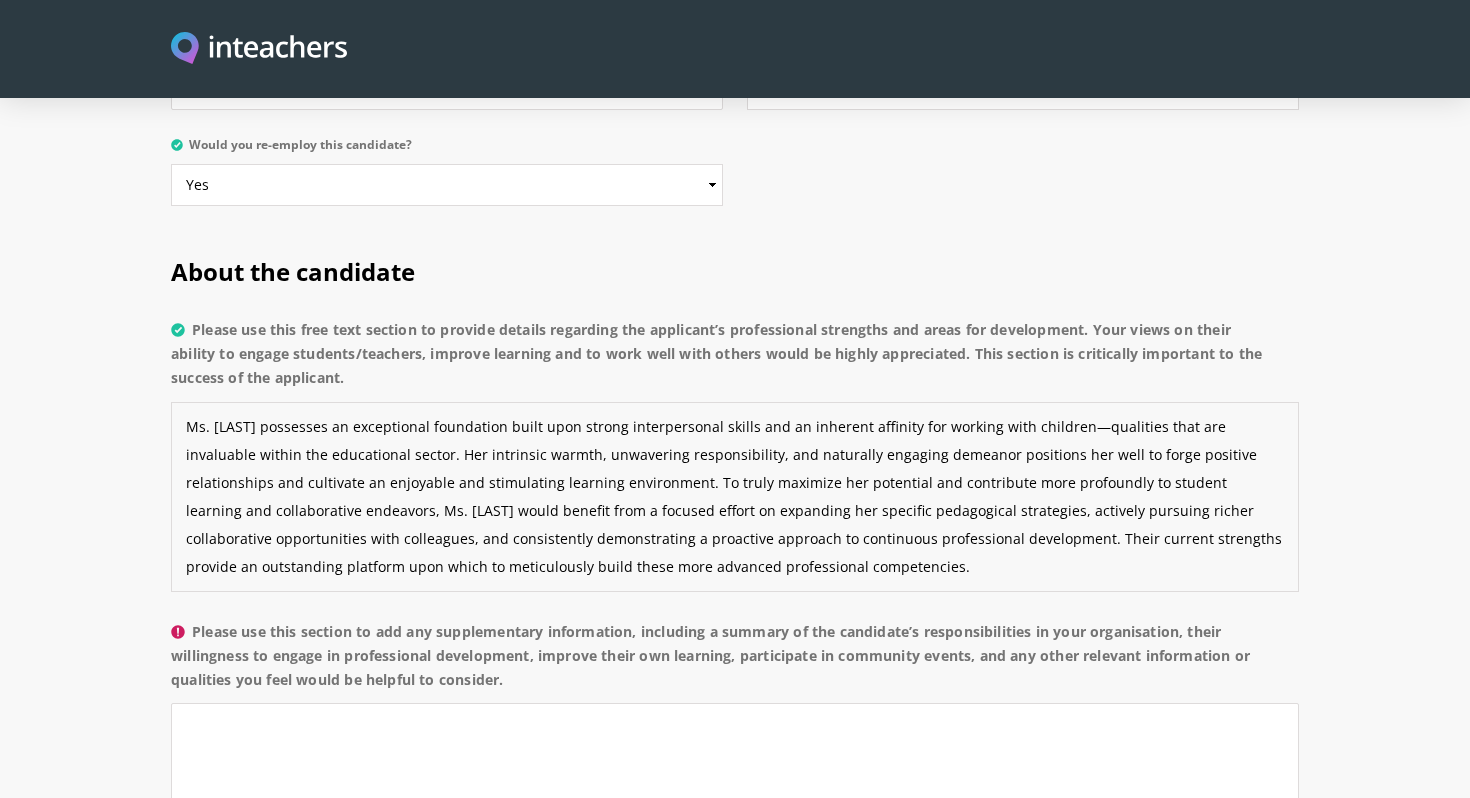 click on "Ms. [LAST] possesses an exceptional foundation built upon strong interpersonal skills and an inherent affinity for working with children—qualities that are invaluable within the educational sector. Her intrinsic warmth, unwavering responsibility, and naturally engaging demeanor positions her well to forge positive relationships and cultivate an enjoyable and stimulating learning environment. To truly maximize her potential and contribute more profoundly to student learning and collaborative endeavors, Ms. [LAST] would benefit from a focused effort on expanding her specific pedagogical strategies, actively pursuing richer collaborative opportunities with colleagues, and consistently demonstrating a proactive approach to continuous professional development. Their current strengths provide an outstanding platform upon which to meticulously build these more advanced professional competencies." at bounding box center (735, 497) 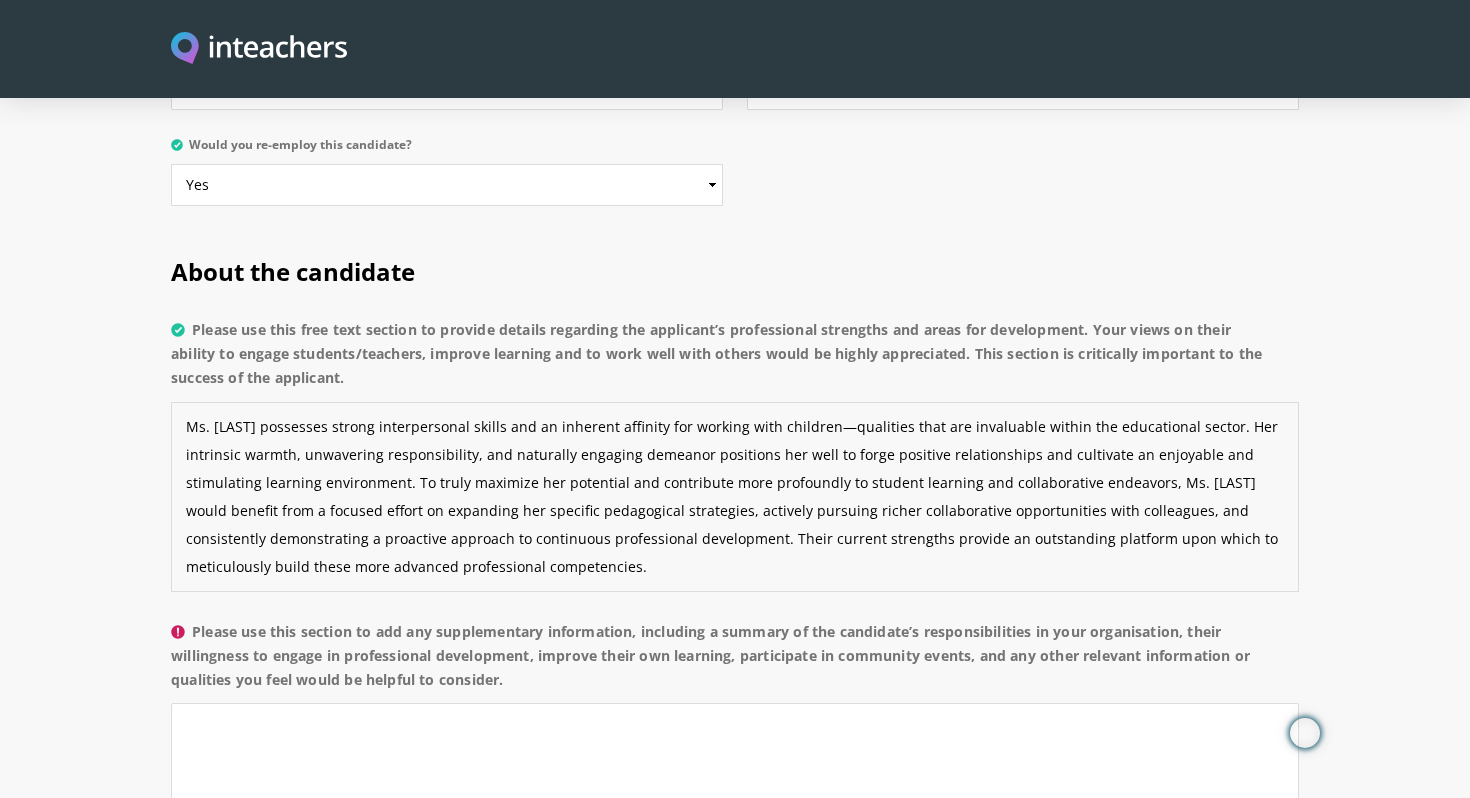 click on "Ms. [LAST] possesses strong interpersonal skills and an inherent affinity for working with children—qualities that are invaluable within the educational sector. Her intrinsic warmth, unwavering responsibility, and naturally engaging demeanor positions her well to forge positive relationships and cultivate an enjoyable and stimulating learning environment. To truly maximize her potential and contribute more profoundly to student learning and collaborative endeavors, Ms. [LAST] would benefit from a focused effort on expanding her specific pedagogical strategies, actively pursuing richer collaborative opportunities with colleagues, and consistently demonstrating a proactive approach to continuous professional development. Their current strengths provide an outstanding platform upon which to meticulously build these more advanced professional competencies." at bounding box center [735, 497] 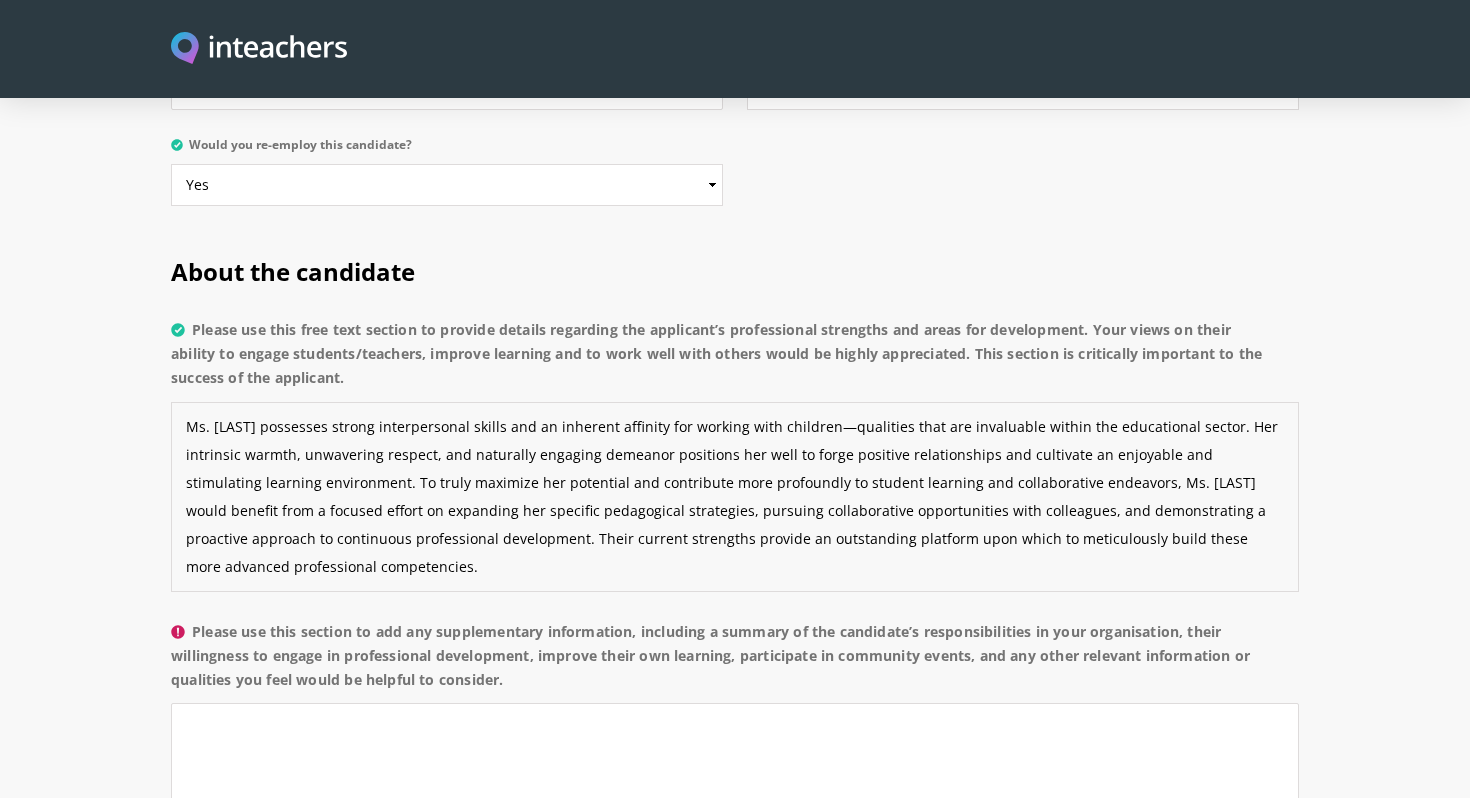 drag, startPoint x: 616, startPoint y: 488, endPoint x: 719, endPoint y: 487, distance: 103.00485 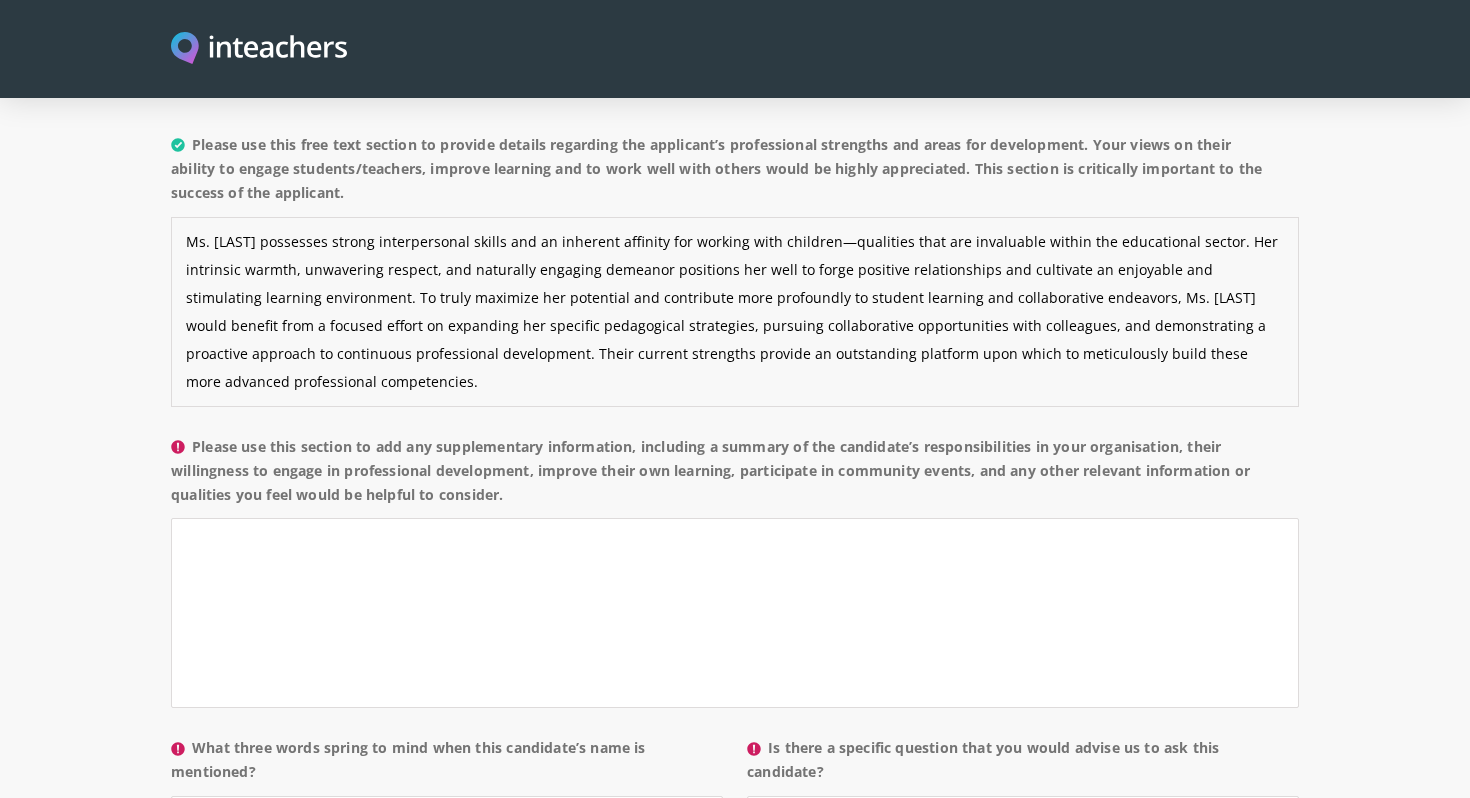 scroll, scrollTop: 1526, scrollLeft: 0, axis: vertical 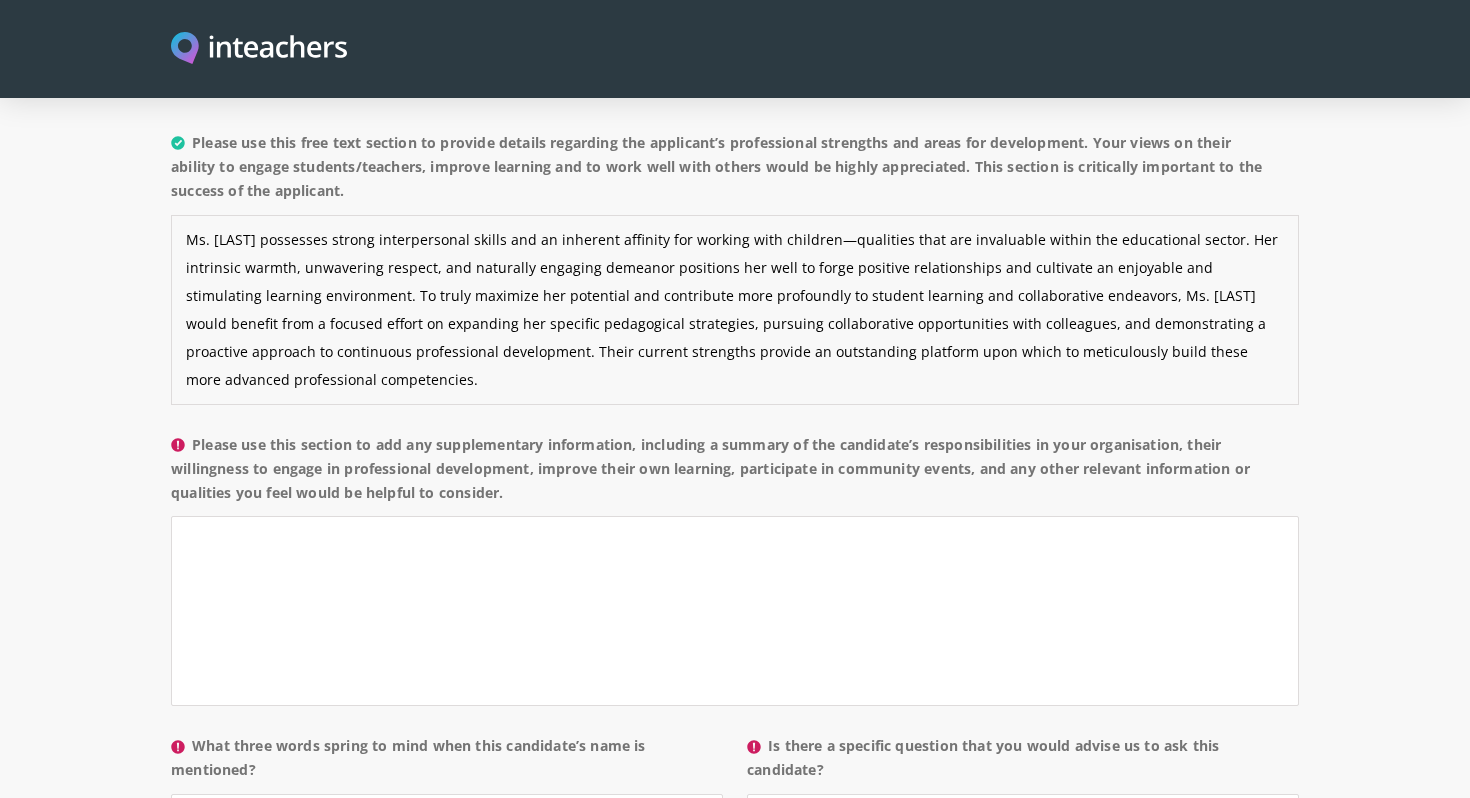click on "Ms. [LAST] possesses strong interpersonal skills and an inherent affinity for working with children—qualities that are invaluable within the educational sector. Her intrinsic warmth, unwavering respect, and naturally engaging demeanor positions her well to forge positive relationships and cultivate an enjoyable and stimulating learning environment. To truly maximize her potential and contribute more profoundly to student learning and collaborative endeavors, Ms. [LAST] would benefit from a focused effort on expanding her specific pedagogical strategies, pursuing collaborative opportunities with colleagues, and demonstrating a proactive approach to continuous professional development. Their current strengths provide an outstanding platform upon which to meticulously build these more advanced professional competencies." at bounding box center (735, 310) 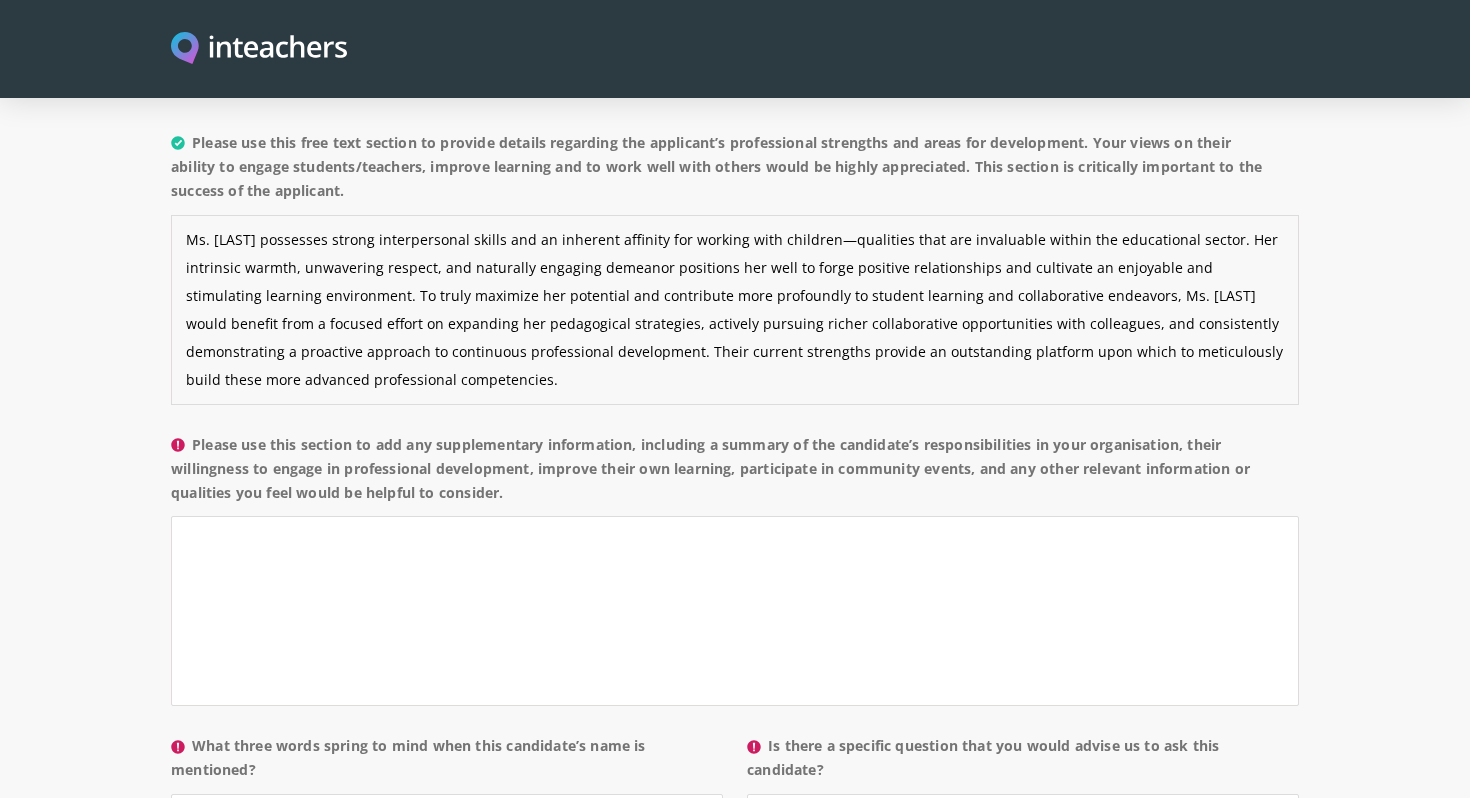 click on "Ms. [LAST] possesses strong interpersonal skills and an inherent affinity for working with children—qualities that are invaluable within the educational sector. Her intrinsic warmth, unwavering respect, and naturally engaging demeanor positions her well to forge positive relationships and cultivate an enjoyable and stimulating learning environment. To truly maximize her potential and contribute more profoundly to student learning and collaborative endeavors, Ms. [LAST] would benefit from a focused effort on expanding her pedagogical strategies, actively pursuing richer collaborative opportunities with colleagues, and consistently demonstrating a proactive approach to continuous professional development. Their current strengths provide an outstanding platform upon which to meticulously build these more advanced professional competencies." at bounding box center (735, 310) 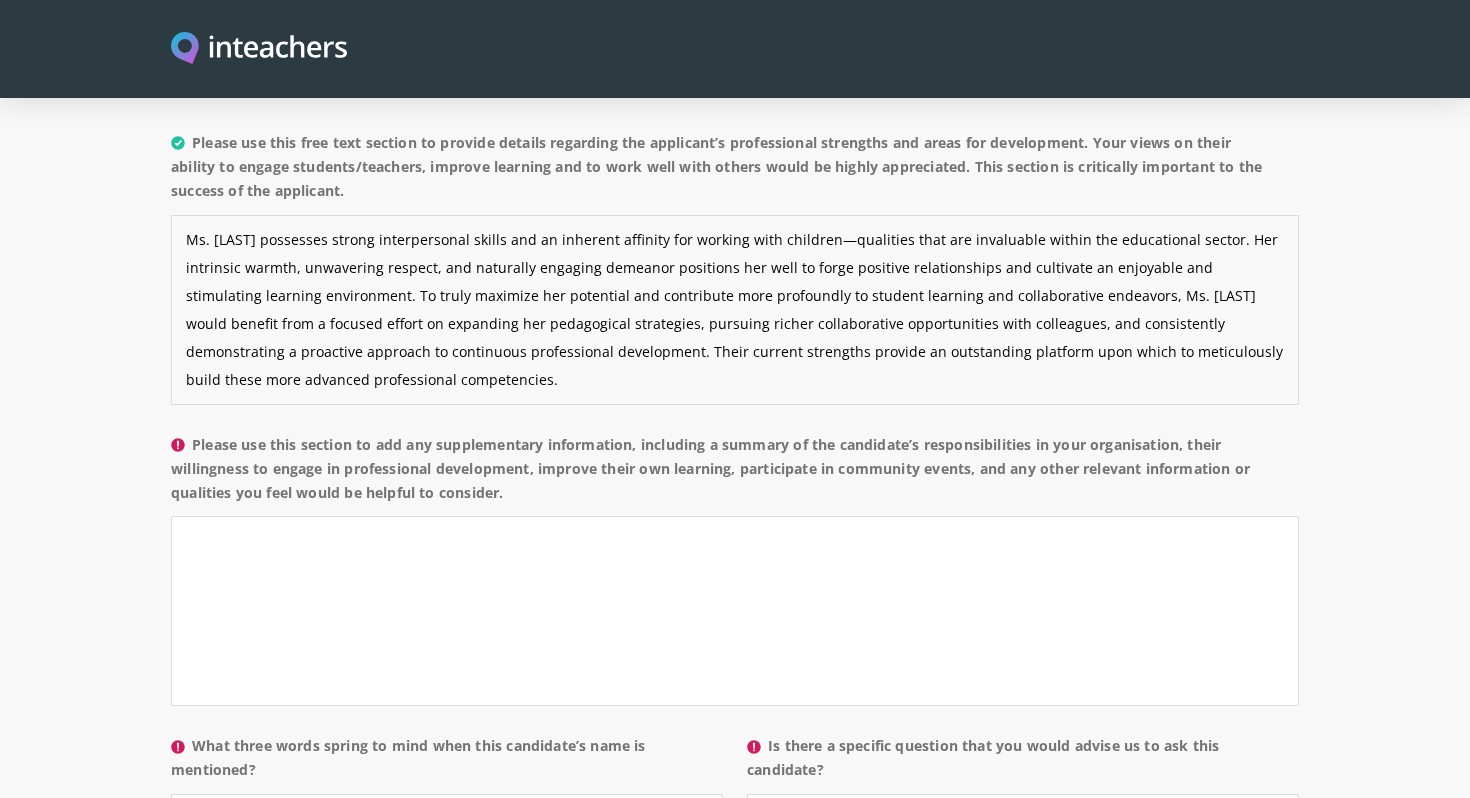 click on "Ms. [LAST] possesses strong interpersonal skills and an inherent affinity for working with children—qualities that are invaluable within the educational sector. Her intrinsic warmth, unwavering respect, and naturally engaging demeanor positions her well to forge positive relationships and cultivate an enjoyable and stimulating learning environment. To truly maximize her potential and contribute more profoundly to student learning and collaborative endeavors, Ms. [LAST] would benefit from a focused effort on expanding her pedagogical strategies, pursuing richer collaborative opportunities with colleagues, and consistently demonstrating a proactive approach to continuous professional development. Their current strengths provide an outstanding platform upon which to meticulously build these more advanced professional competencies." at bounding box center [735, 310] 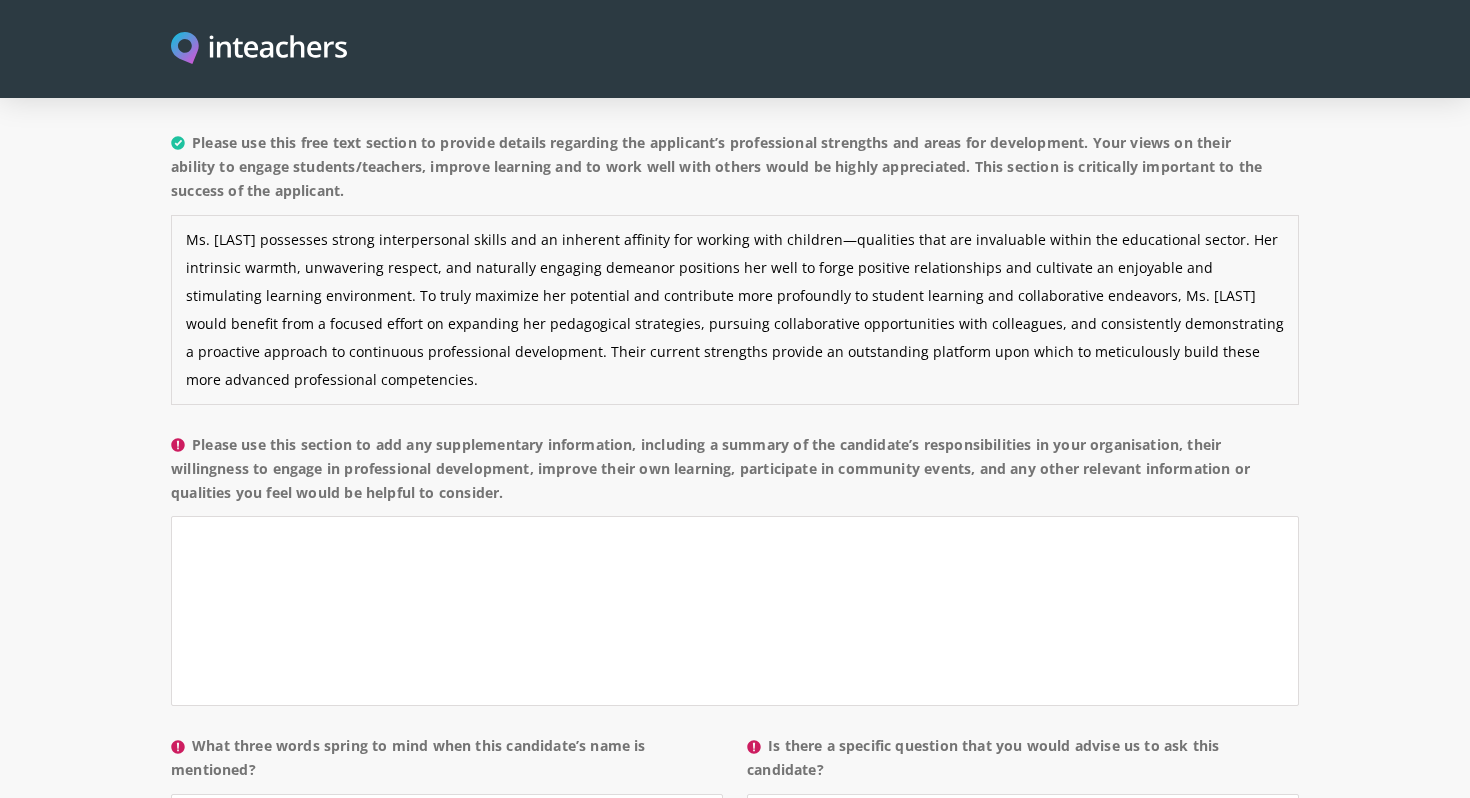 click on "Ms. [LAST] possesses strong interpersonal skills and an inherent affinity for working with children—qualities that are invaluable within the educational sector. Her intrinsic warmth, unwavering respect, and naturally engaging demeanor positions her well to forge positive relationships and cultivate an enjoyable and stimulating learning environment. To truly maximize her potential and contribute more profoundly to student learning and collaborative endeavors, Ms. [LAST] would benefit from a focused effort on expanding her pedagogical strategies, pursuing collaborative opportunities with colleagues, and consistently demonstrating a proactive approach to continuous professional development. Their current strengths provide an outstanding platform upon which to meticulously build these more advanced professional competencies." at bounding box center (735, 310) 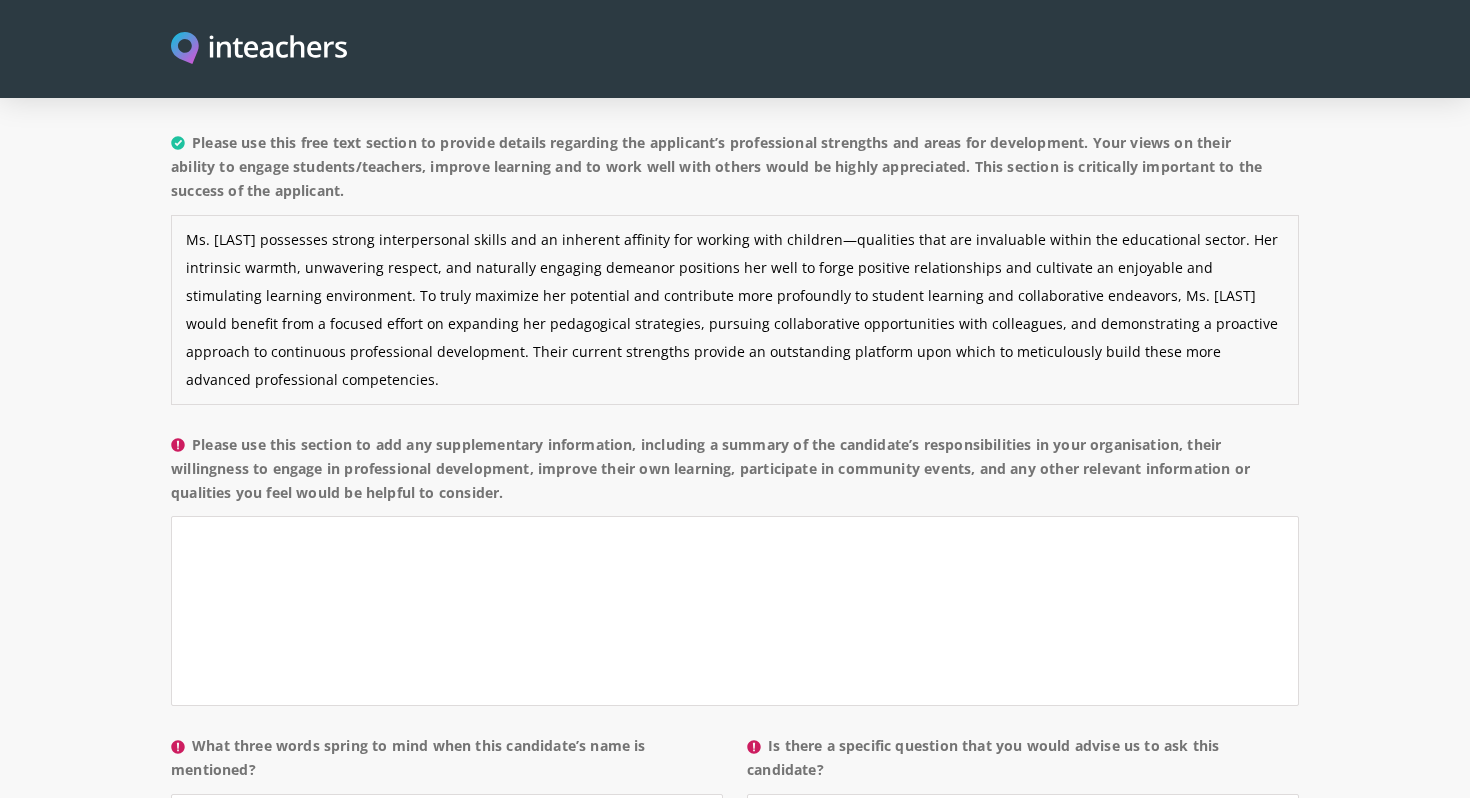 click on "Ms. [LAST] possesses strong interpersonal skills and an inherent affinity for working with children—qualities that are invaluable within the educational sector. Her intrinsic warmth, unwavering respect, and naturally engaging demeanor positions her well to forge positive relationships and cultivate an enjoyable and stimulating learning environment. To truly maximize her potential and contribute more profoundly to student learning and collaborative endeavors, Ms. [LAST] would benefit from a focused effort on expanding her pedagogical strategies, pursuing collaborative opportunities with colleagues, and demonstrating a proactive approach to continuous professional development. Their current strengths provide an outstanding platform upon which to meticulously build these more advanced professional competencies." at bounding box center (735, 310) 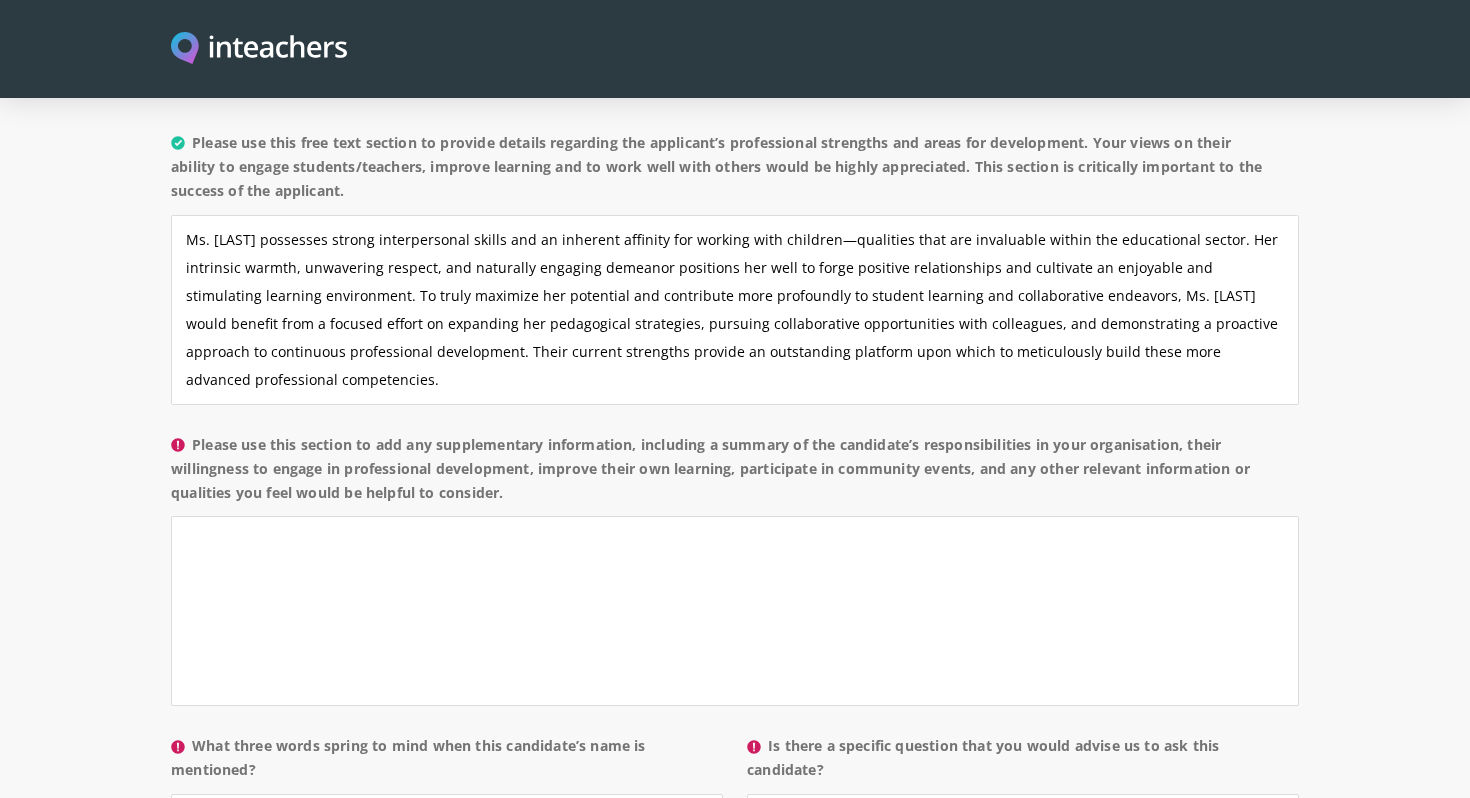 click on "Please use this section to add any supplementary information, including a summary of the candidate’s responsibilities in your organisation, their willingness to engage in professional development, improve their own learning, participate in community events, and any other relevant information or qualities you feel would be helpful to consider." at bounding box center (735, 475) 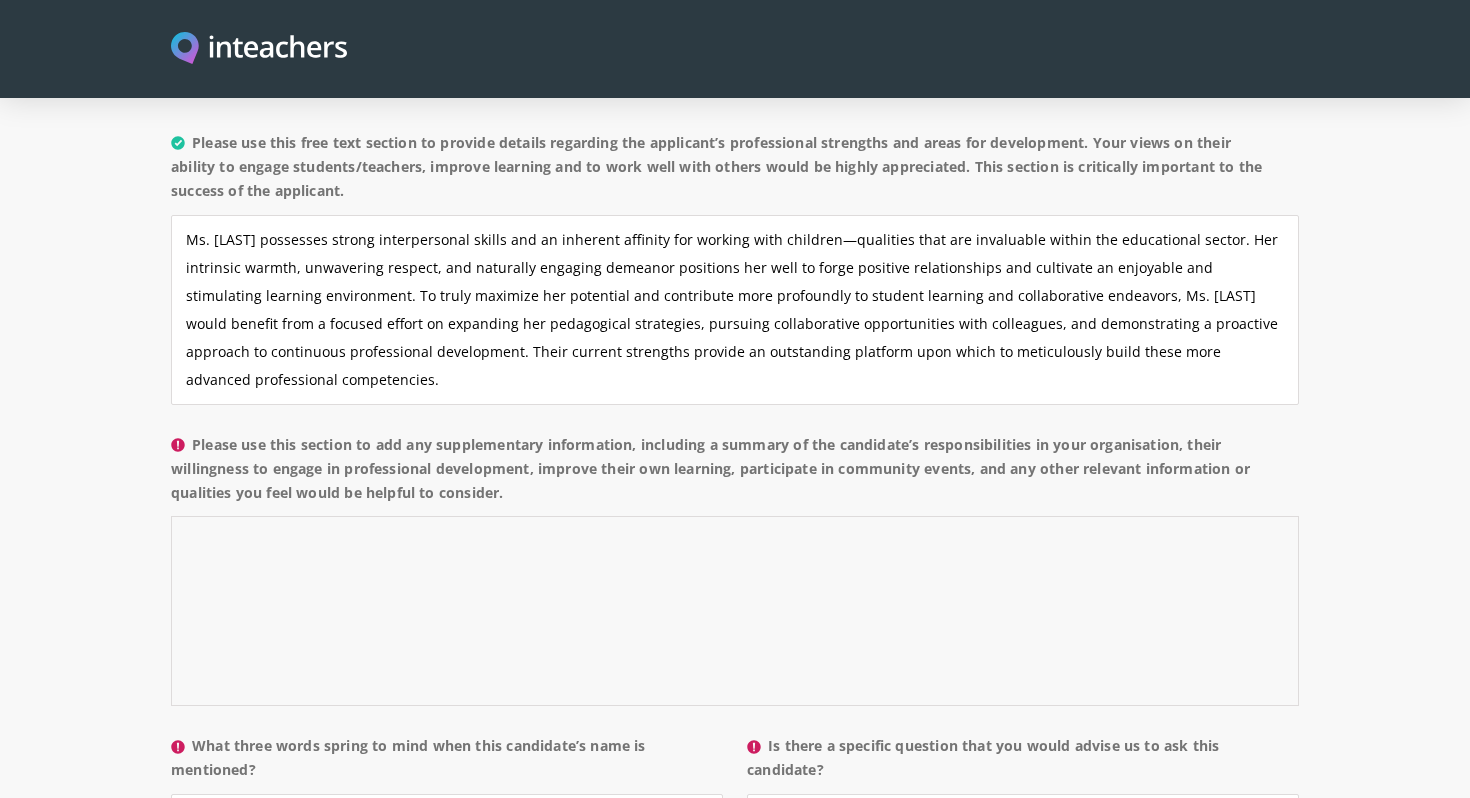click on "Please use this section to add any supplementary information, including a summary of the candidate’s responsibilities in your organisation, their willingness to engage in professional development, improve their own learning, participate in community events, and any other relevant information or qualities you feel would be helpful to consider." at bounding box center [735, 611] 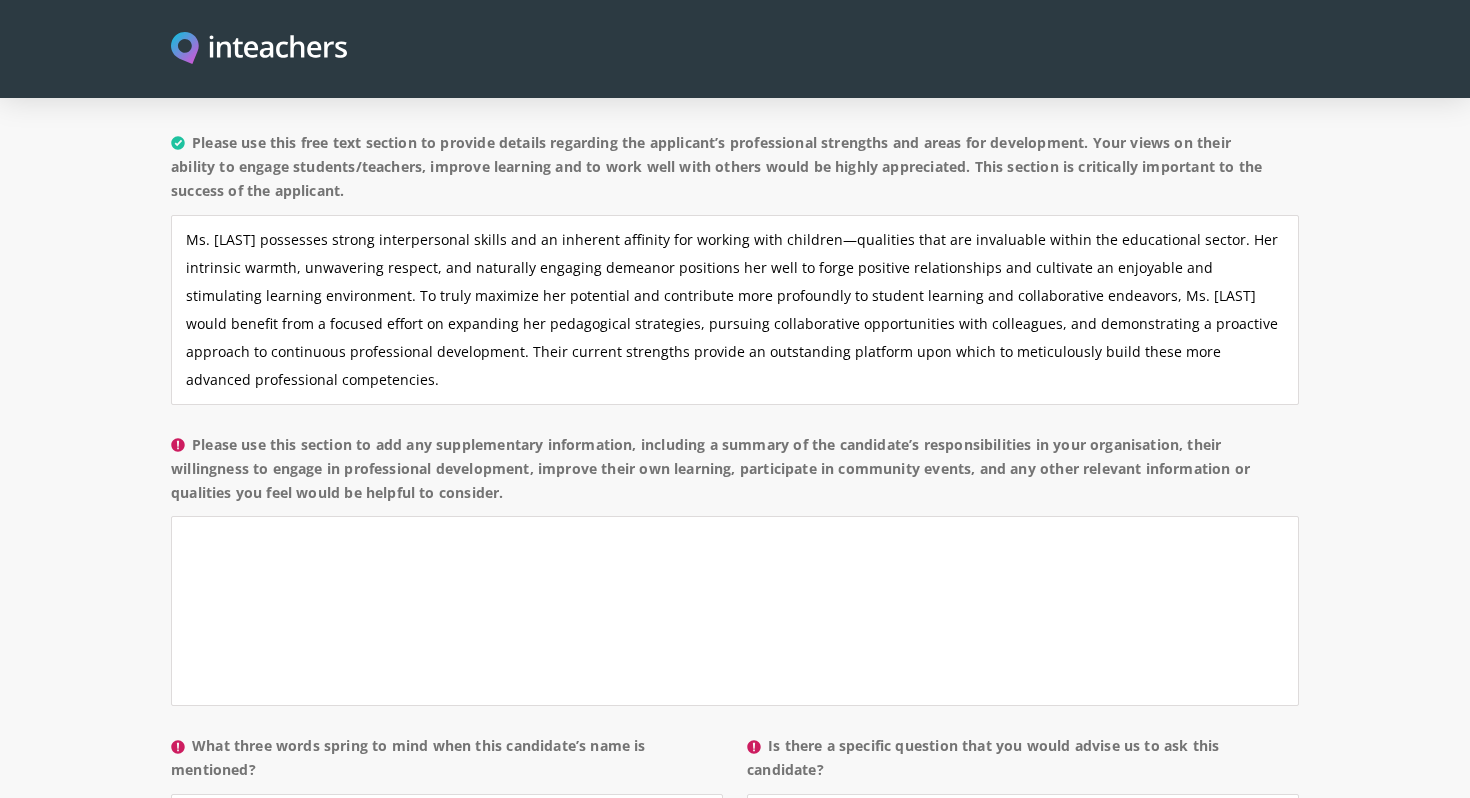 drag, startPoint x: 514, startPoint y: 468, endPoint x: 195, endPoint y: 410, distance: 324.22986 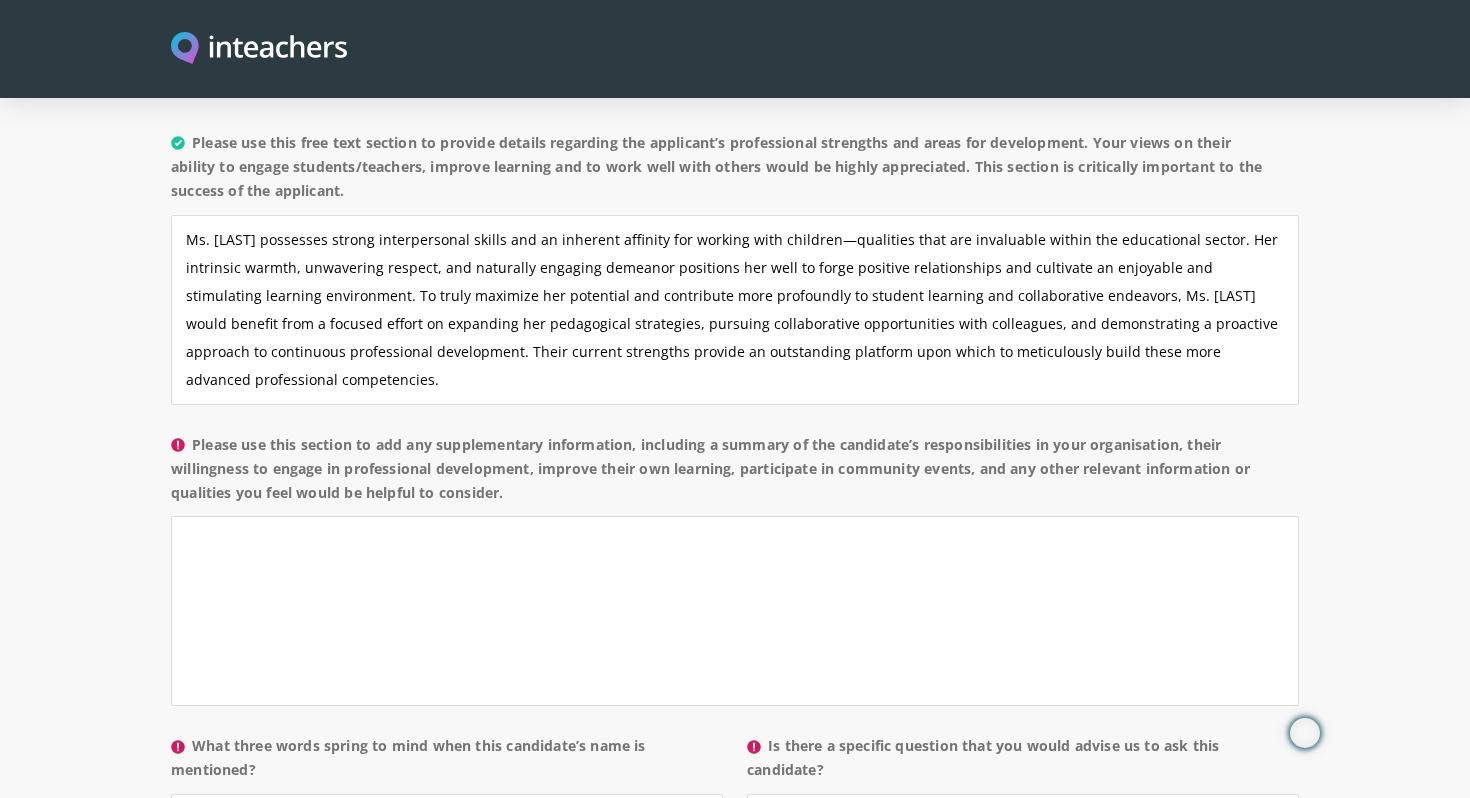 copy on "Please use this section to add any supplementary information, including a summary of the candidate’s responsibilities in your organisation, their willingness to engage in professional development, improve their own learning, participate in community events, and any other relevant information or qualities you feel would be helpful to consider." 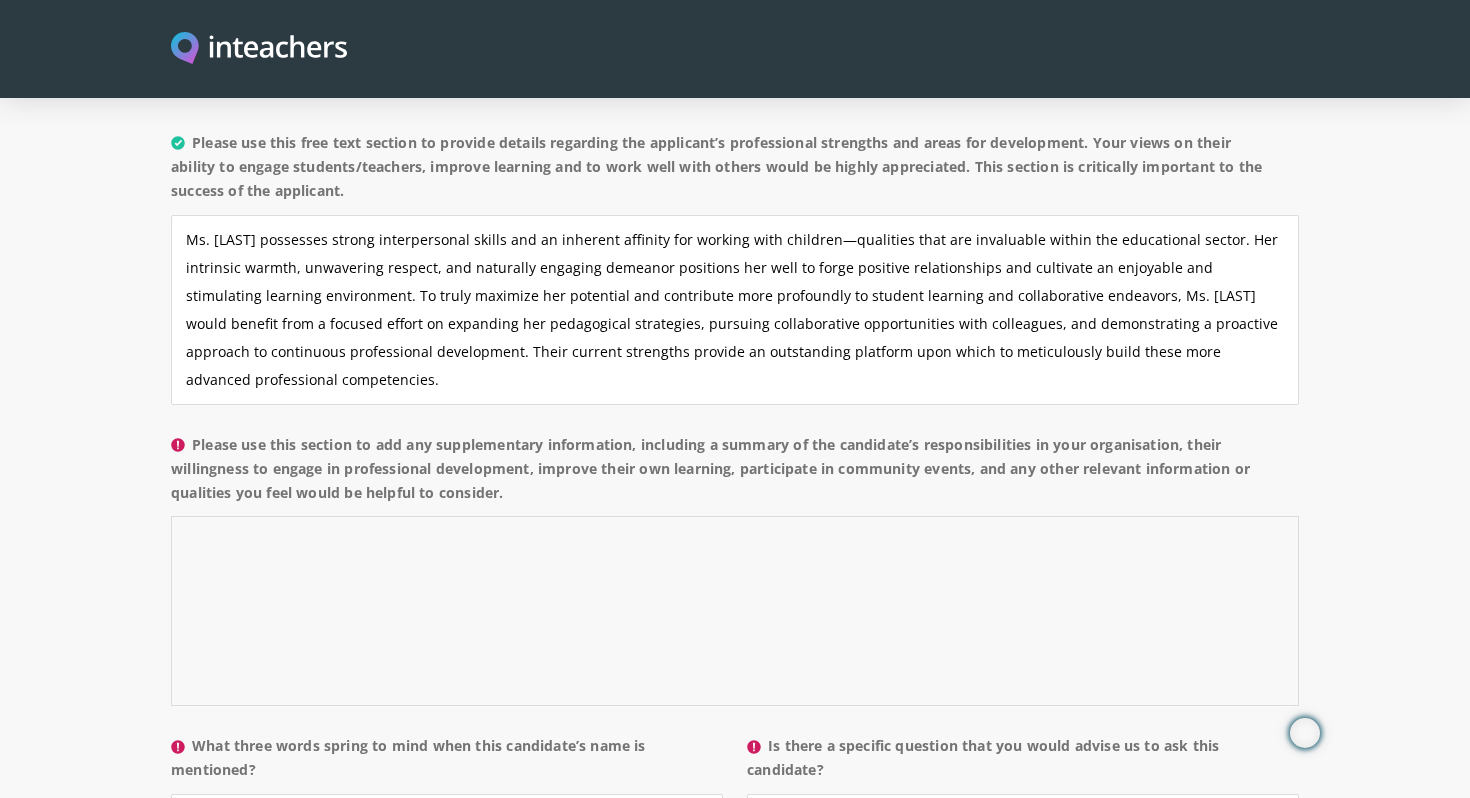 click on "Please use this section to add any supplementary information, including a summary of the candidate’s responsibilities in your organisation, their willingness to engage in professional development, improve their own learning, participate in community events, and any other relevant information or qualities you feel would be helpful to consider." at bounding box center [735, 611] 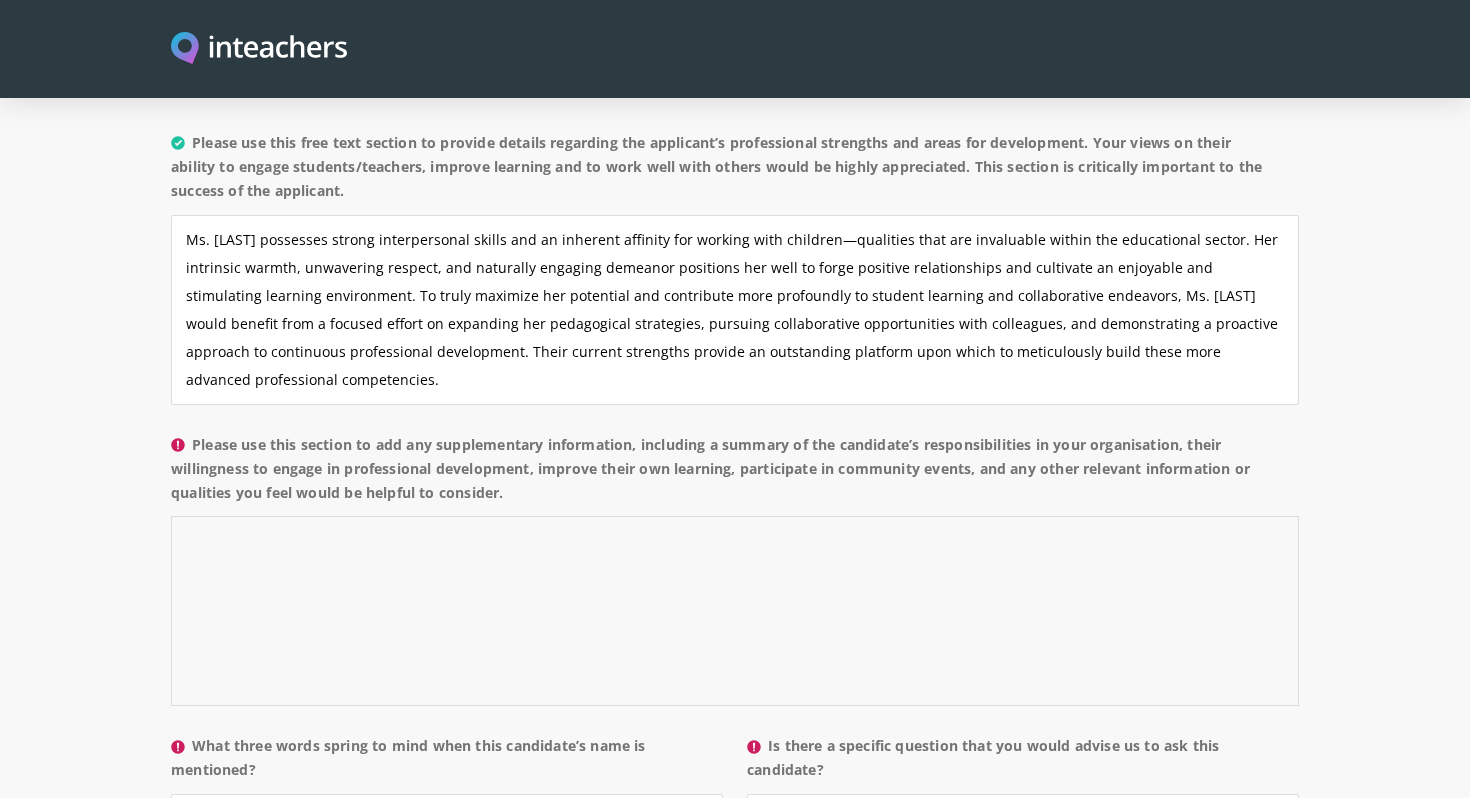 paste on "is a highly collaborative individual, consistently demonstrating a strong ability to collaborate with grade-level teachers. In their substitute roles, this meant quickly coordinating with permanent staff to understand classroom routines, student needs, and lesson plans, ensuring continuity of instruction. Their willingness to share ideas and work cooperatively significantly contributed to the smooth operation of various classrooms. While the specific details of their participation in community events are not extensively documented, their warm and engaging nature, coupled with their dedication to students, suggests a natural inclination towards community involvement that supports the holistic development of learners." 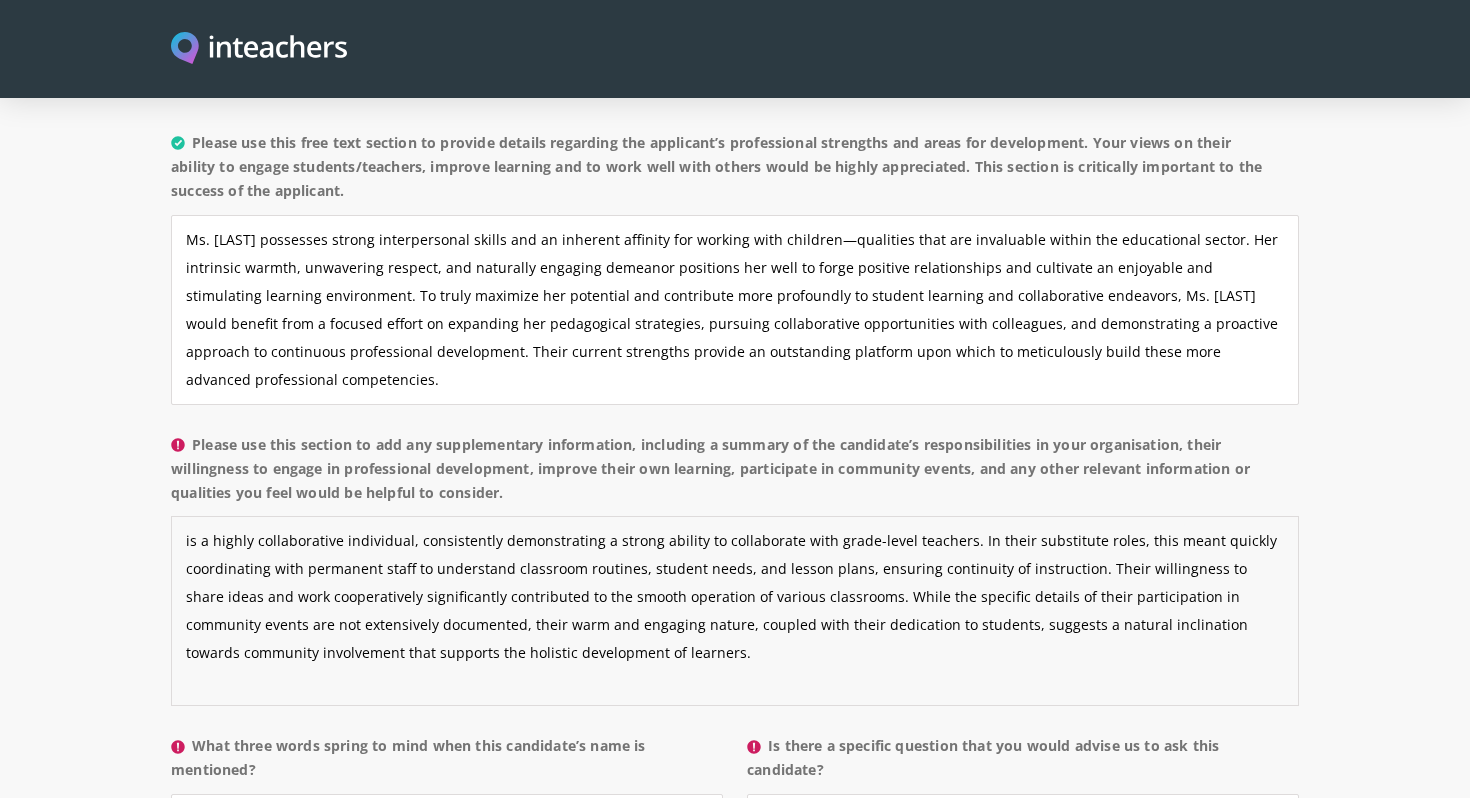 click on "is a highly collaborative individual, consistently demonstrating a strong ability to collaborate with grade-level teachers. In their substitute roles, this meant quickly coordinating with permanent staff to understand classroom routines, student needs, and lesson plans, ensuring continuity of instruction. Their willingness to share ideas and work cooperatively significantly contributed to the smooth operation of various classrooms. While the specific details of their participation in community events are not extensively documented, their warm and engaging nature, coupled with their dedication to students, suggests a natural inclination towards community involvement that supports the holistic development of learners." at bounding box center (735, 611) 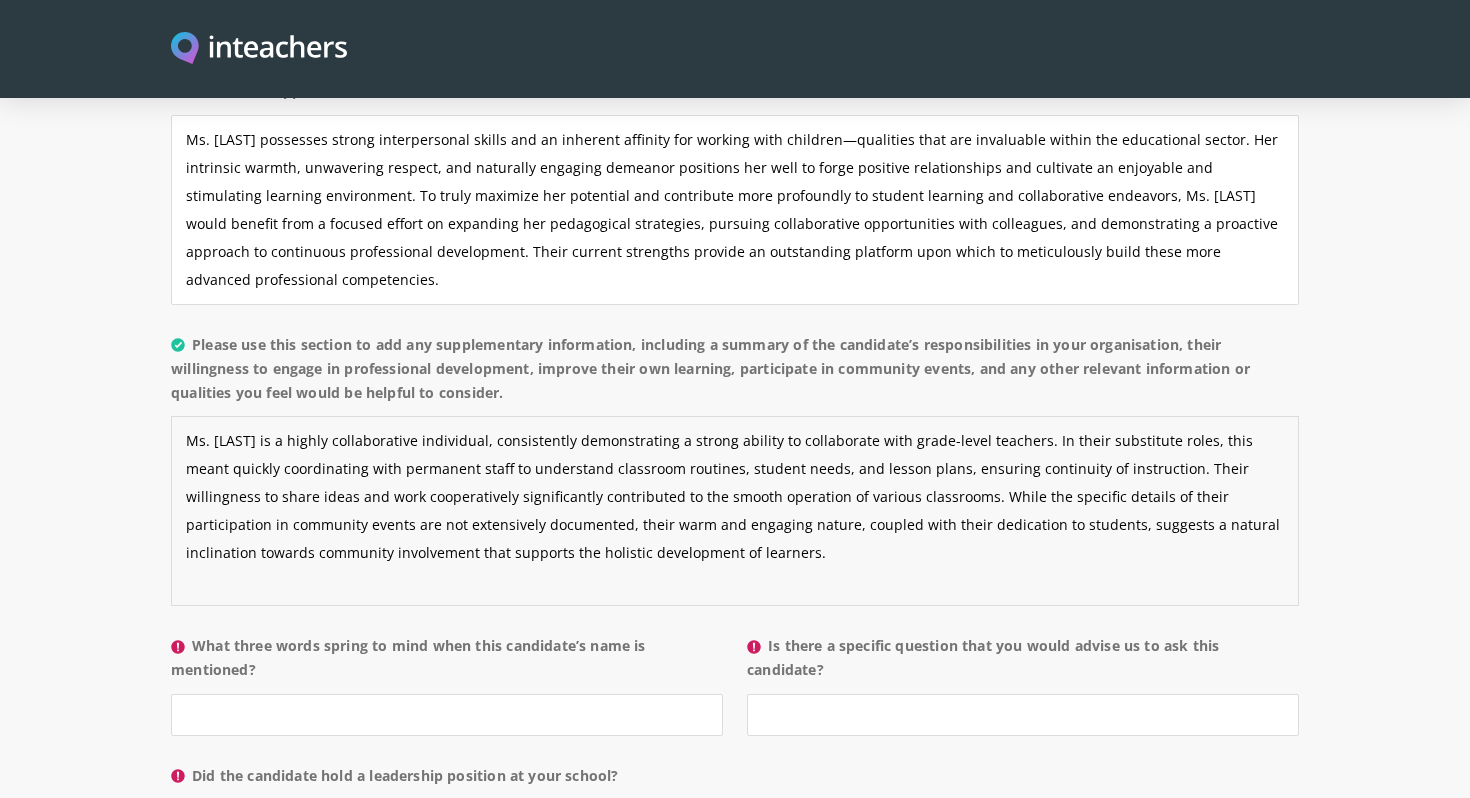 scroll, scrollTop: 1627, scrollLeft: 0, axis: vertical 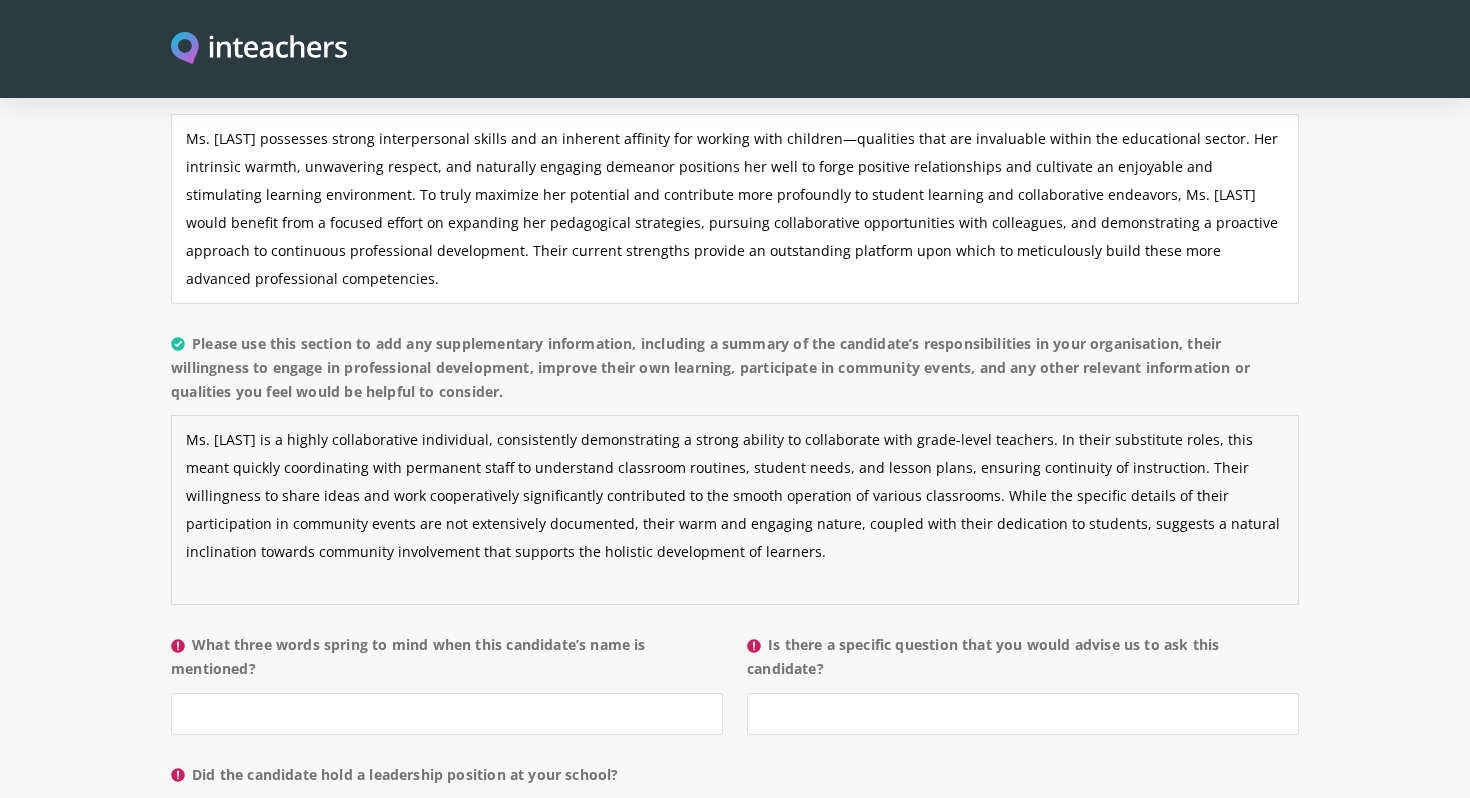 drag, startPoint x: 895, startPoint y: 470, endPoint x: 938, endPoint y: 513, distance: 60.811184 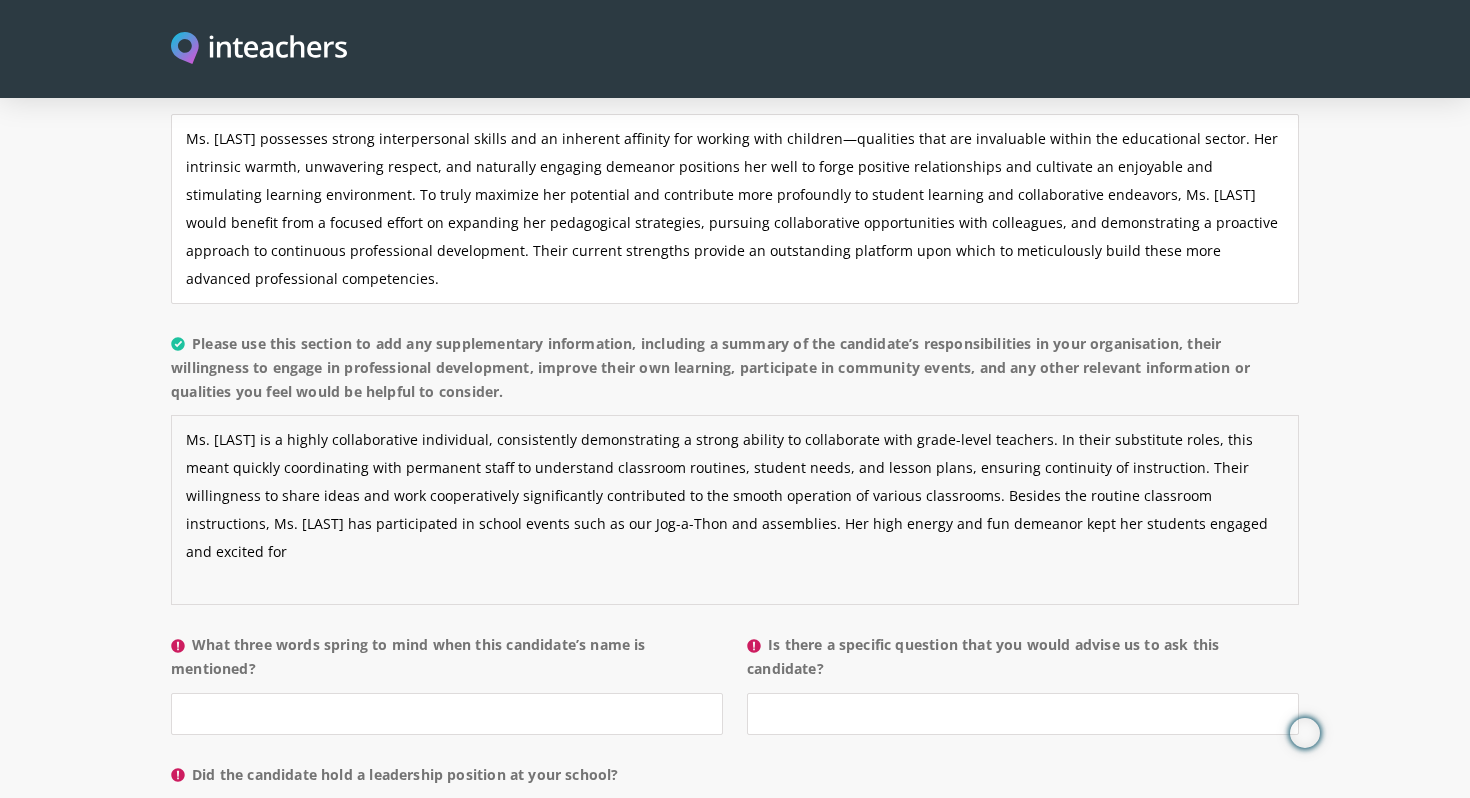 click on "Ms. [LAST] is a highly collaborative individual, consistently demonstrating a strong ability to collaborate with grade-level teachers. In their substitute roles, this meant quickly coordinating with permanent staff to understand classroom routines, student needs, and lesson plans, ensuring continuity of instruction. Their willingness to share ideas and work cooperatively significantly contributed to the smooth operation of various classrooms. Besides the routine classroom instructions, Ms. [LAST] has participated in school events such as our Jog-a-Thon and assemblies. Her high energy and fun demeanor kept her students engaged and excited for" at bounding box center [735, 510] 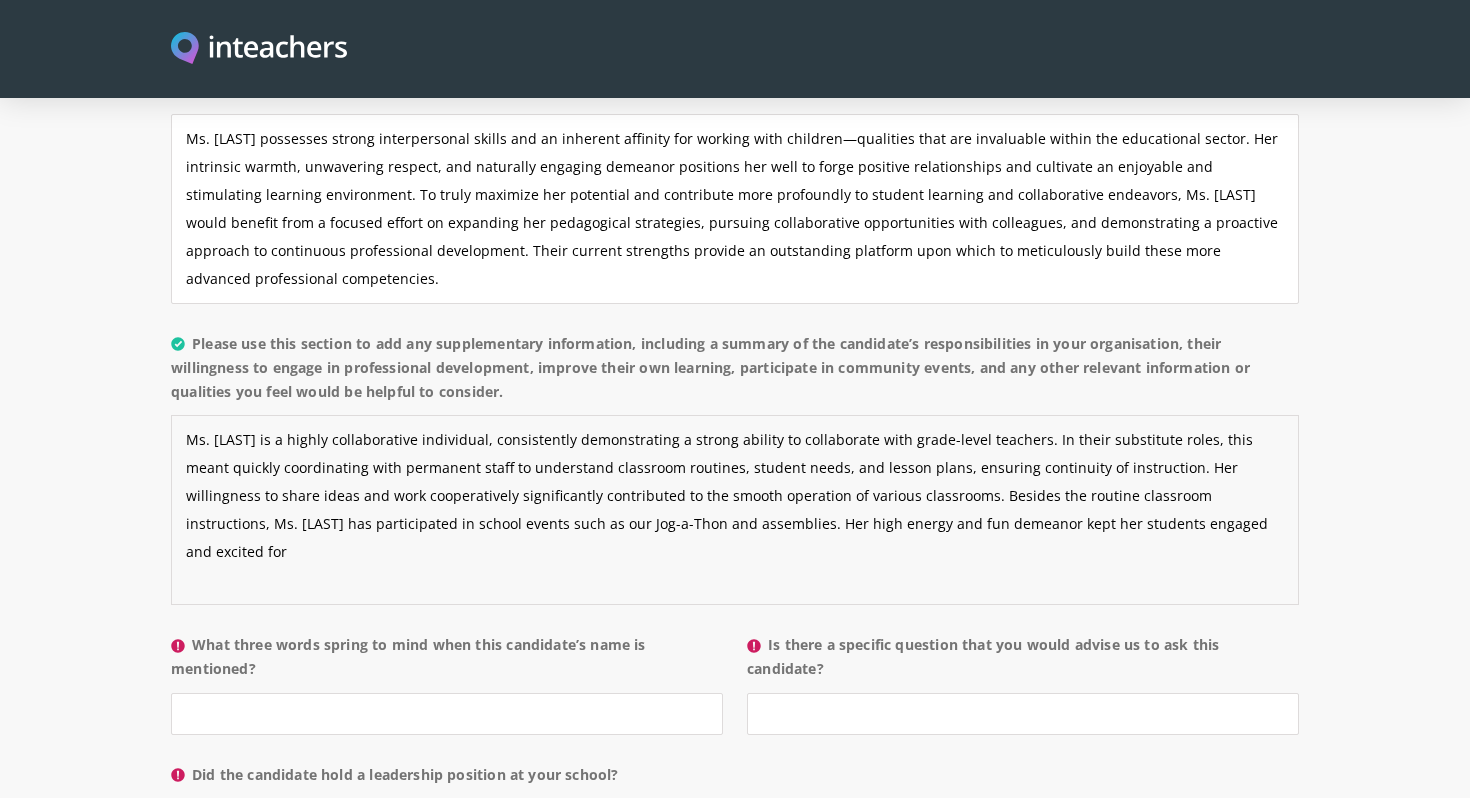 click on "Ms. [LAST] is a highly collaborative individual, consistently demonstrating a strong ability to collaborate with grade-level teachers. In their substitute roles, this meant quickly coordinating with permanent staff to understand classroom routines, student needs, and lesson plans, ensuring continuity of instruction. Her willingness to share ideas and work cooperatively significantly contributed to the smooth operation of various classrooms. Besides the routine classroom instructions, Ms. [LAST] has participated in school events such as our Jog-a-Thon and assemblies. Her high energy and fun demeanor kept her students engaged and excited for" at bounding box center (735, 510) 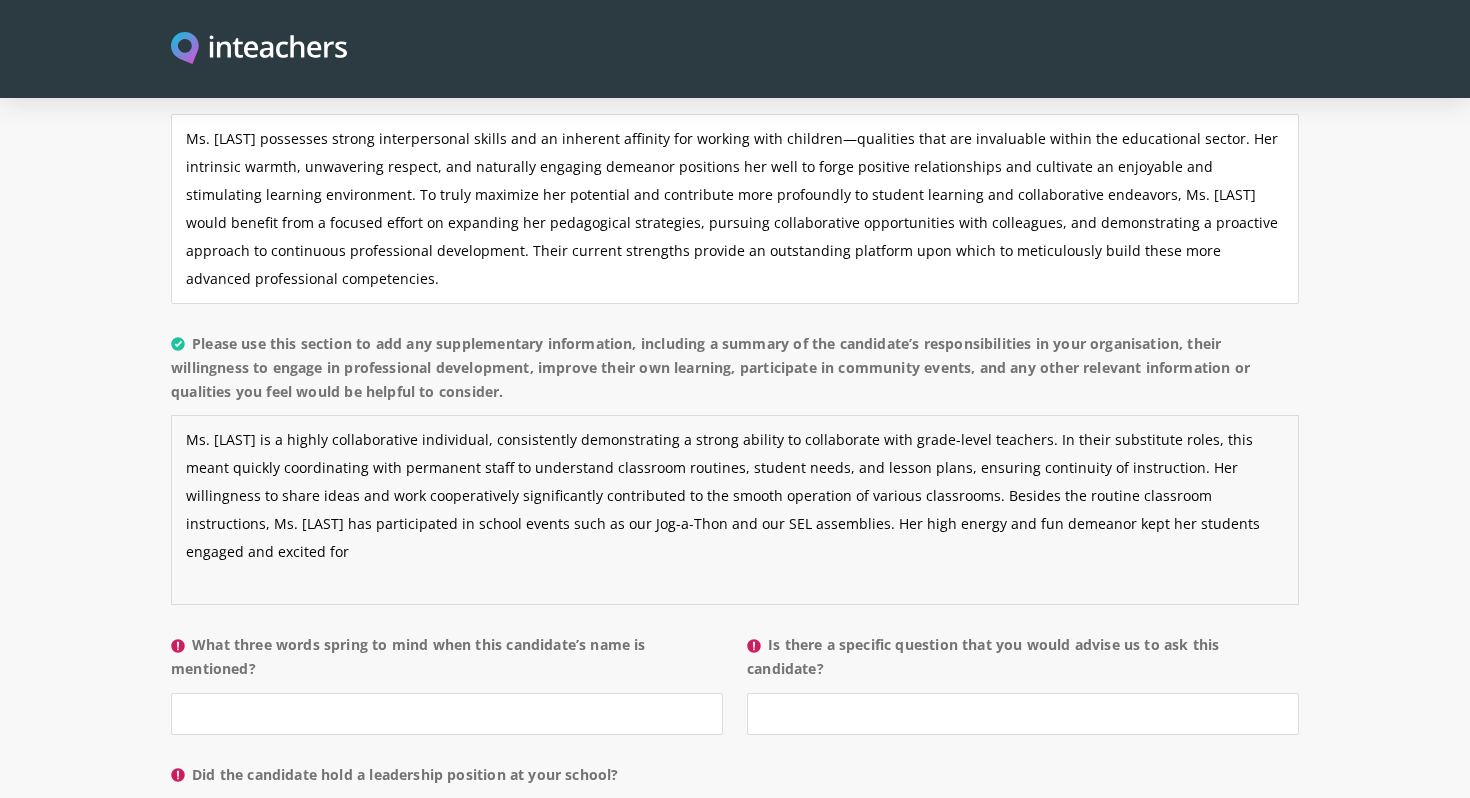 click on "Ms. [LAST] is a highly collaborative individual, consistently demonstrating a strong ability to collaborate with grade-level teachers. In their substitute roles, this meant quickly coordinating with permanent staff to understand classroom routines, student needs, and lesson plans, ensuring continuity of instruction. Her willingness to share ideas and work cooperatively significantly contributed to the smooth operation of various classrooms. Besides the routine classroom instructions, Ms. [LAST] has participated in school events such as our Jog-a-Thon and our SEL assemblies. Her high energy and fun demeanor kept her students engaged and excited for" at bounding box center (735, 510) 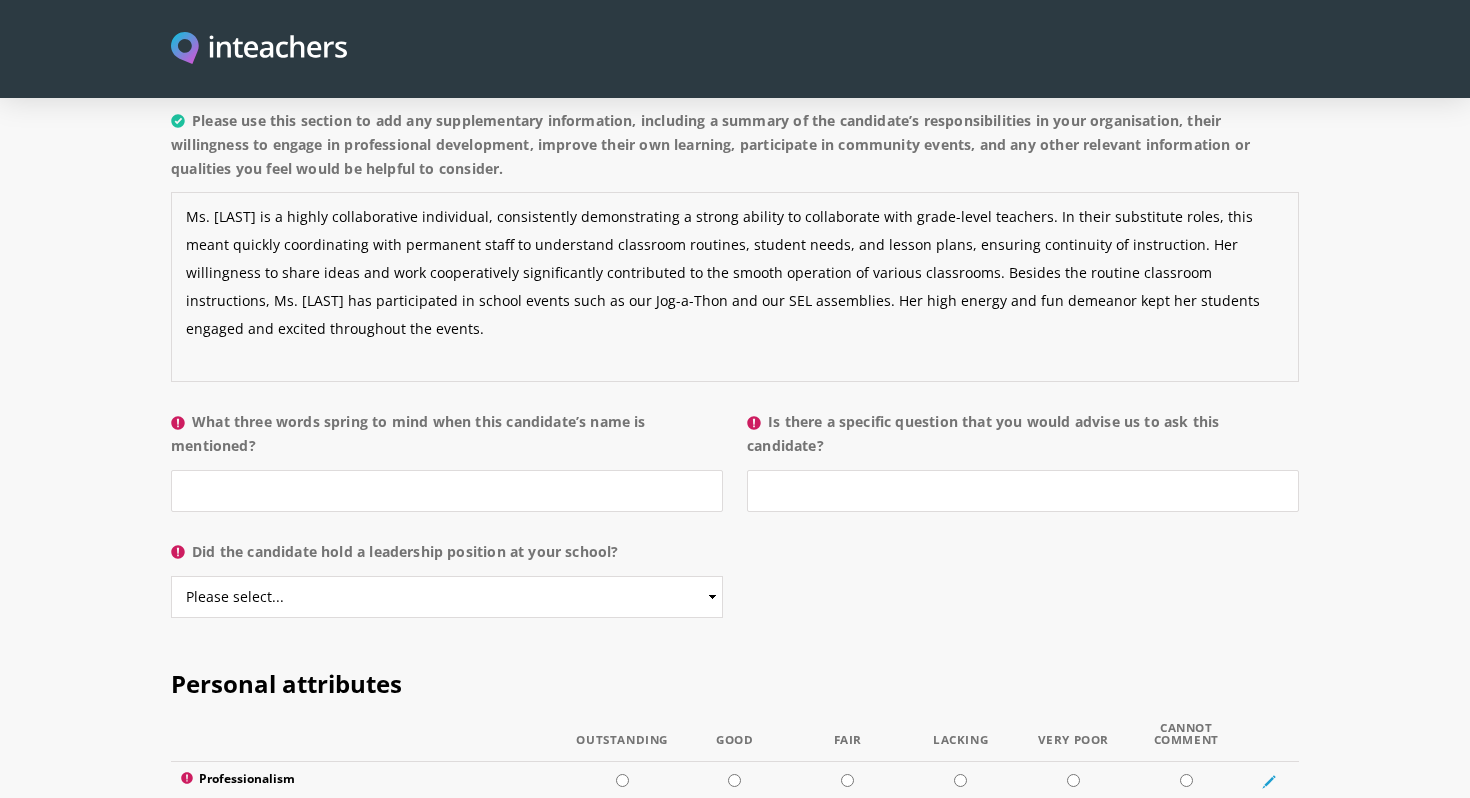 scroll, scrollTop: 1851, scrollLeft: 0, axis: vertical 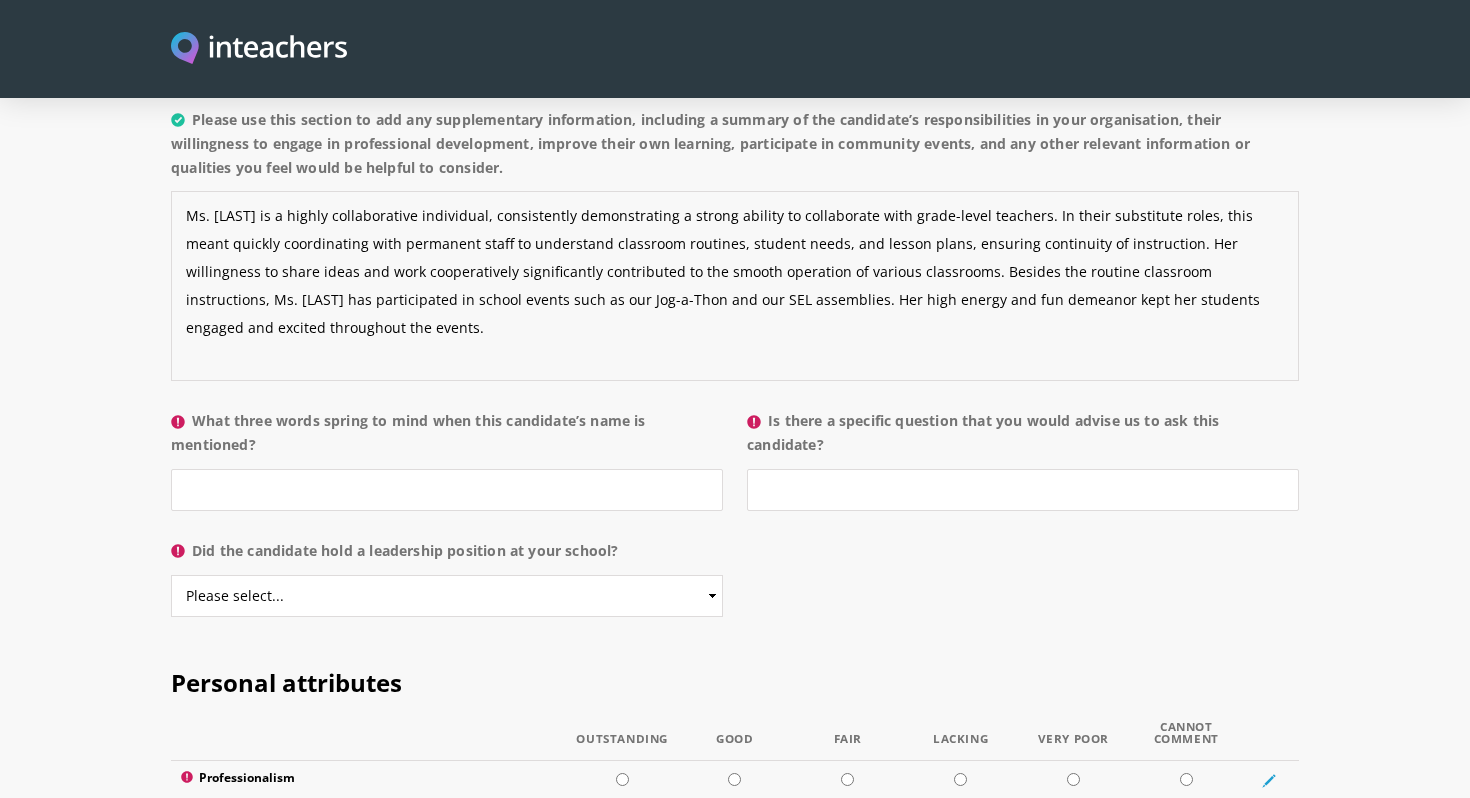 type on "Ms. [LAST] is a highly collaborative individual, consistently demonstrating a strong ability to collaborate with grade-level teachers. In their substitute roles, this meant quickly coordinating with permanent staff to understand classroom routines, student needs, and lesson plans, ensuring continuity of instruction. Her willingness to share ideas and work cooperatively significantly contributed to the smooth operation of various classrooms. Besides the routine classroom instructions, Ms. [LAST] has participated in school events such as our Jog-a-Thon and our SEL assemblies. Her high energy and fun demeanor kept her students engaged and excited throughout the events." 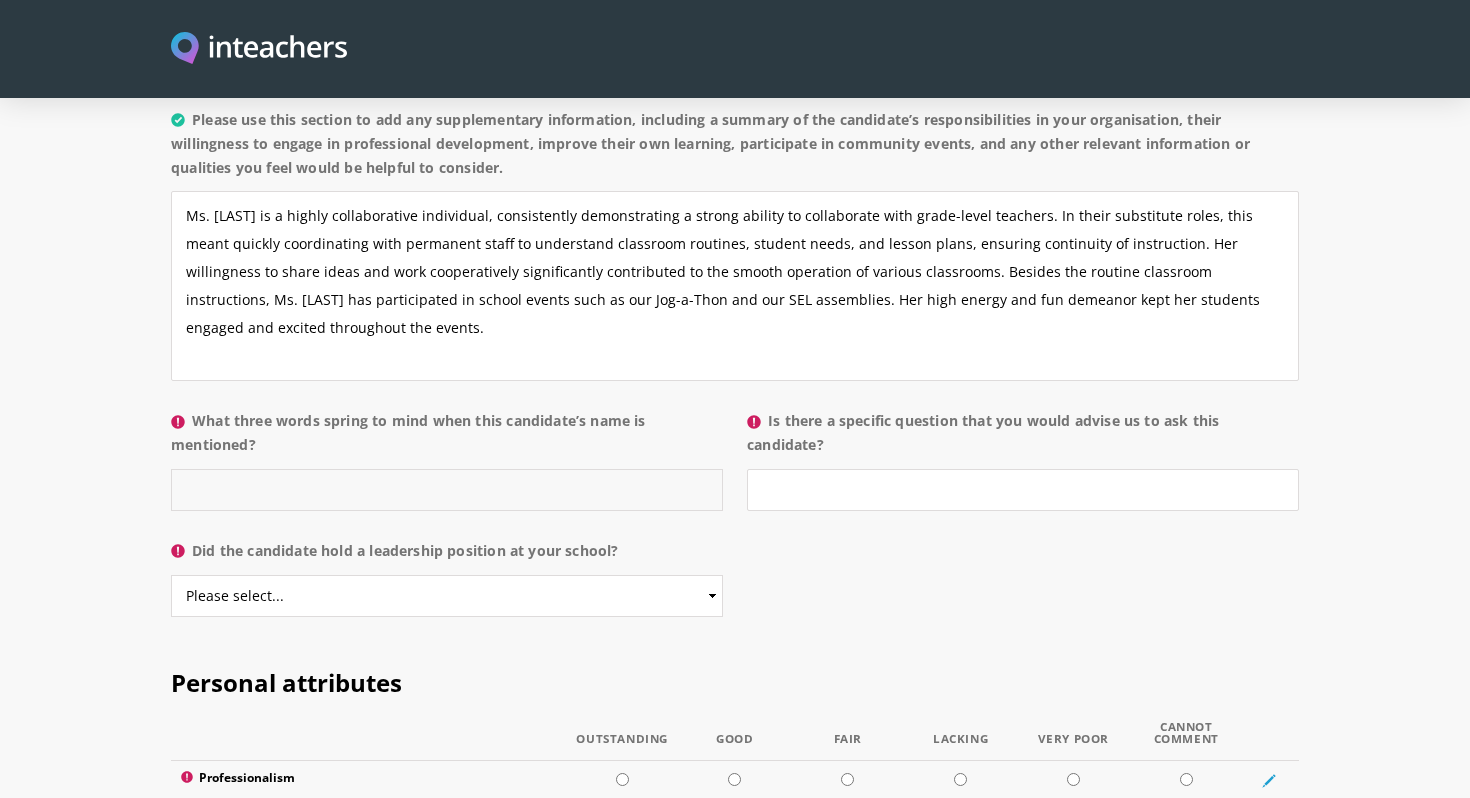 click on "What three words spring to mind when this candidate’s name is mentioned?" at bounding box center [447, 490] 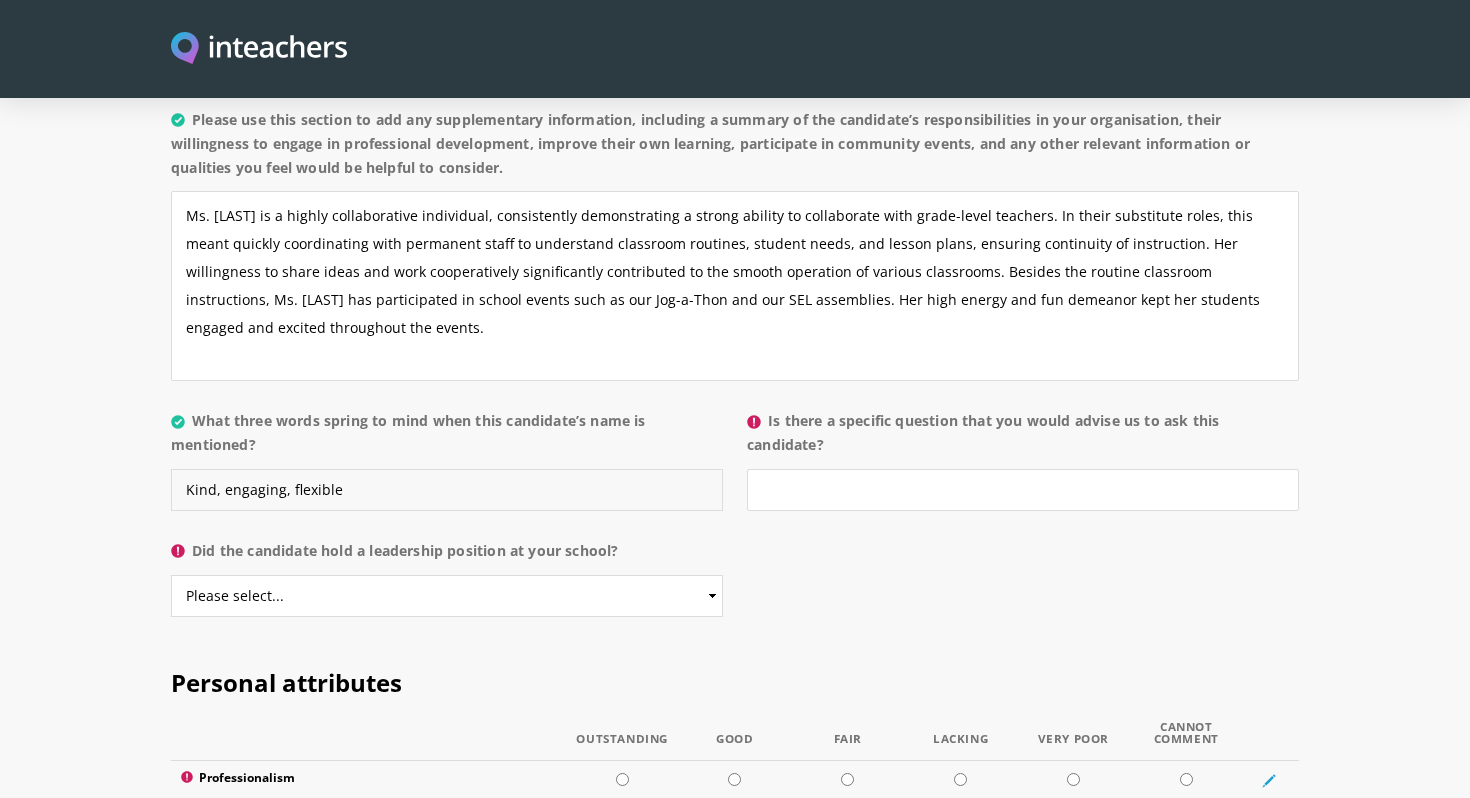 type on "Kind, engaging, flexible" 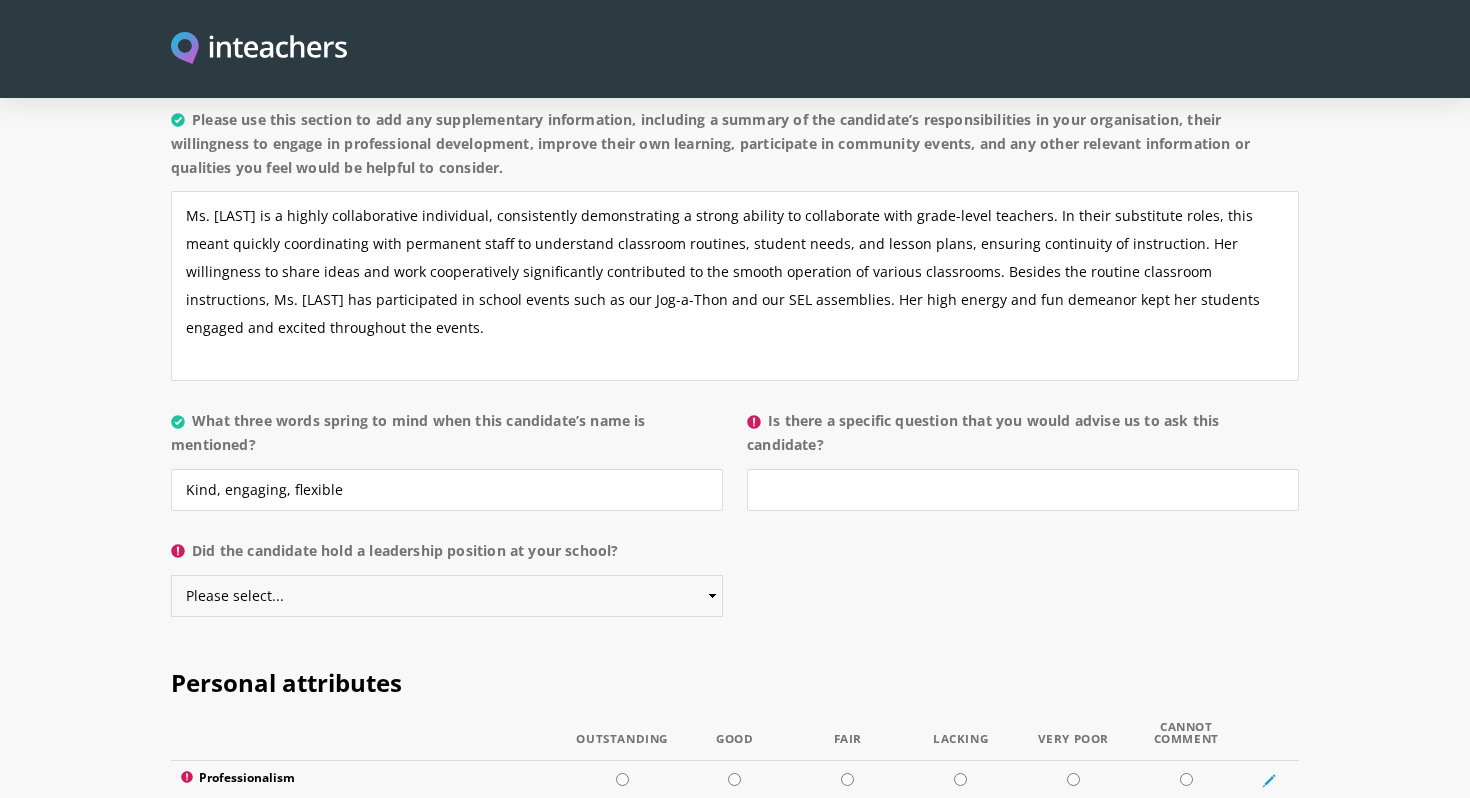 click on "Please select... Yes
No" at bounding box center [447, 596] 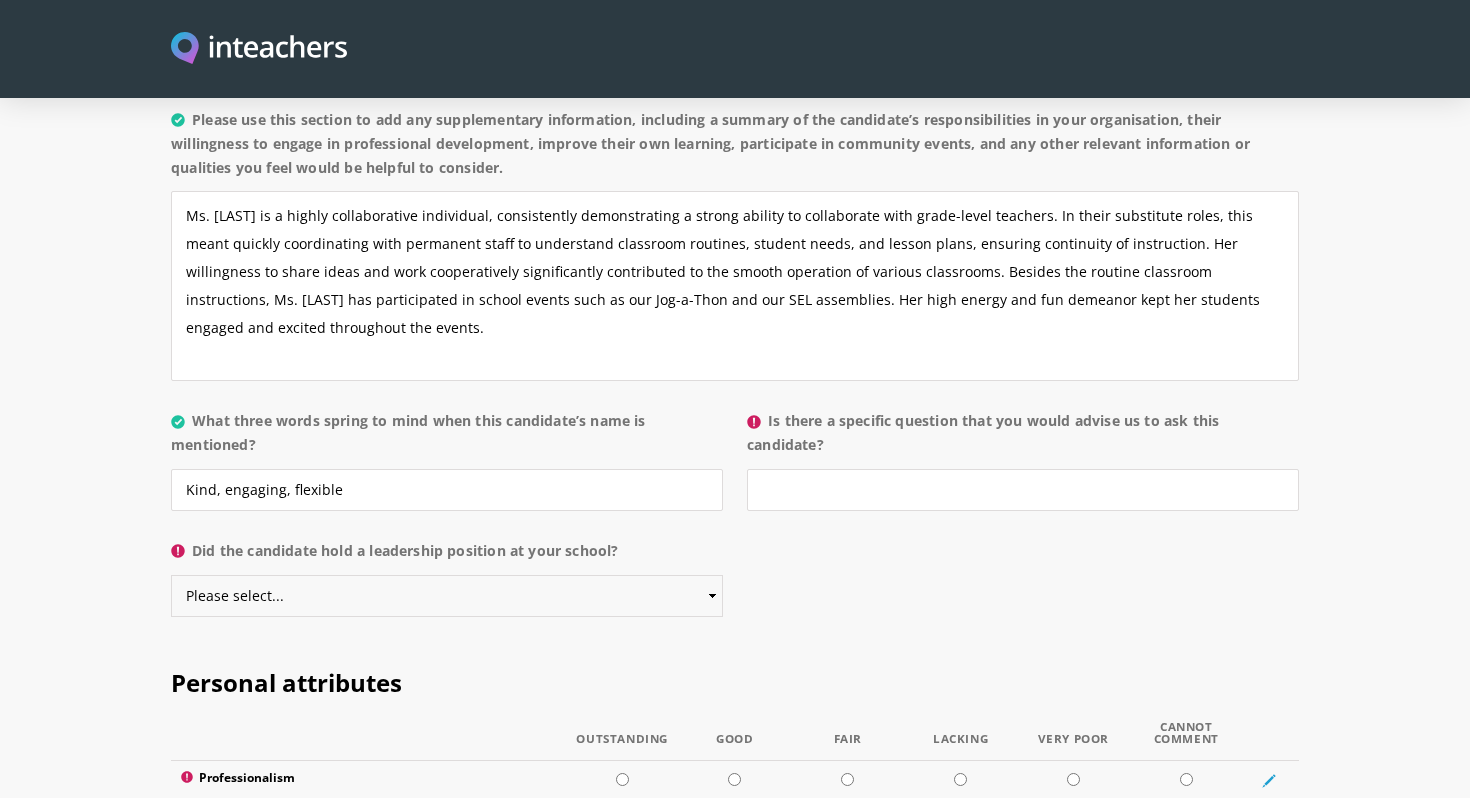 select on "No" 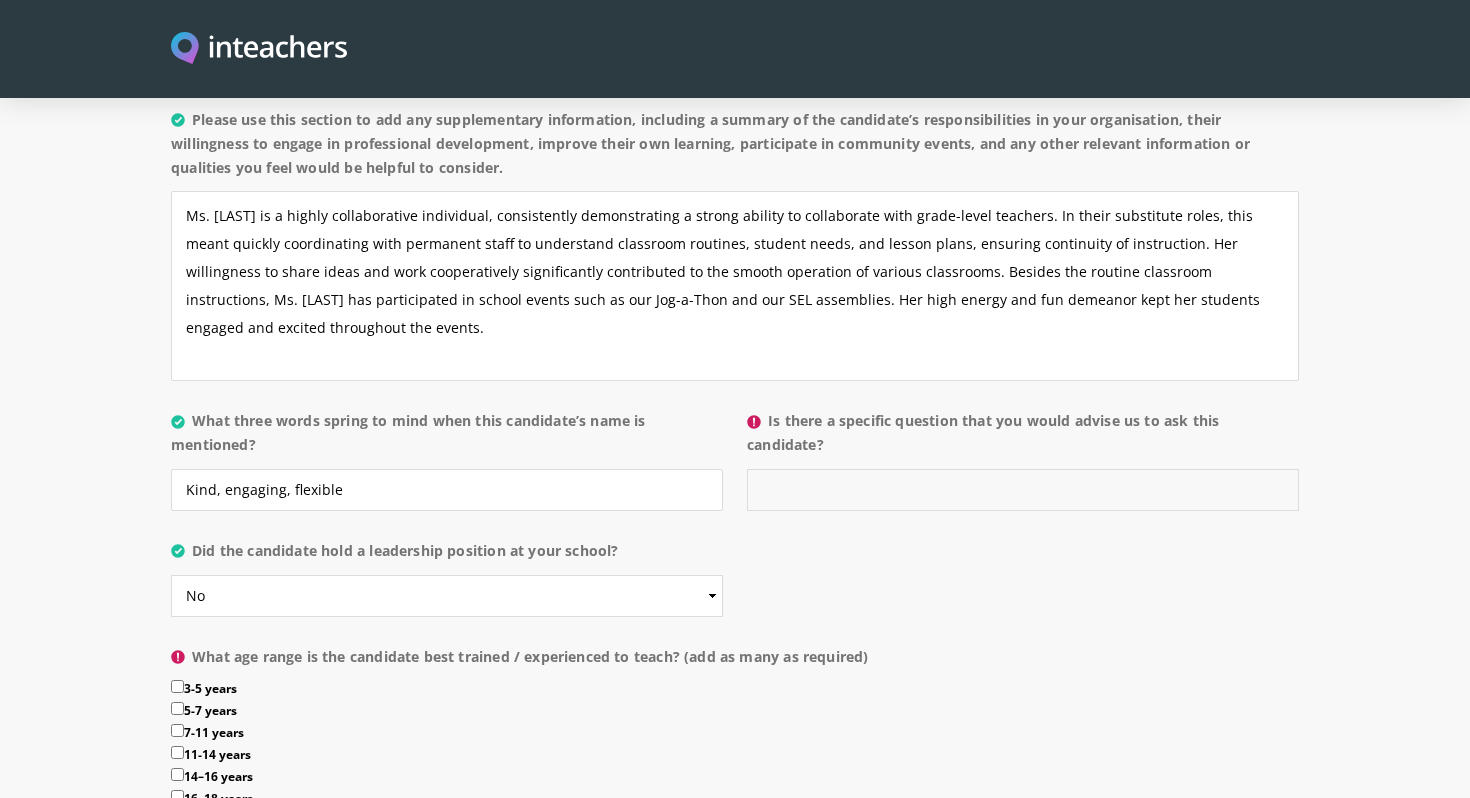 click on "Is there a specific question that you would advise us to ask this candidate?" at bounding box center [1023, 490] 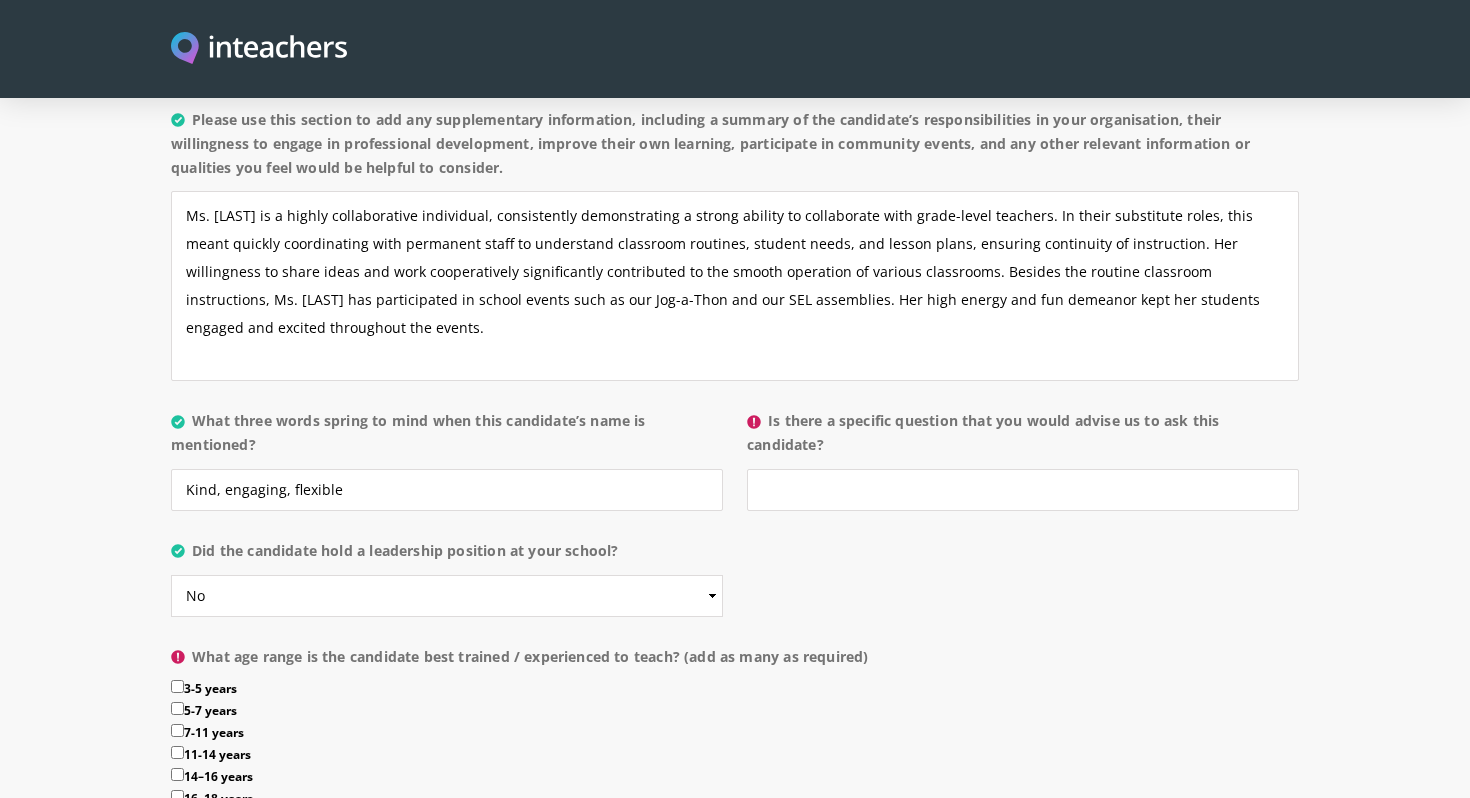 drag, startPoint x: 827, startPoint y: 422, endPoint x: 766, endPoint y: 399, distance: 65.192024 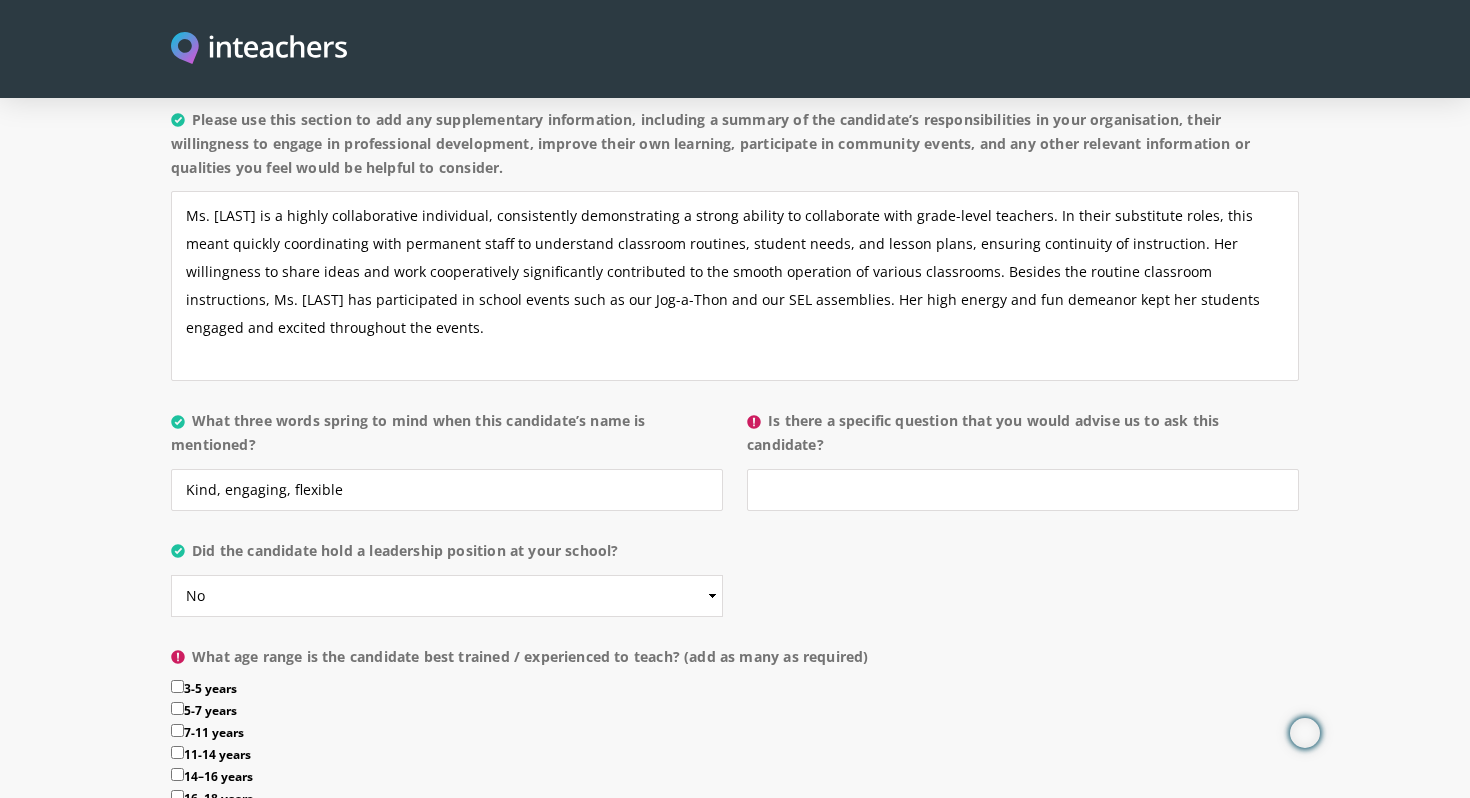 copy on "Is there a specific question that you would advise us to ask this candidate?" 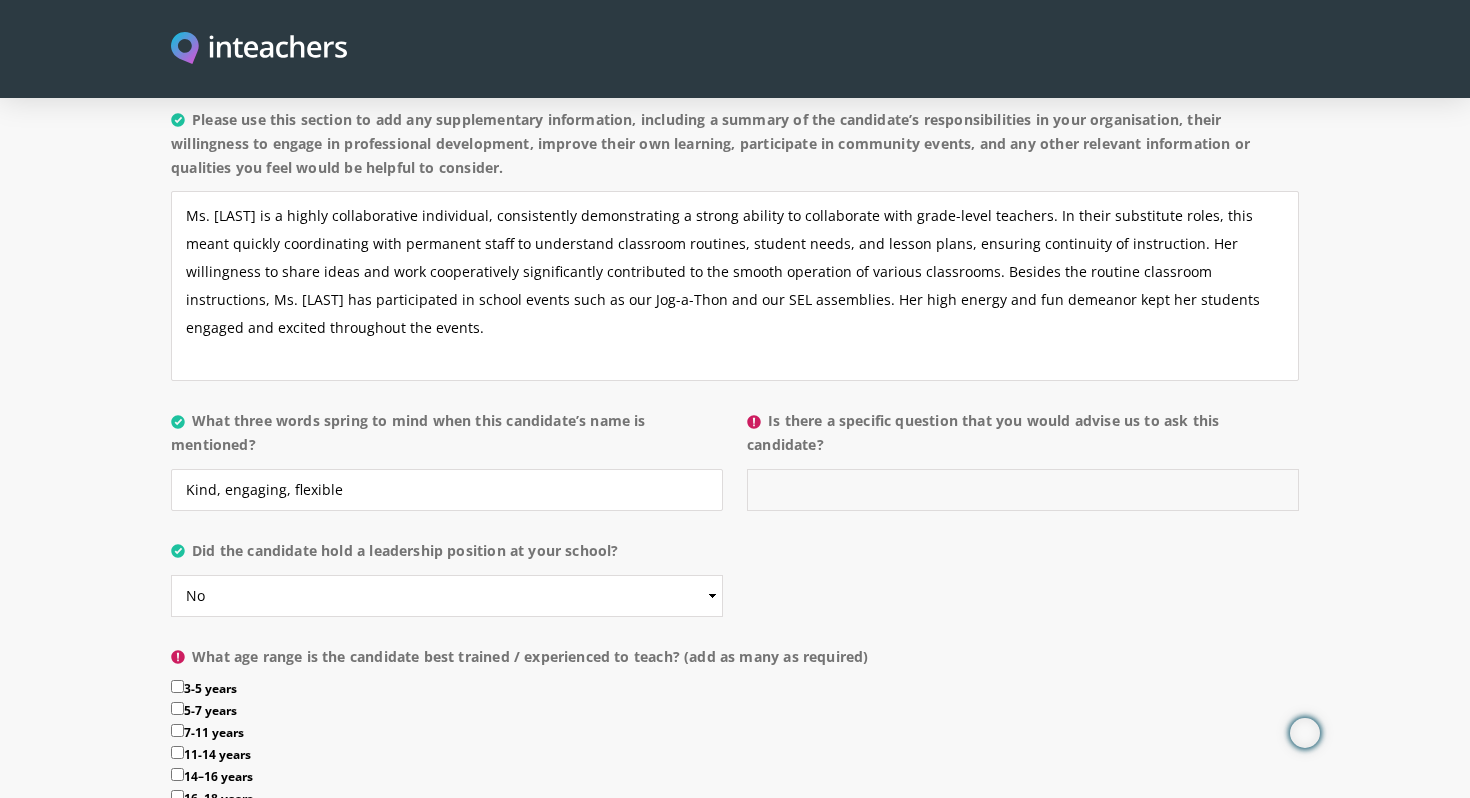 click on "Is there a specific question that you would advise us to ask this candidate?" at bounding box center (1023, 490) 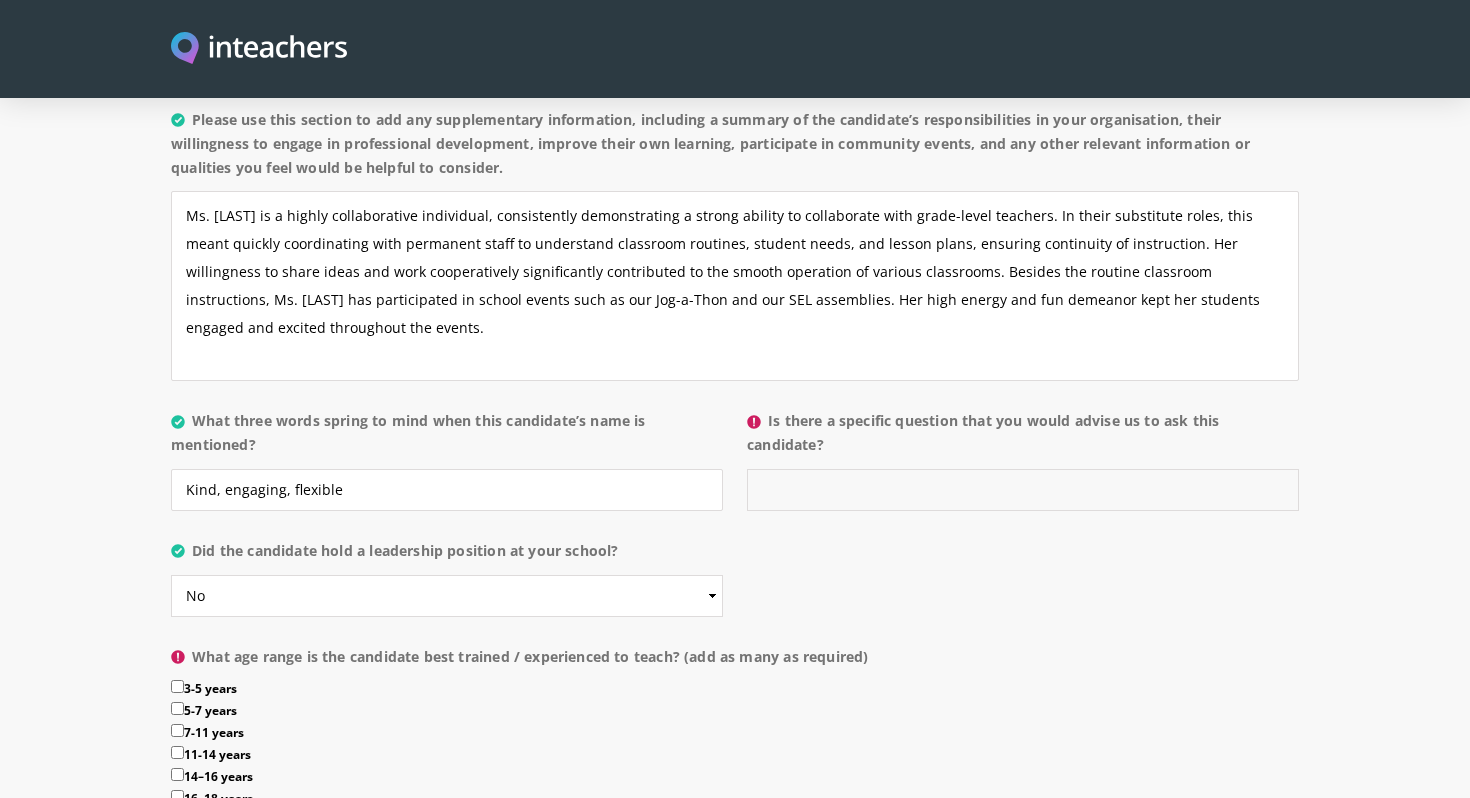 paste on "You've been described as someone who is 'great with kids' and 'natural at making connections.' How do these strengths directly contribute to student learning and overall well-being in the diverse settings of an elementary substitute teacher or paraprofessional role?"" 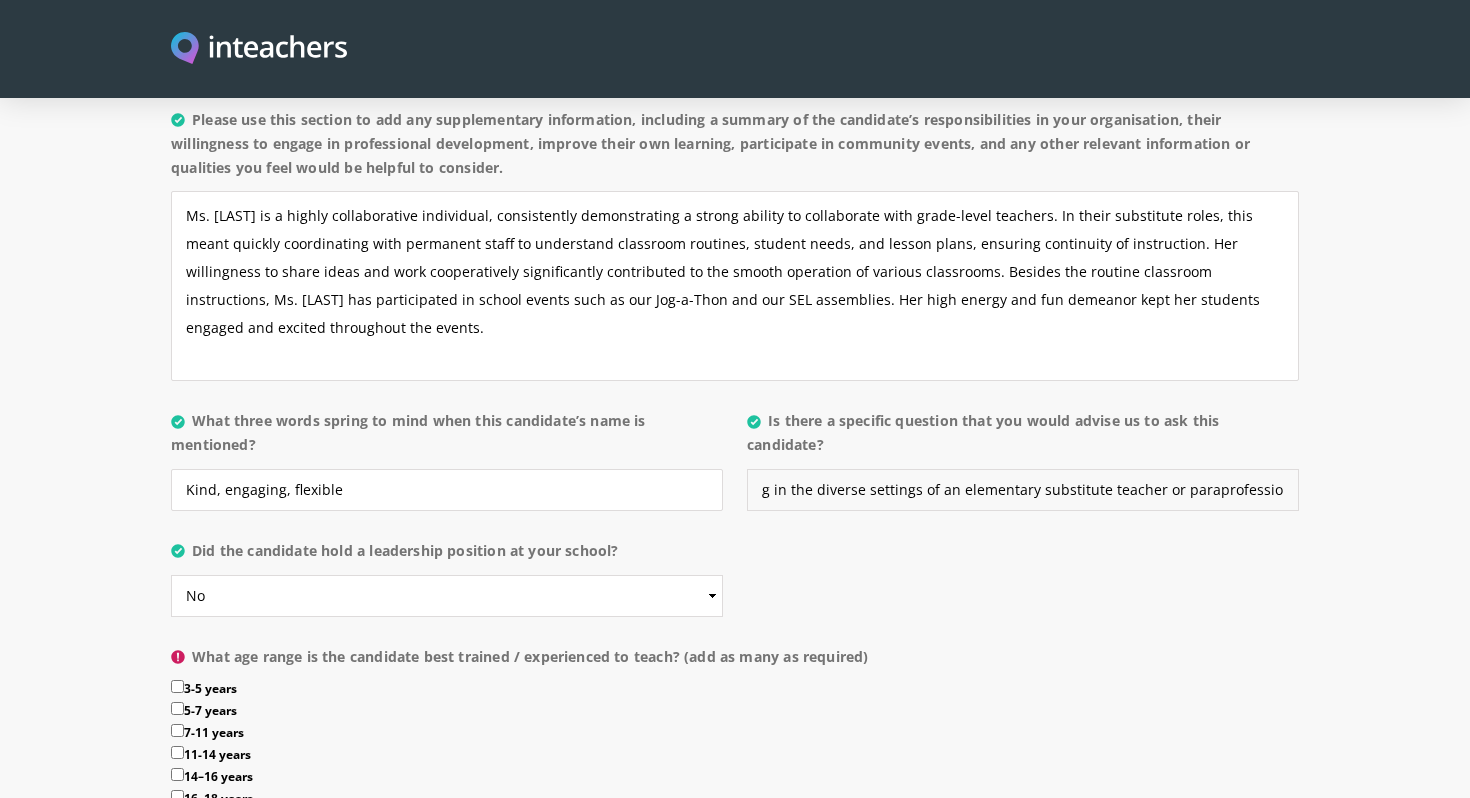 scroll, scrollTop: 0, scrollLeft: 1203, axis: horizontal 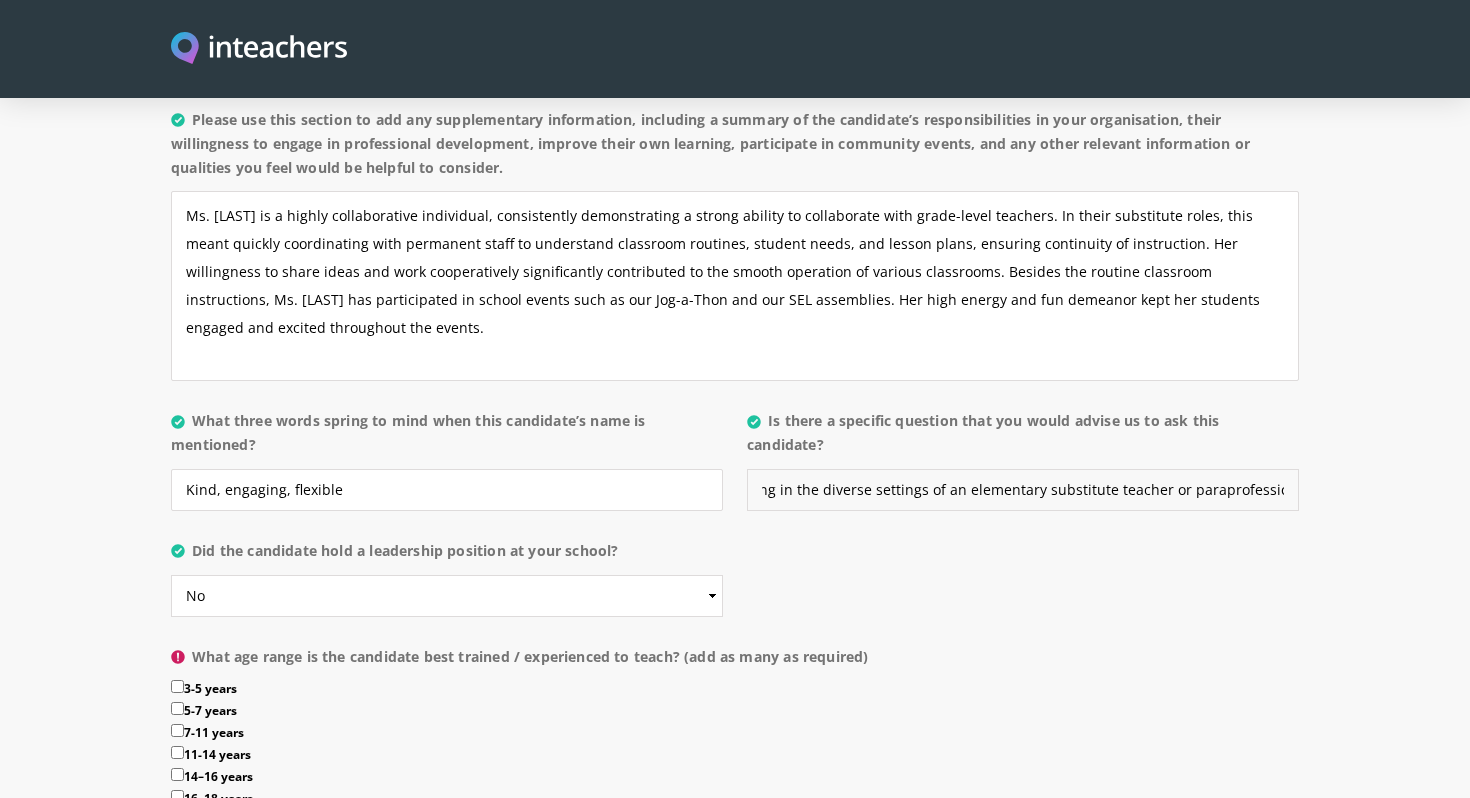 drag, startPoint x: 1252, startPoint y: 463, endPoint x: 997, endPoint y: 463, distance: 255 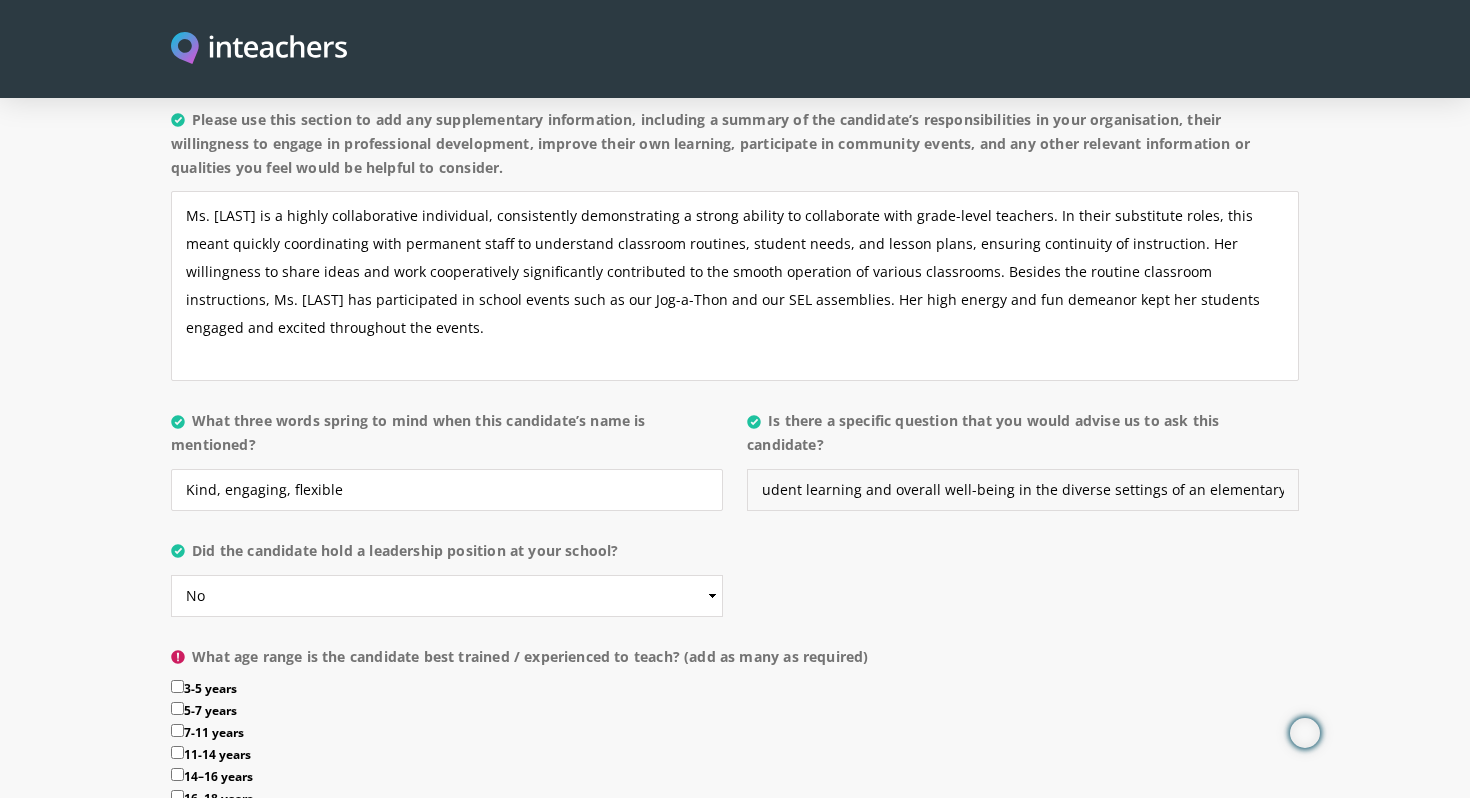 scroll, scrollTop: 0, scrollLeft: 995, axis: horizontal 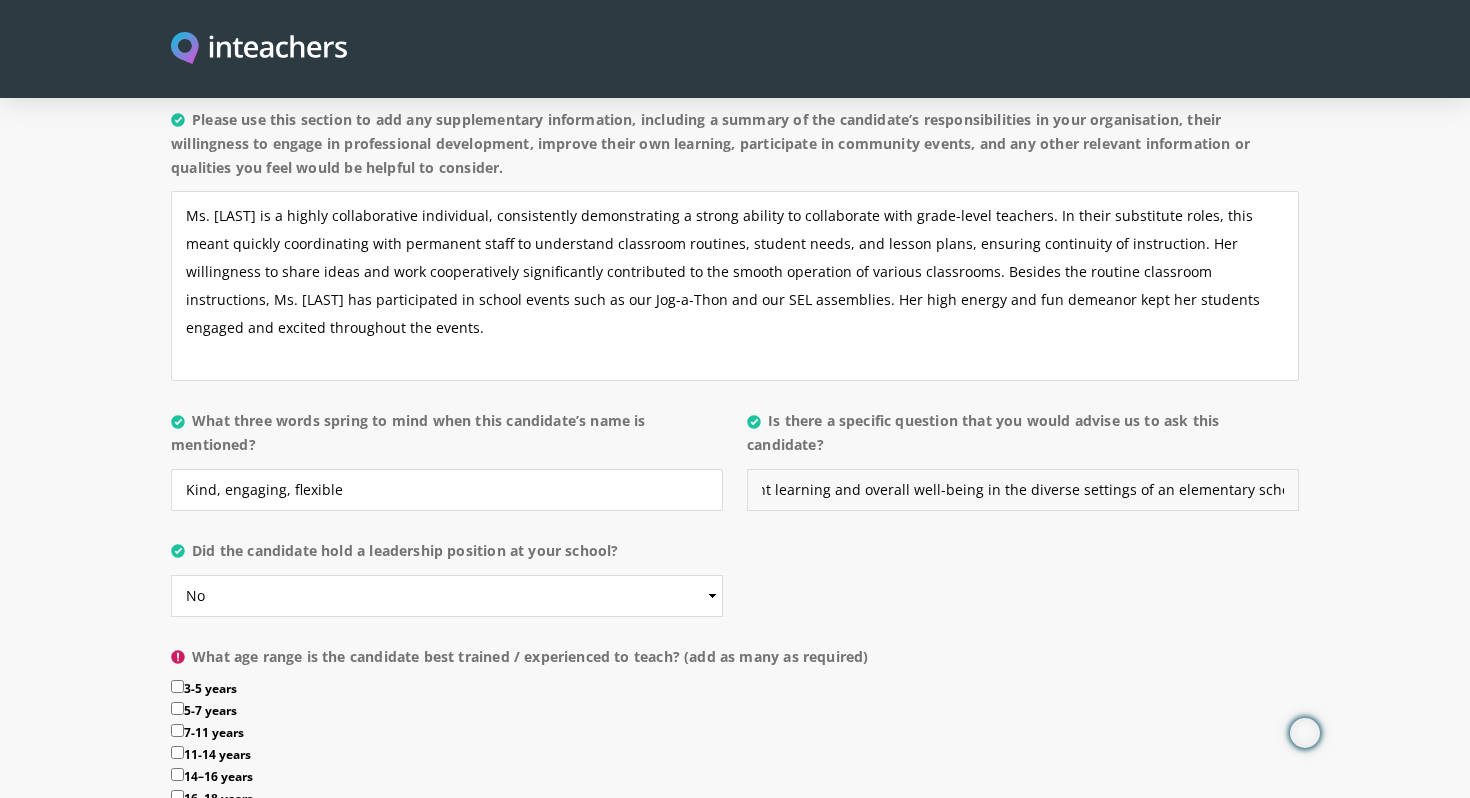 click on "You've been described as someone who is 'great with kids' and 'natural at making connections.' How do these strengths directly contribute to student learning and overall well-being in the diverse settings of an elementary school role?" at bounding box center (1023, 490) 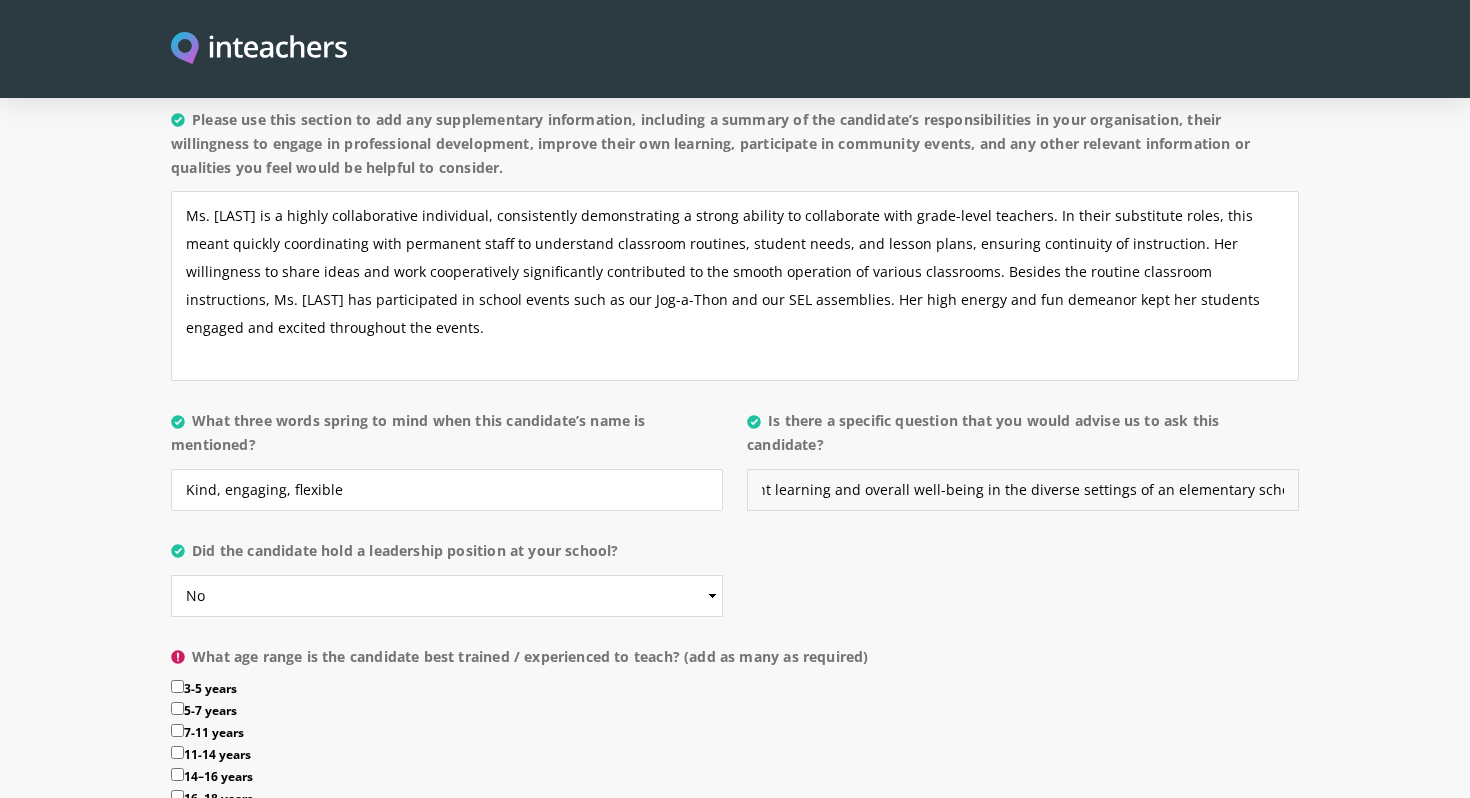 click on "You've been described as someone who is 'great with kids' and 'natural at making connections.' How do these strengths directly contribute to student learning and overall well-being in the diverse settings of an elementary school role?" at bounding box center (1023, 490) 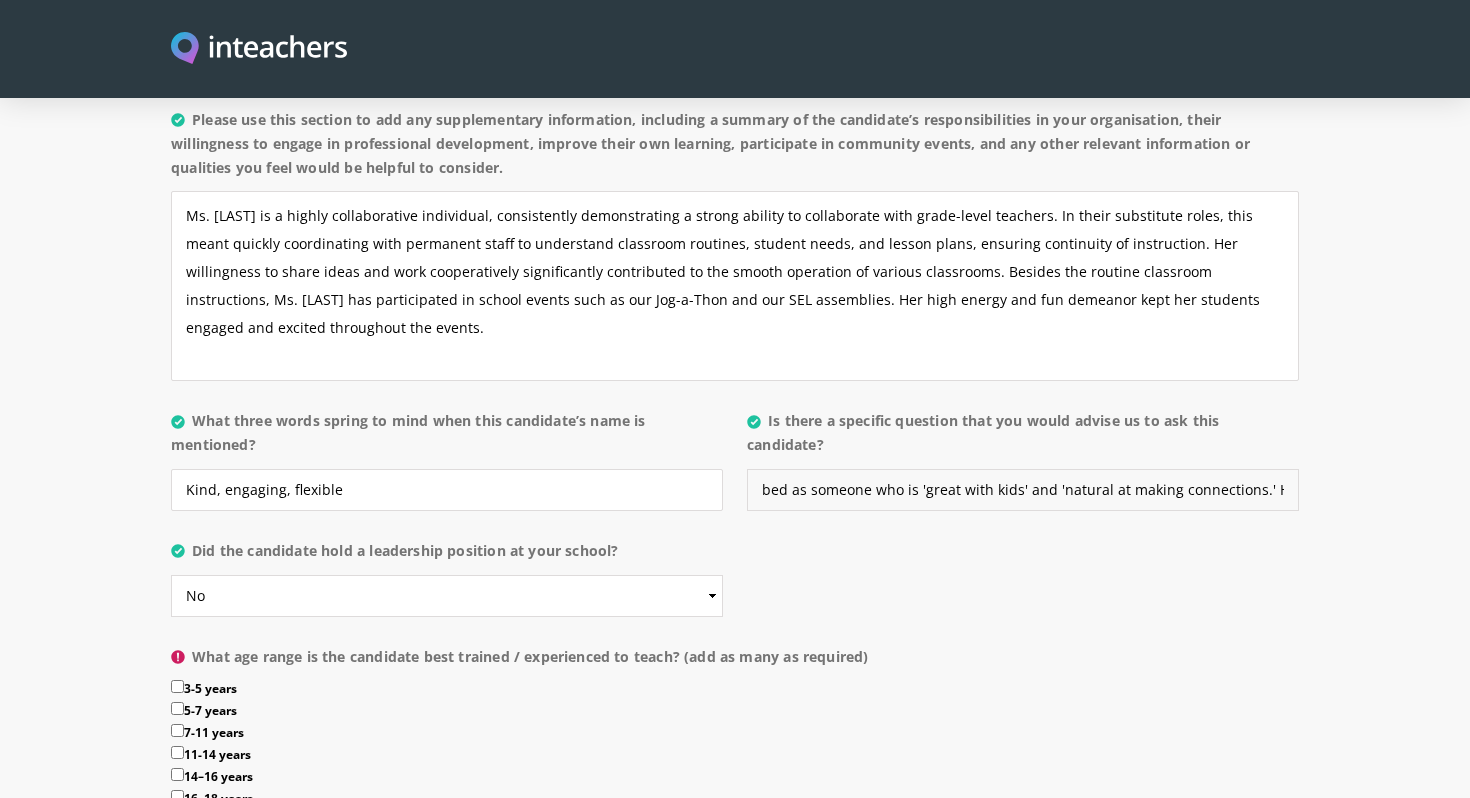 scroll, scrollTop: 0, scrollLeft: 121, axis: horizontal 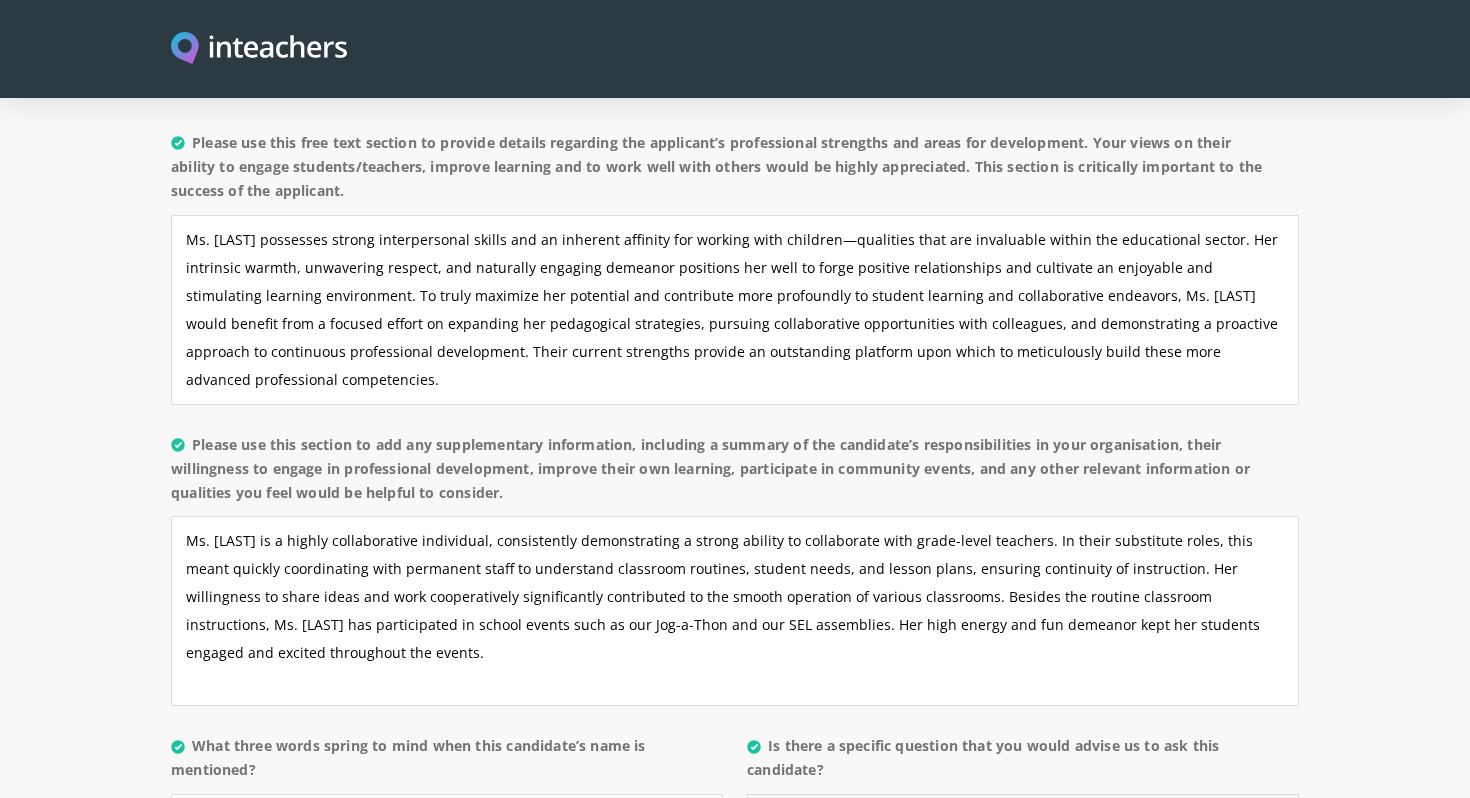 type on "You've been described as someone who is 'great with kids' and 'natural at making connections.' How do these strengths directly contribute to student learning and overall well-being?" 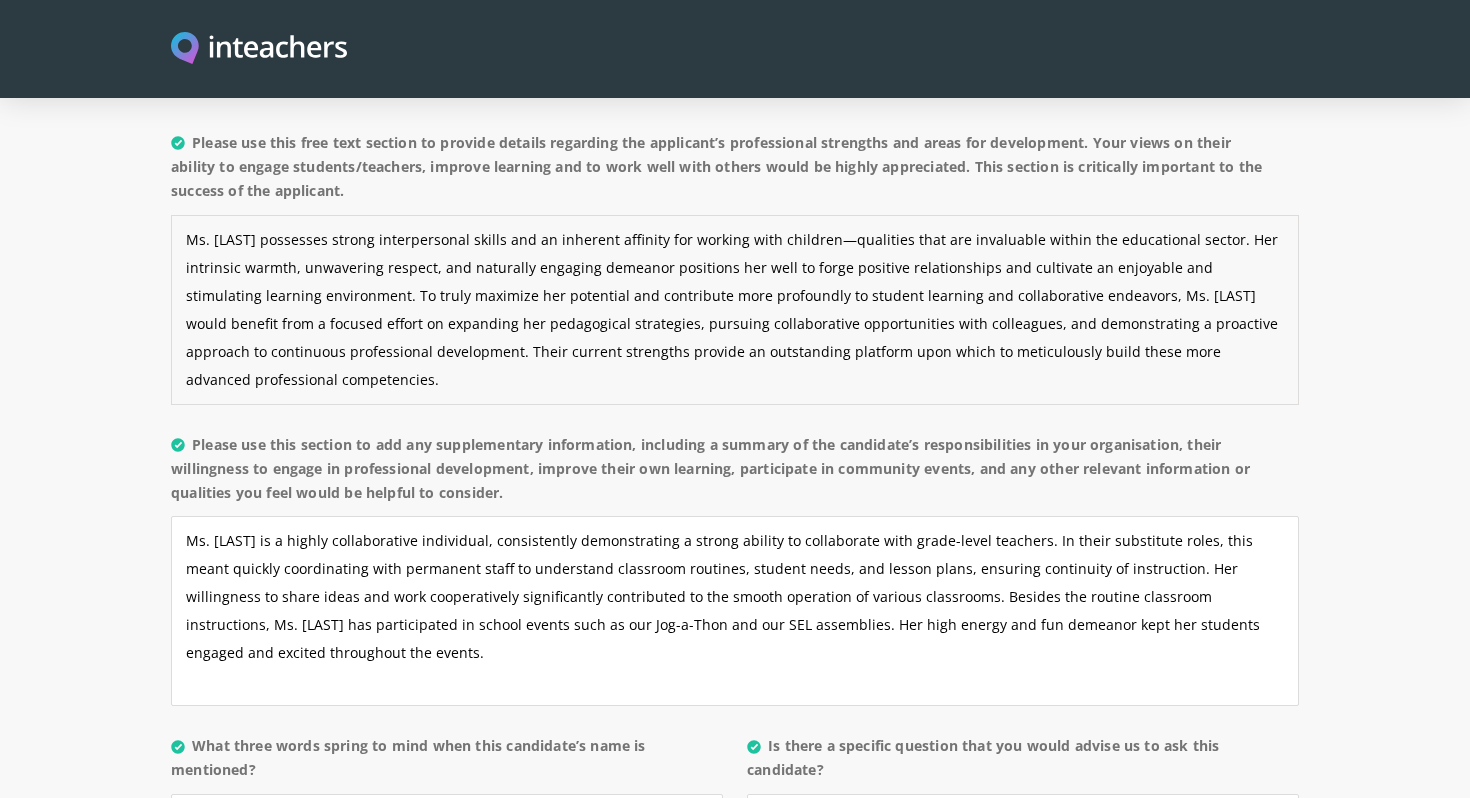 scroll, scrollTop: 0, scrollLeft: 0, axis: both 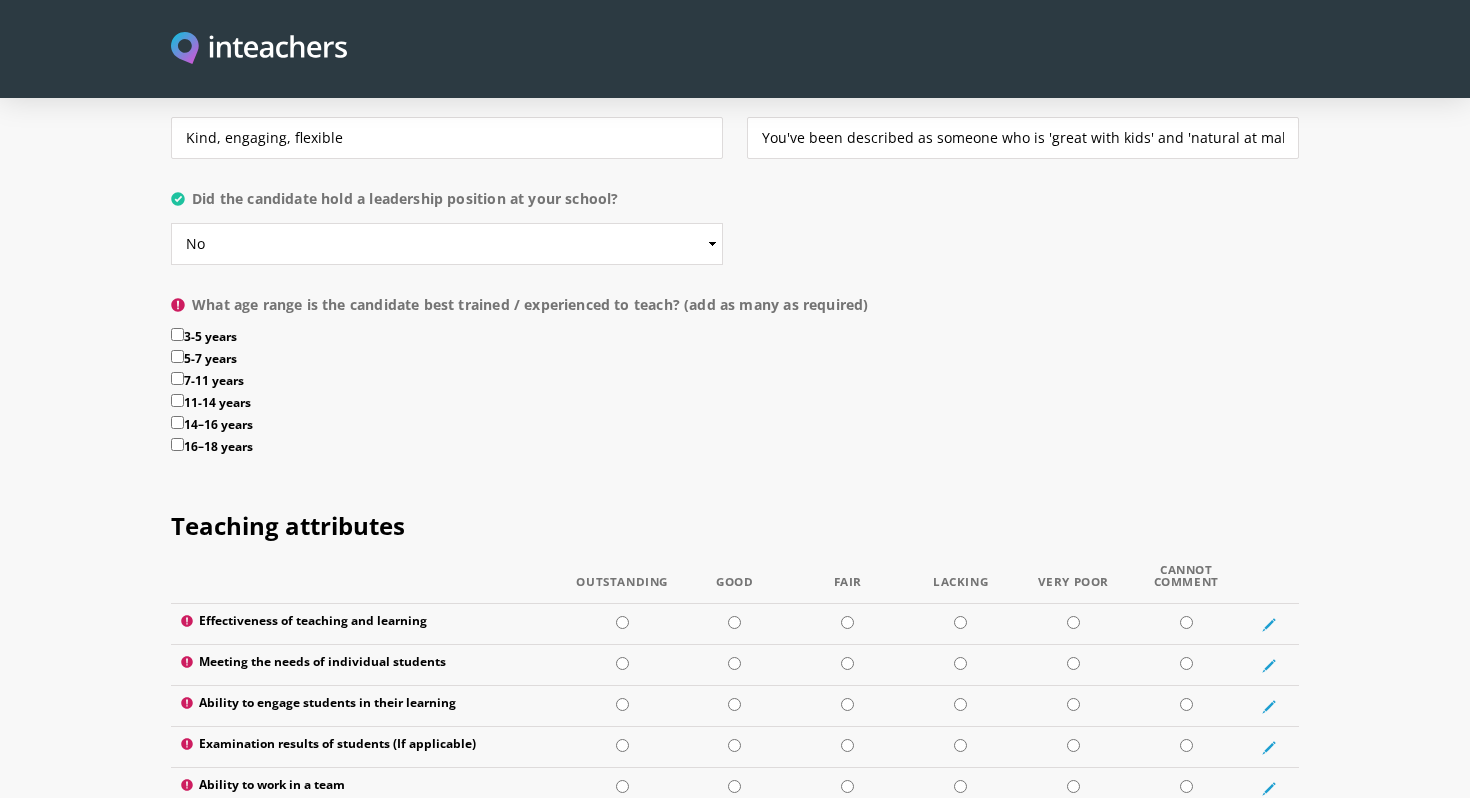 type on "Ms. [LAST] possesses strong interpersonal skills and an inherent affinity for working with children—qualities that are invaluable within the educational sector. Her intrinsic warmth, unwavering respect, ability to make connections, and naturally engaging demeanor positions her well to forge positive relationships and cultivate an enjoyable and stimulating learning environment. To truly maximize her potential and contribute more profoundly to student learning and collaborative endeavors, Ms. [LAST] would benefit from a focused effort on expanding her pedagogical strategies, pursuing collaborative opportunities with colleagues, and demonstrating a proactive approach to continuous professional development. Their current strengths provide an outstanding platform upon which to meticulously build these more advanced professional competencies." 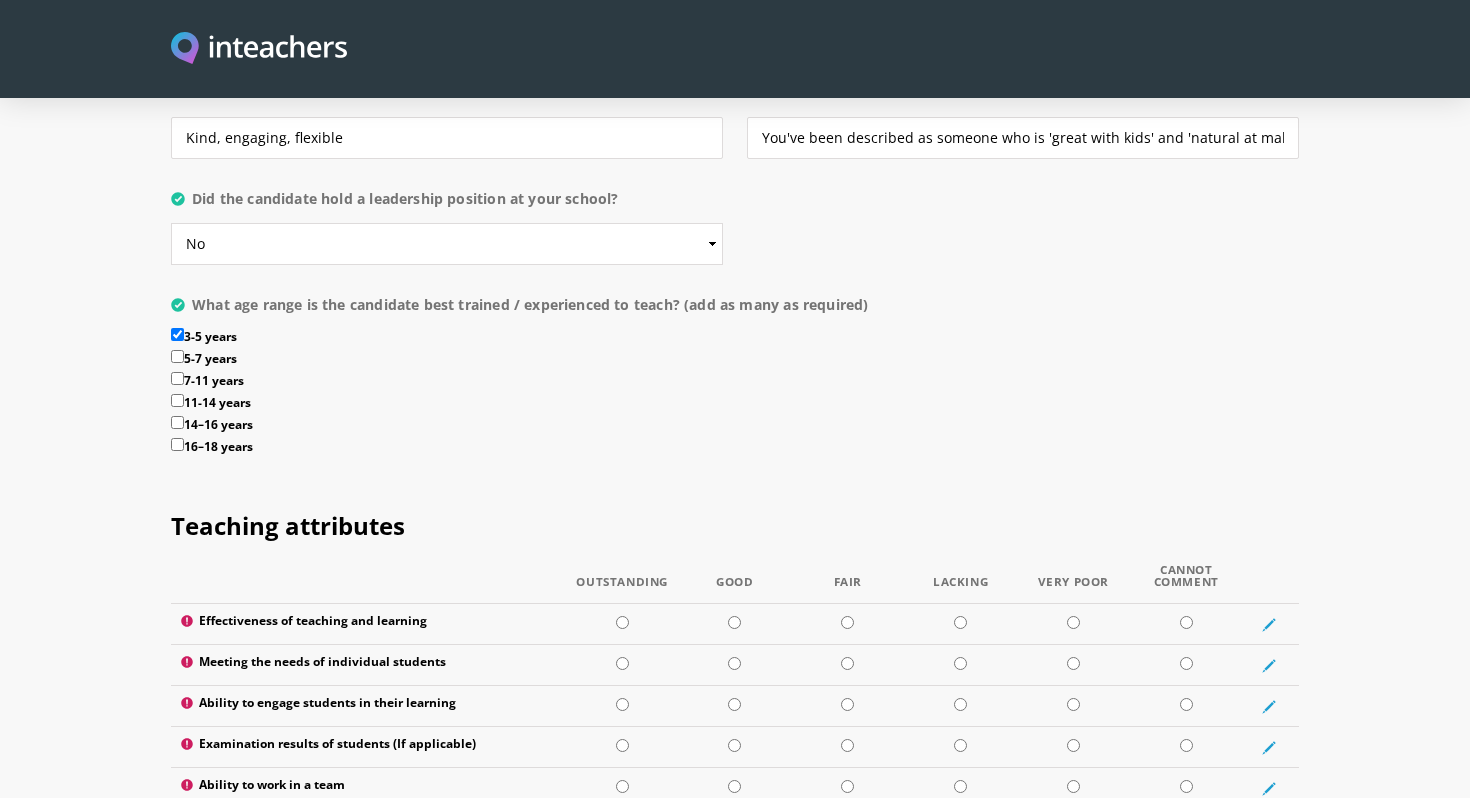 click on "5-7 years" at bounding box center [177, 356] 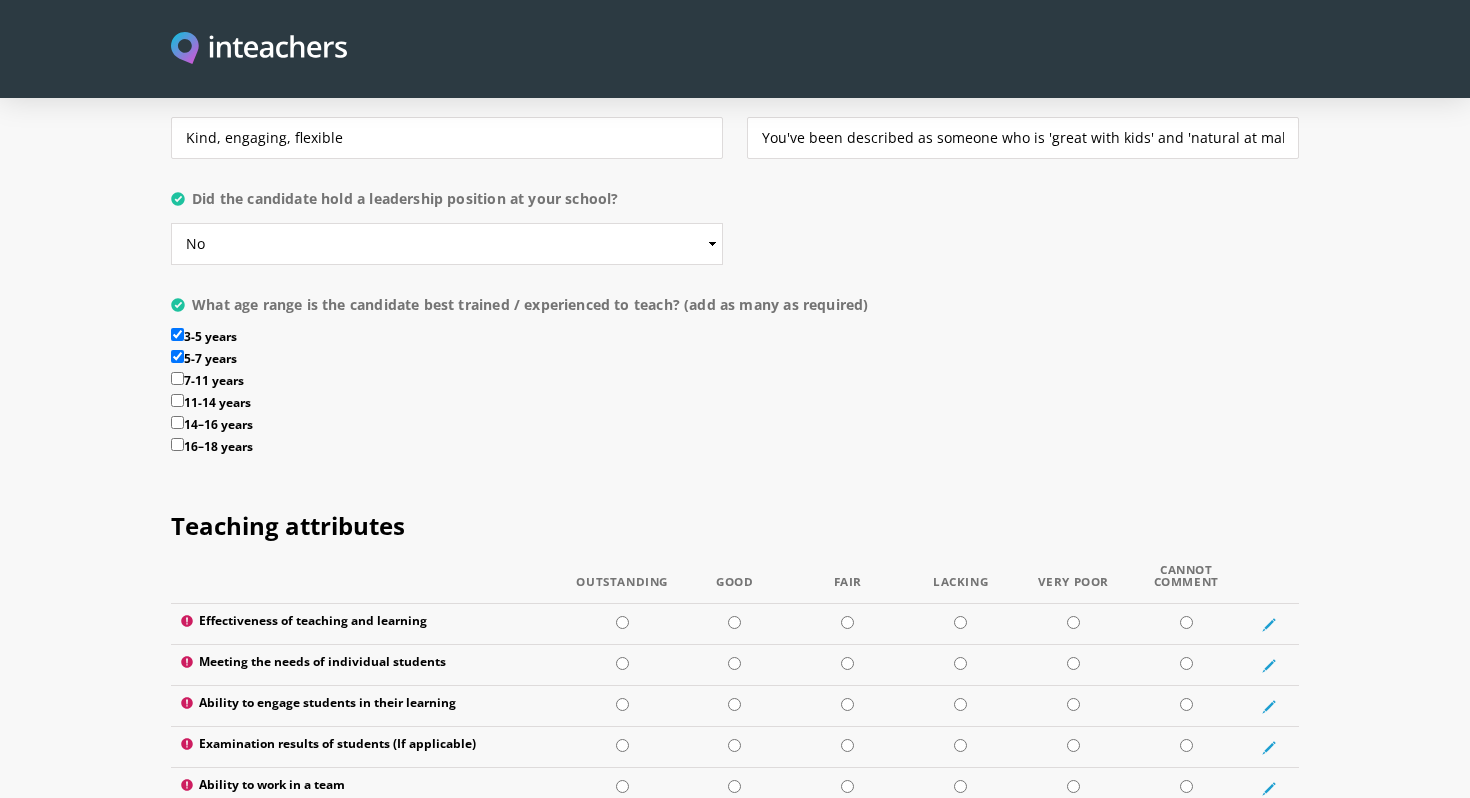 click on "7-11 years" at bounding box center (177, 378) 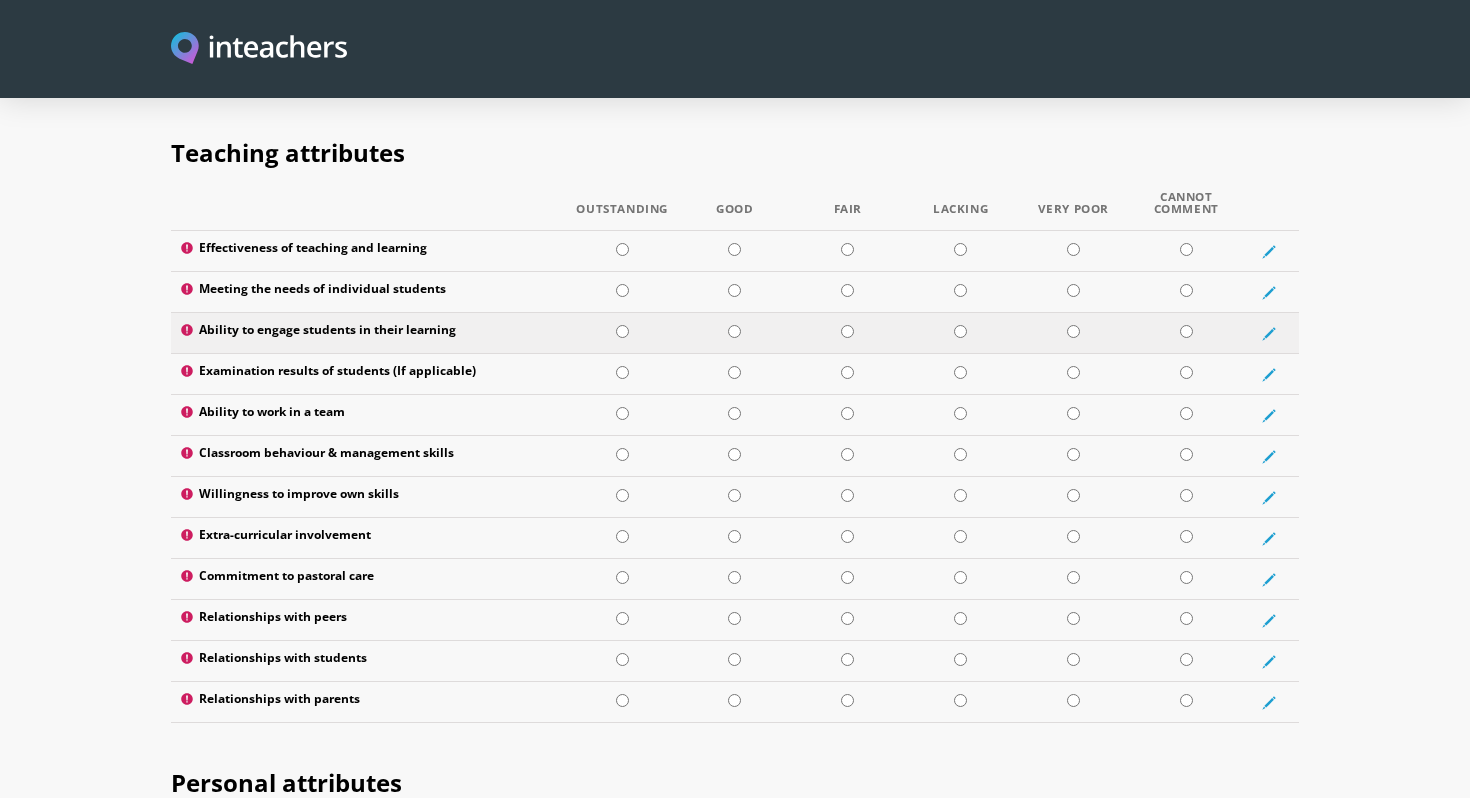 scroll, scrollTop: 2586, scrollLeft: 0, axis: vertical 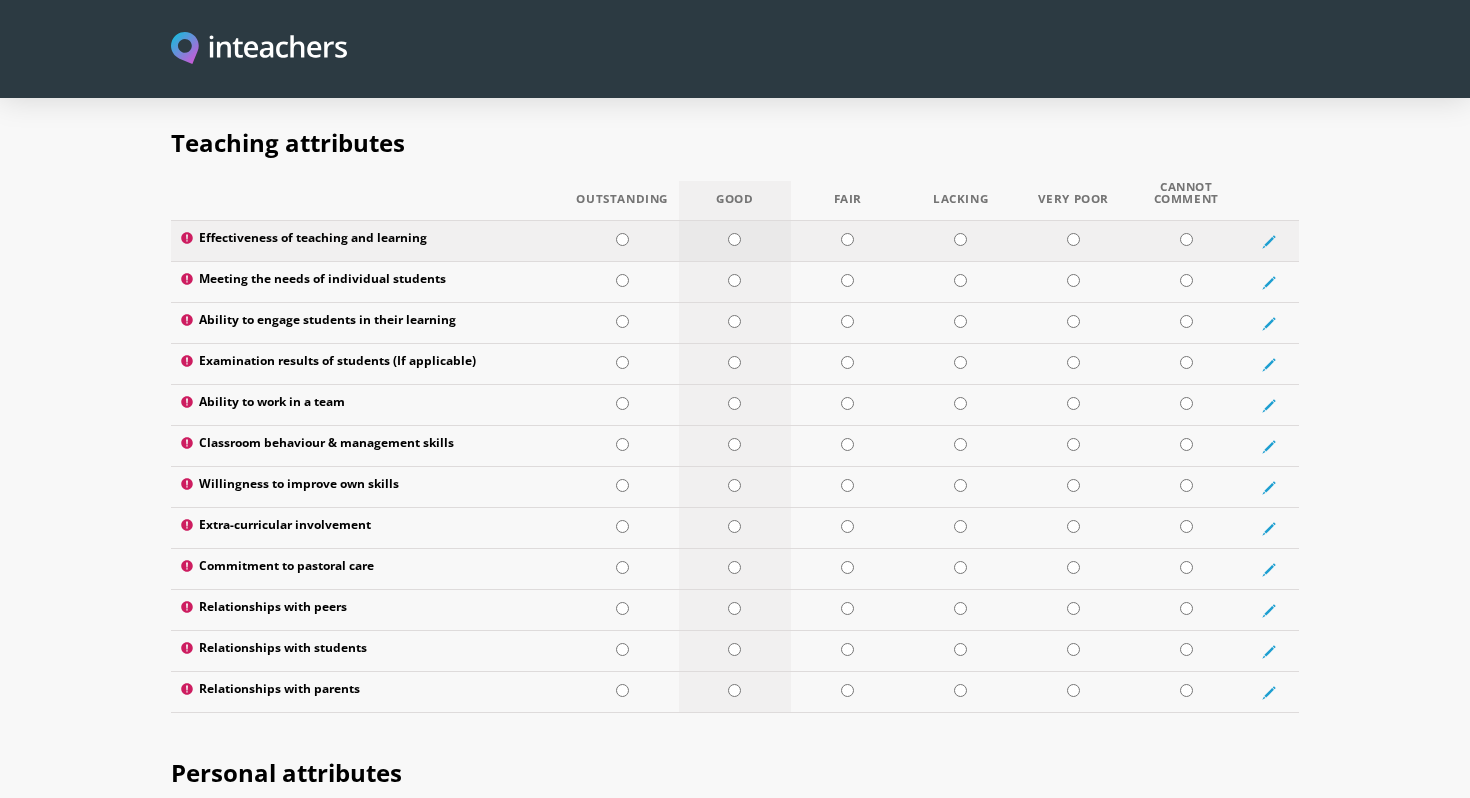 click at bounding box center (734, 239) 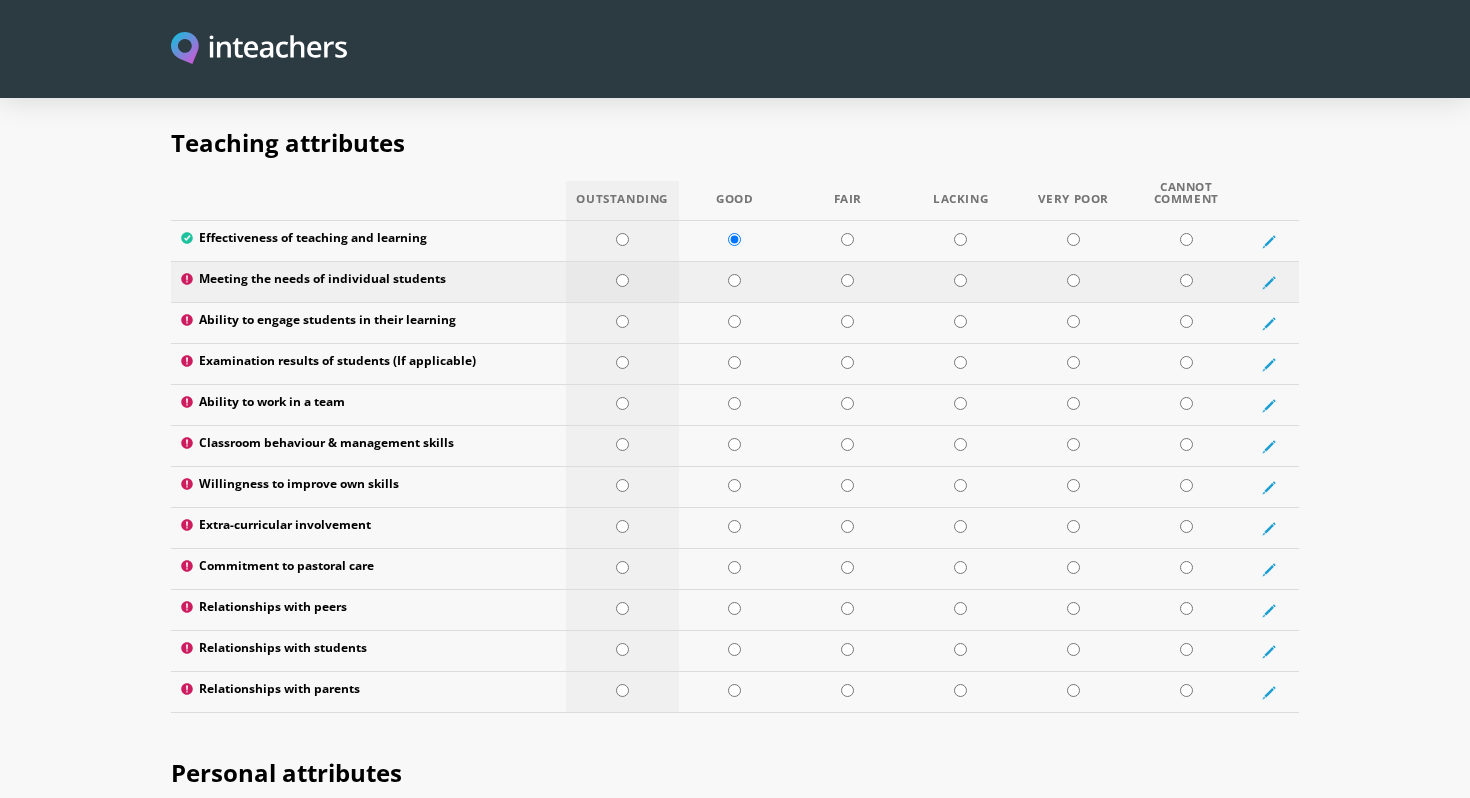 click at bounding box center [622, 280] 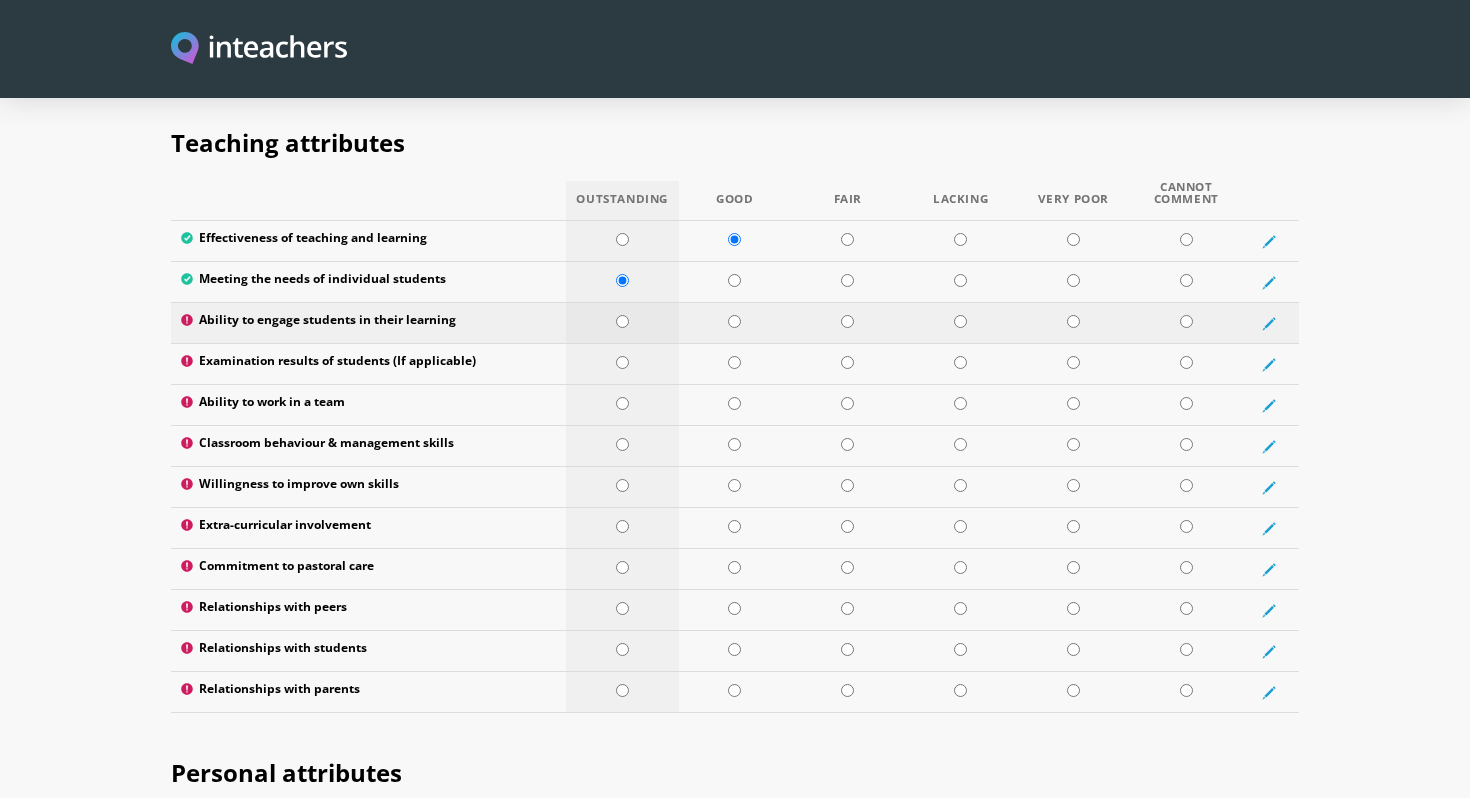 click at bounding box center (622, 321) 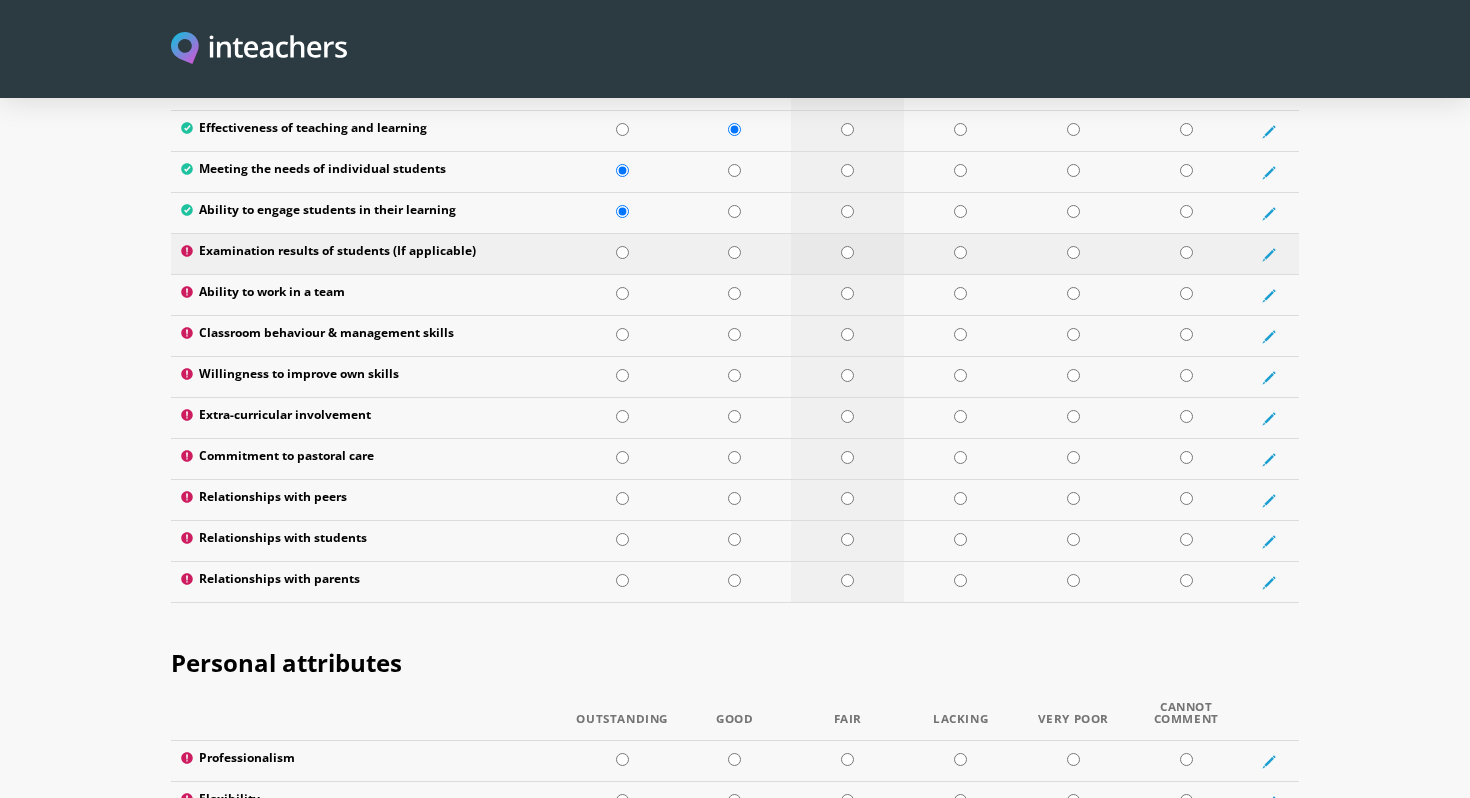 scroll, scrollTop: 2698, scrollLeft: 0, axis: vertical 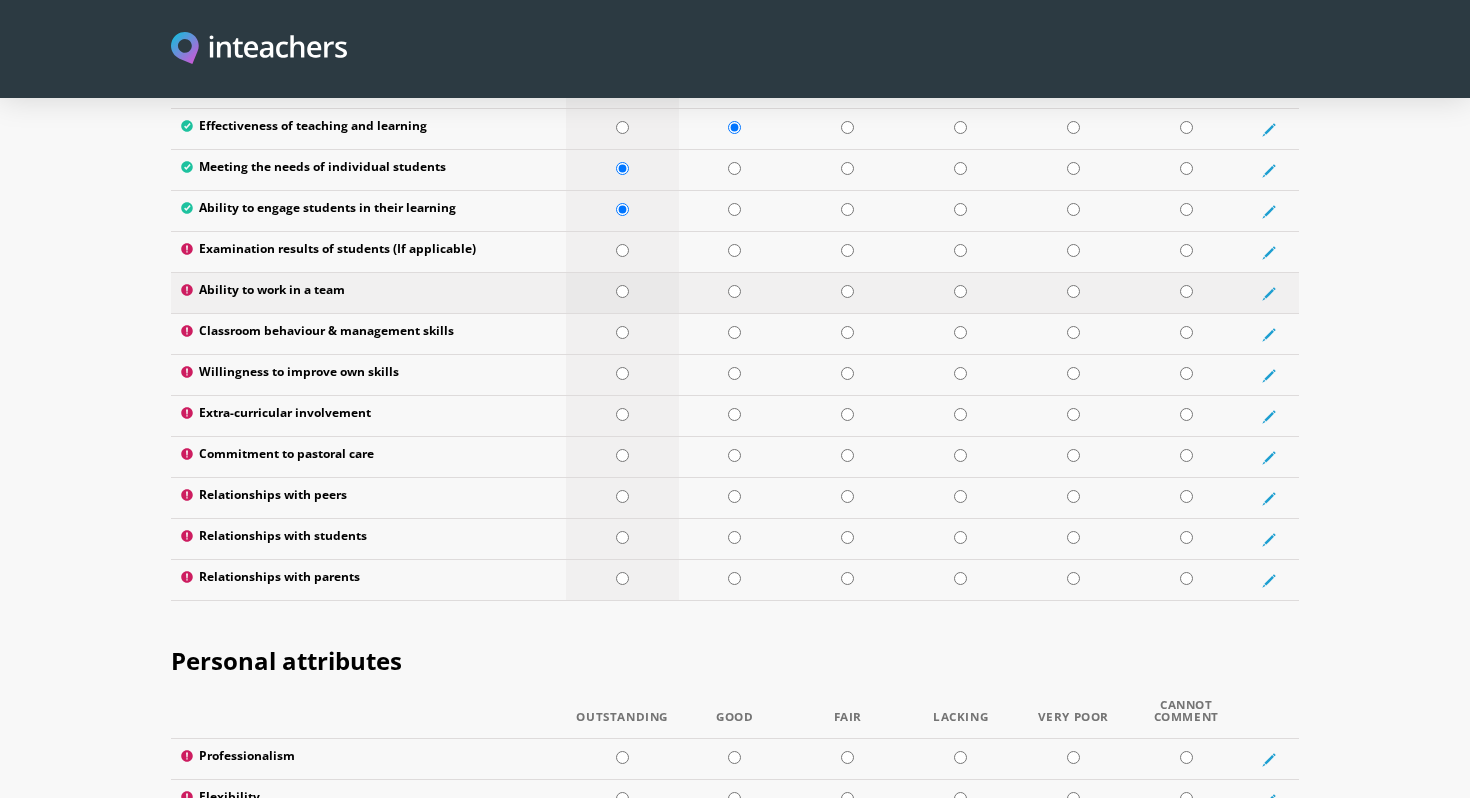click at bounding box center [622, 291] 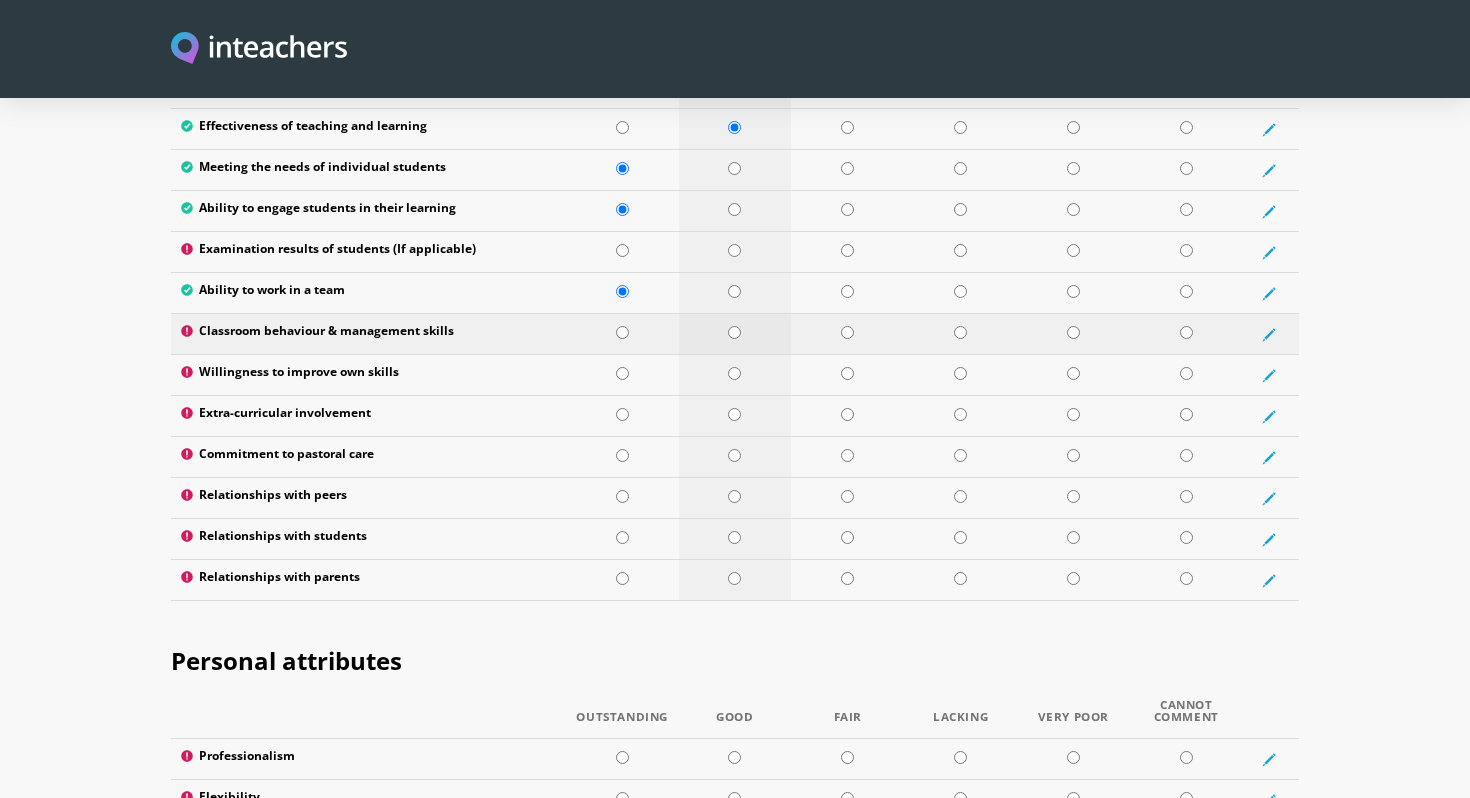 click at bounding box center [734, 332] 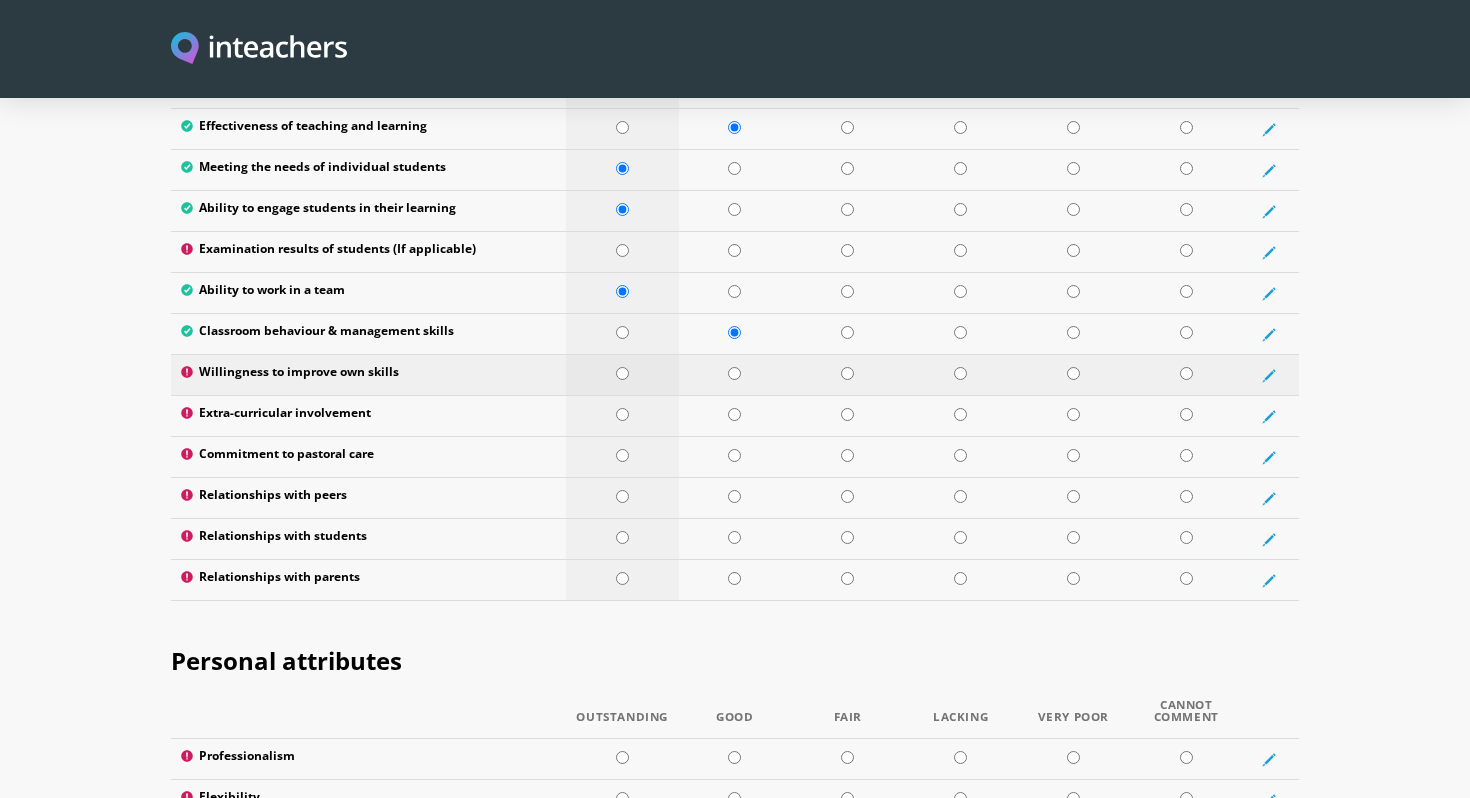 click at bounding box center (622, 373) 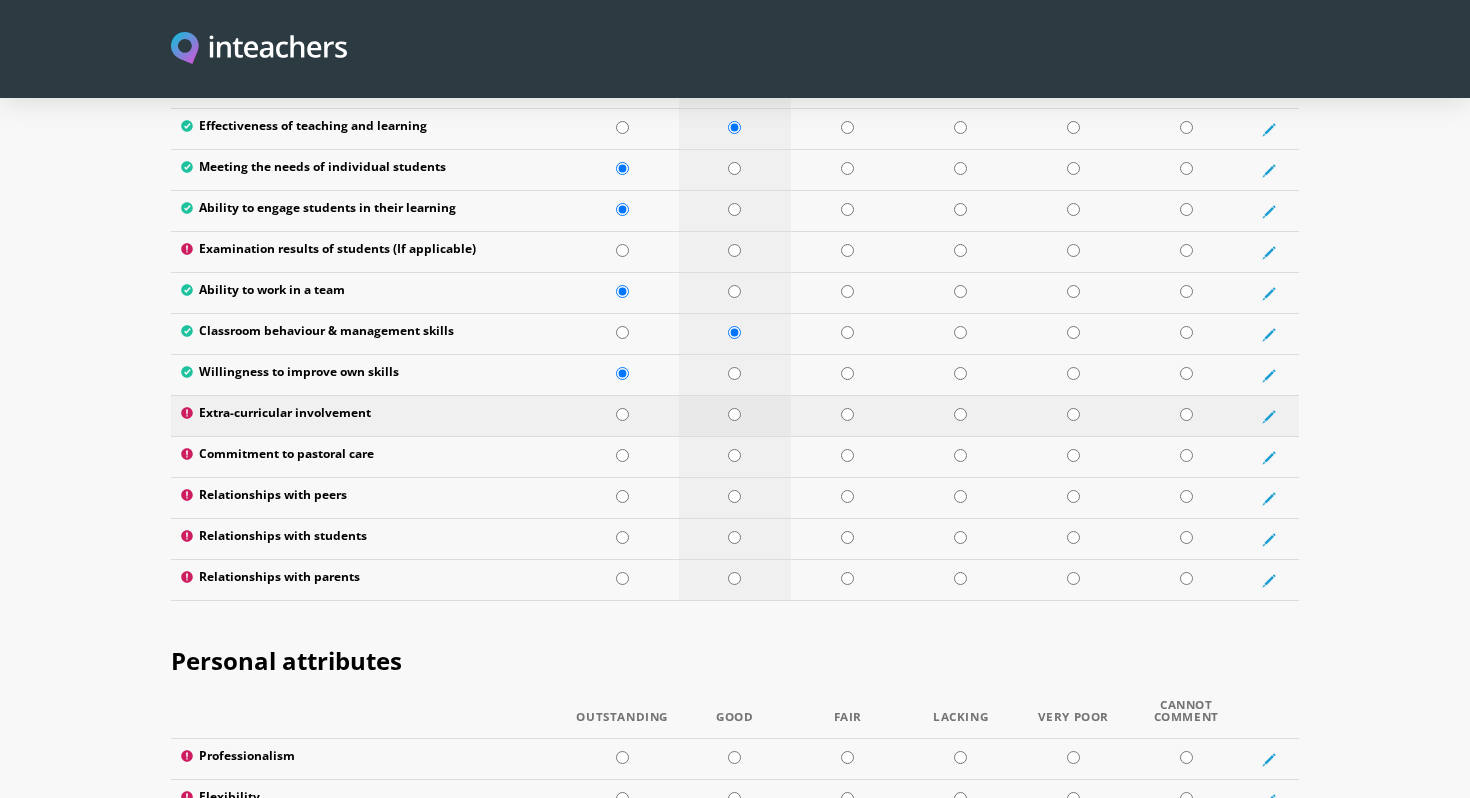 click at bounding box center (734, 414) 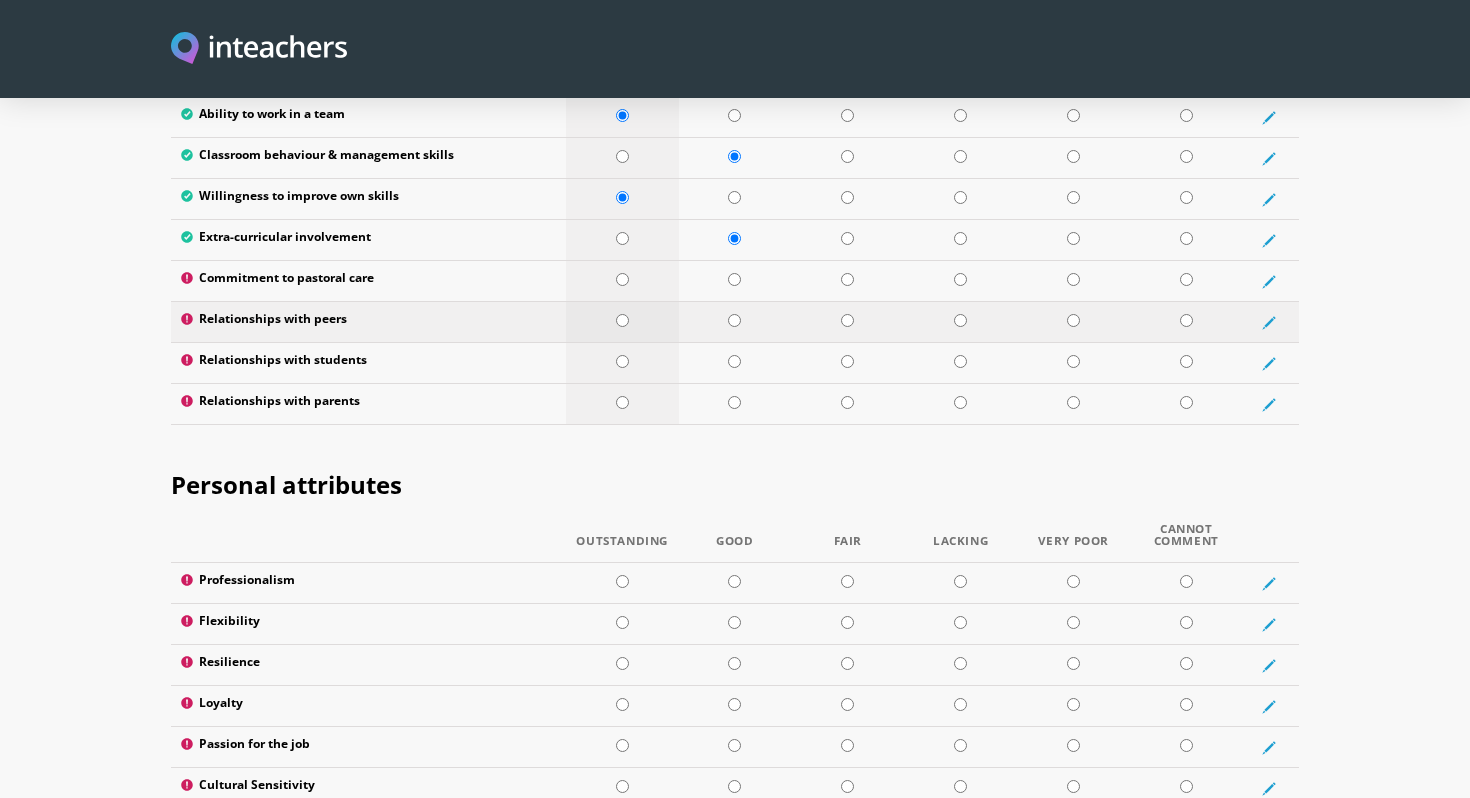 scroll, scrollTop: 2876, scrollLeft: 0, axis: vertical 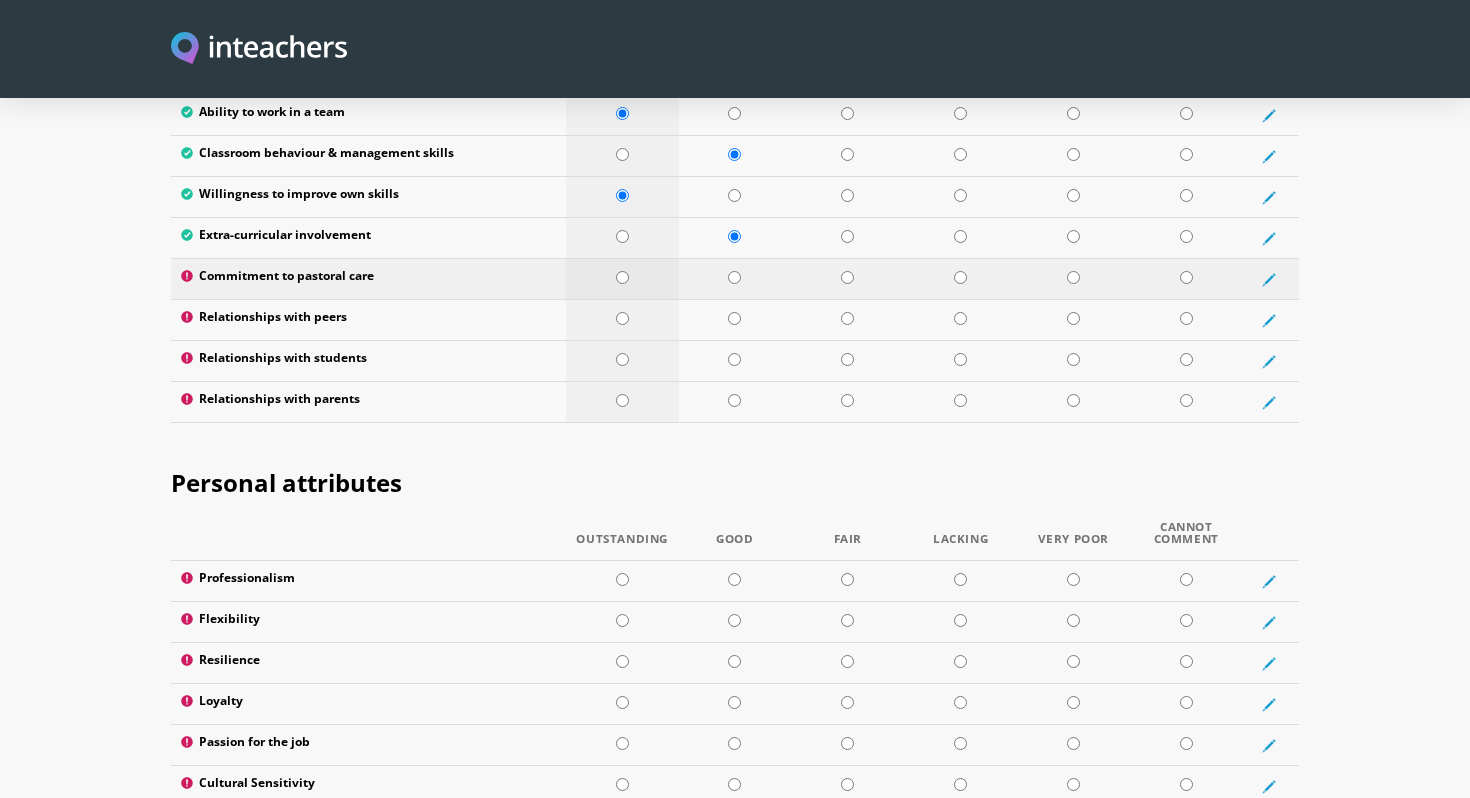 click at bounding box center (622, 277) 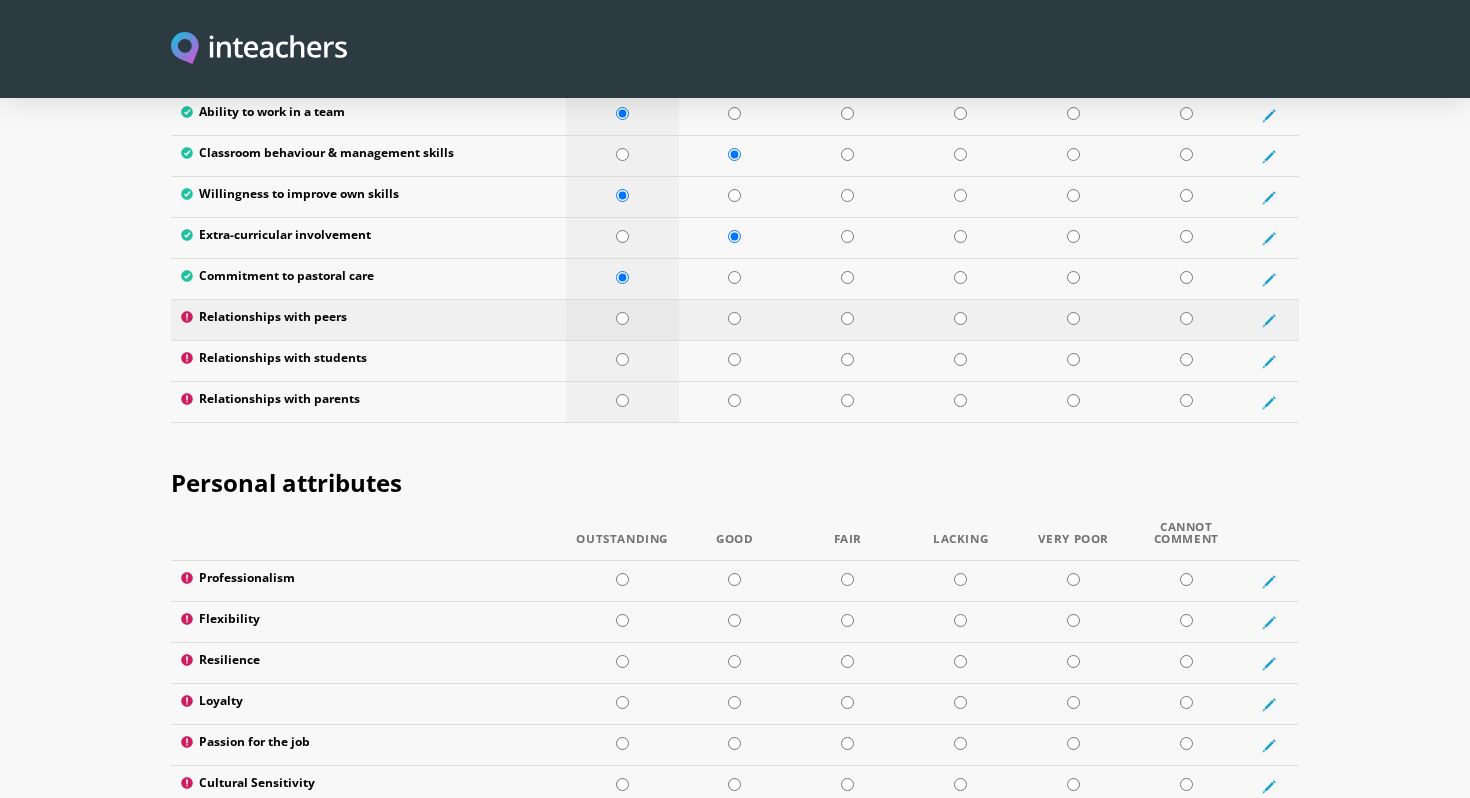click at bounding box center [622, 318] 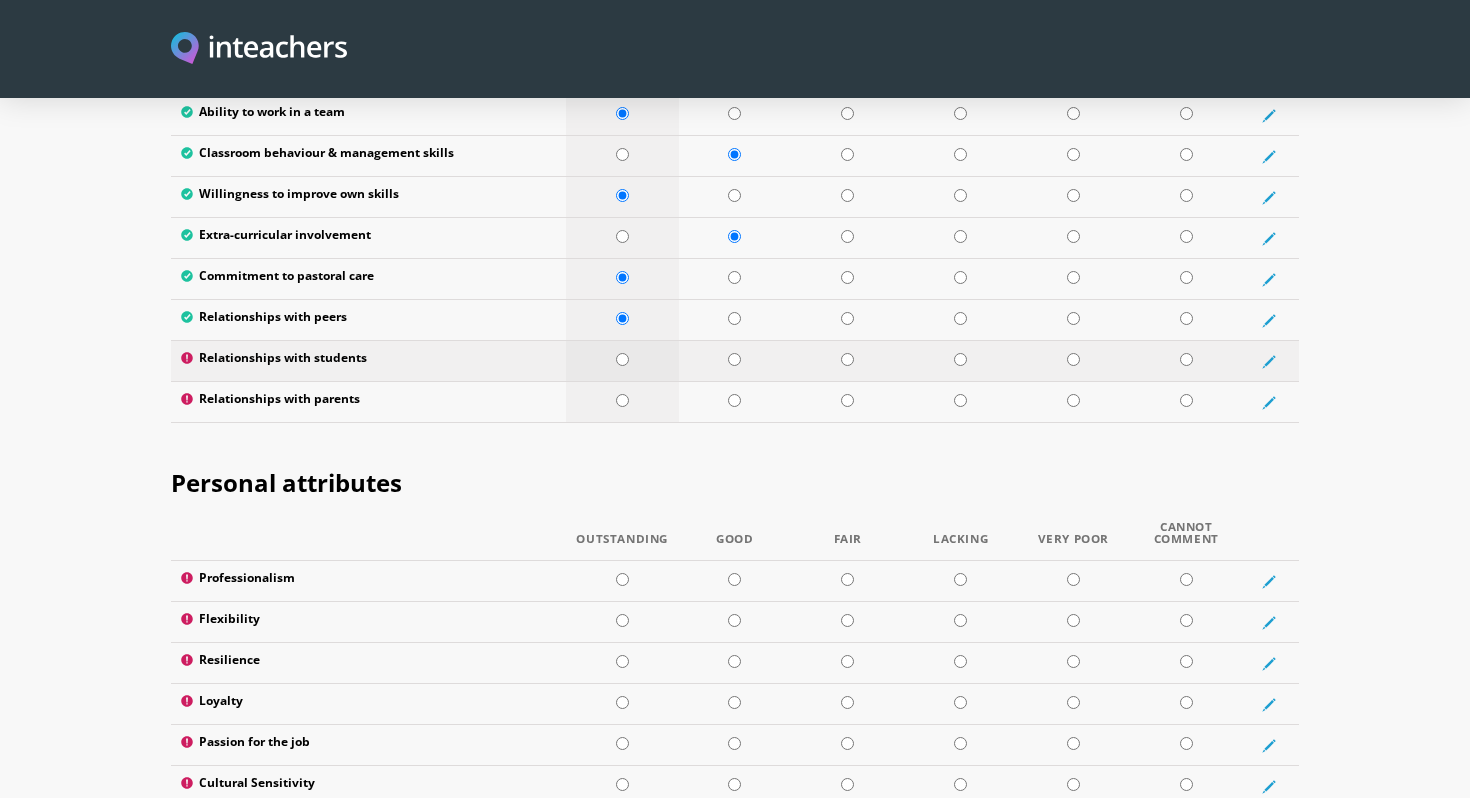 click at bounding box center [622, 359] 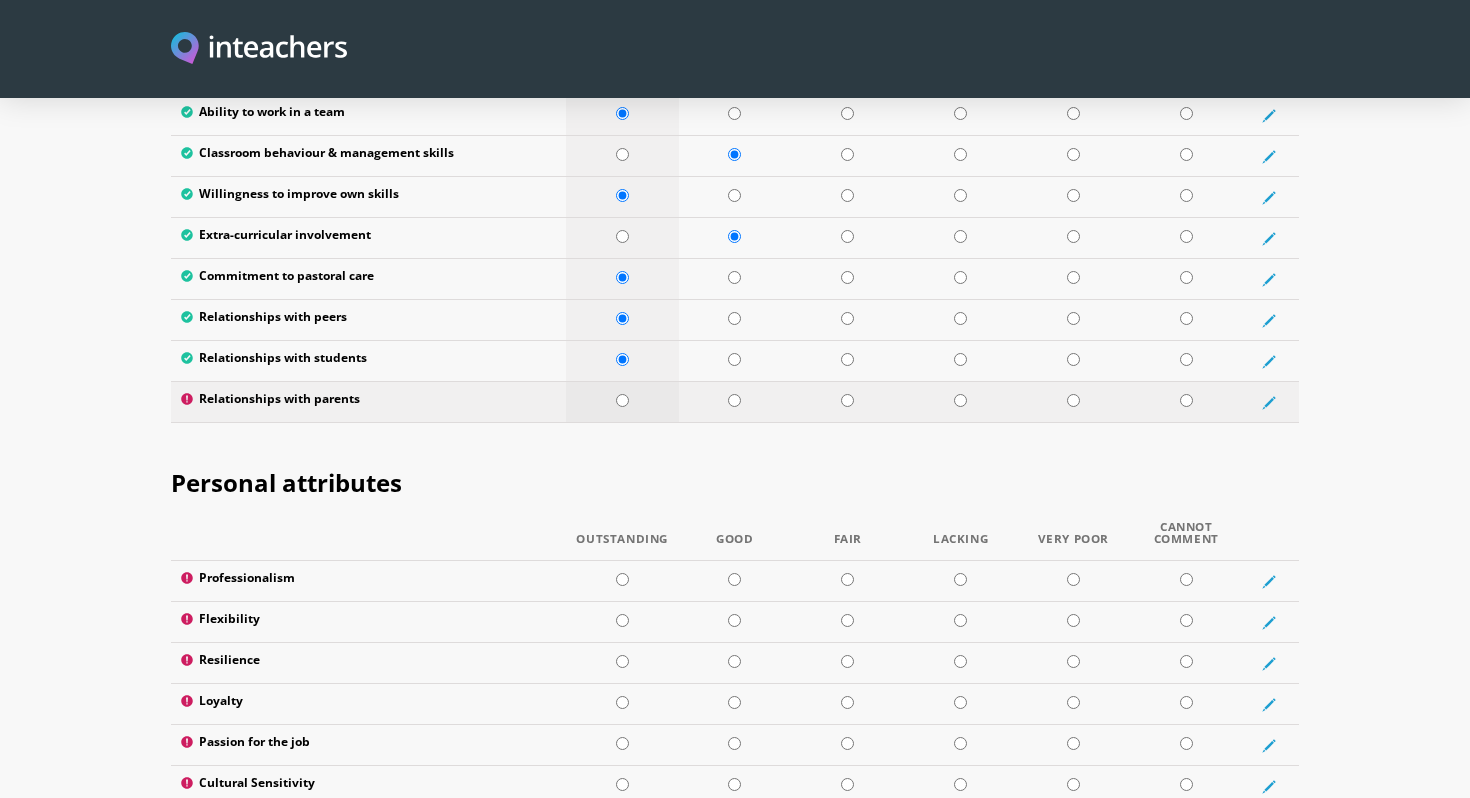click at bounding box center [622, 400] 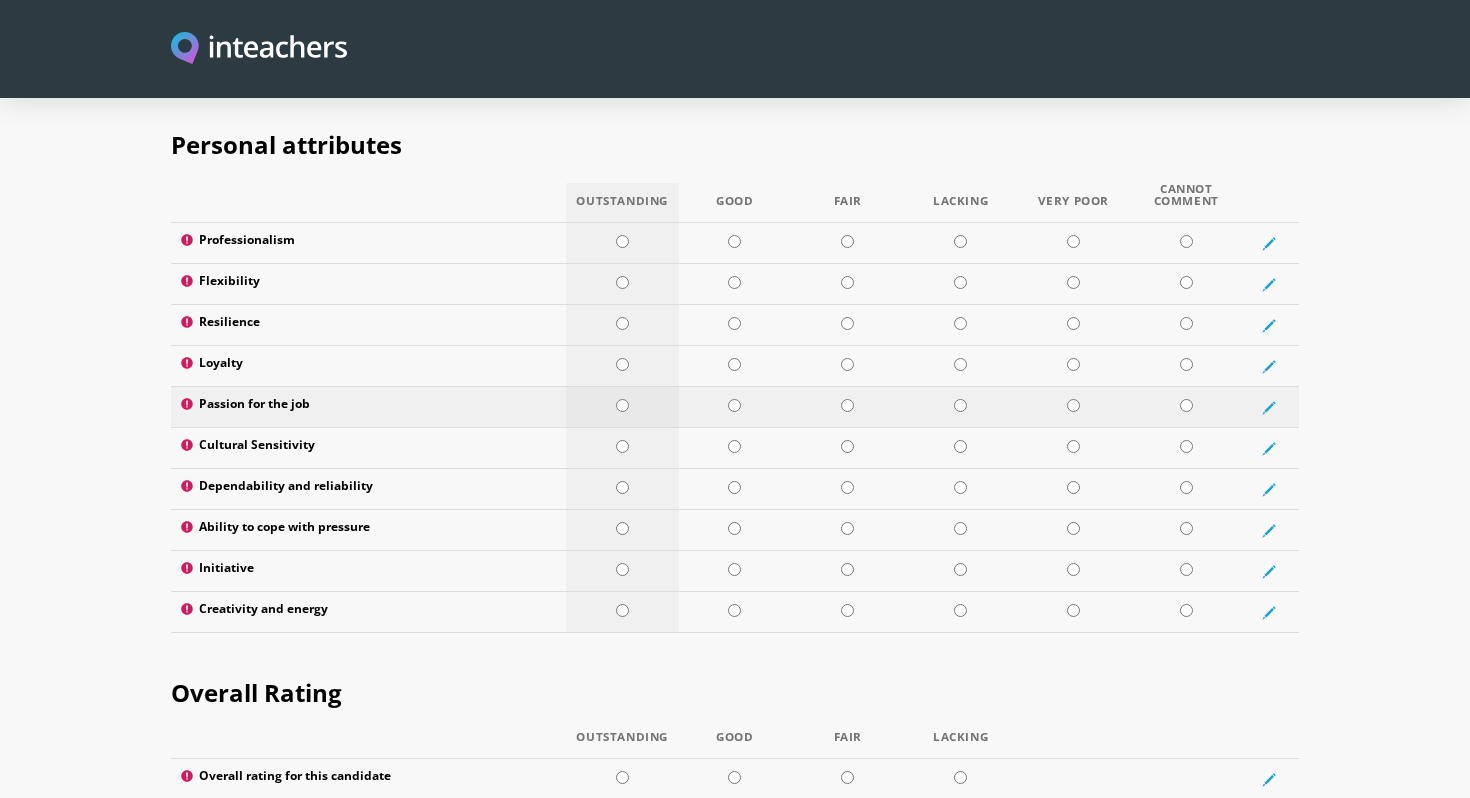 scroll, scrollTop: 3222, scrollLeft: 0, axis: vertical 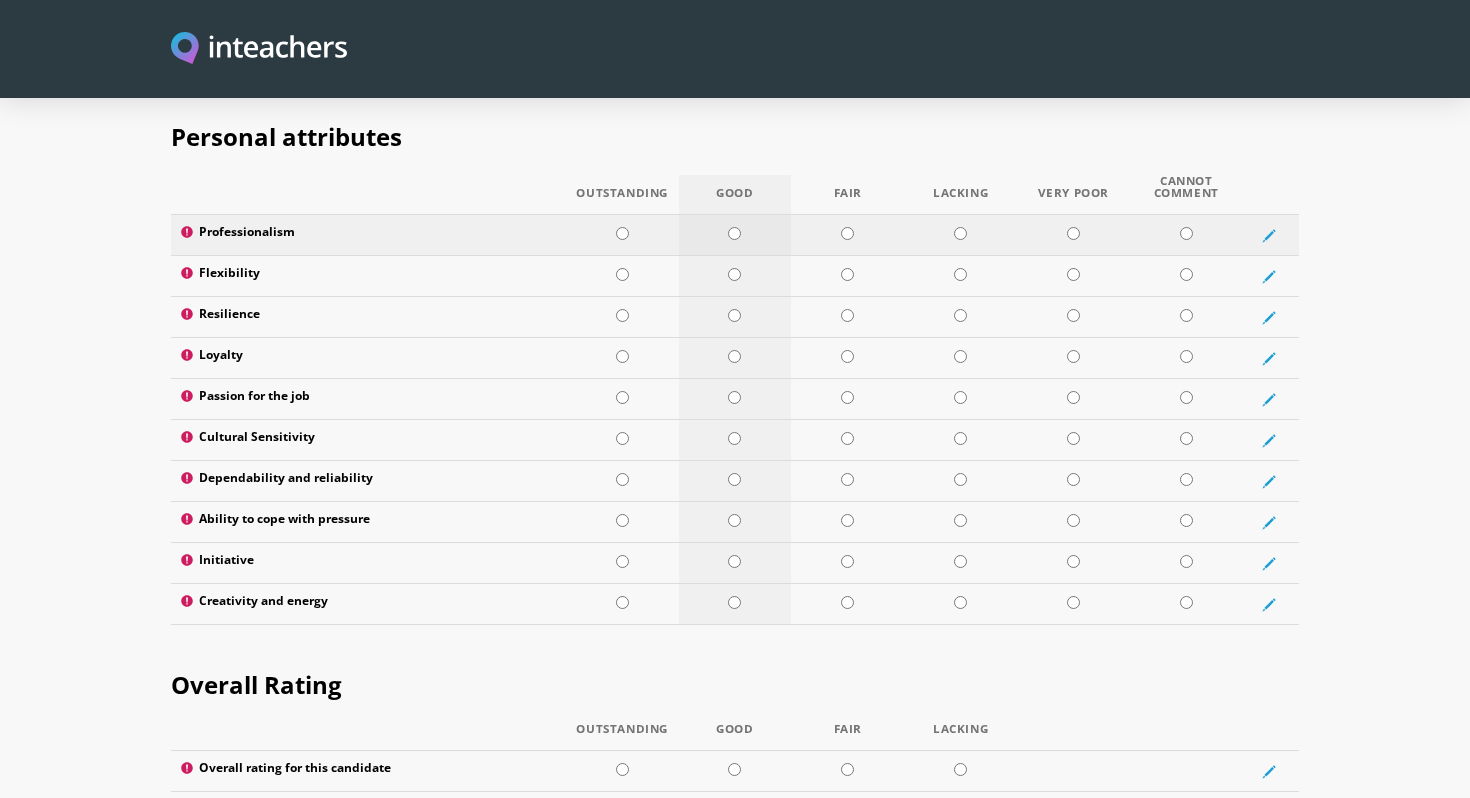 click at bounding box center [734, 233] 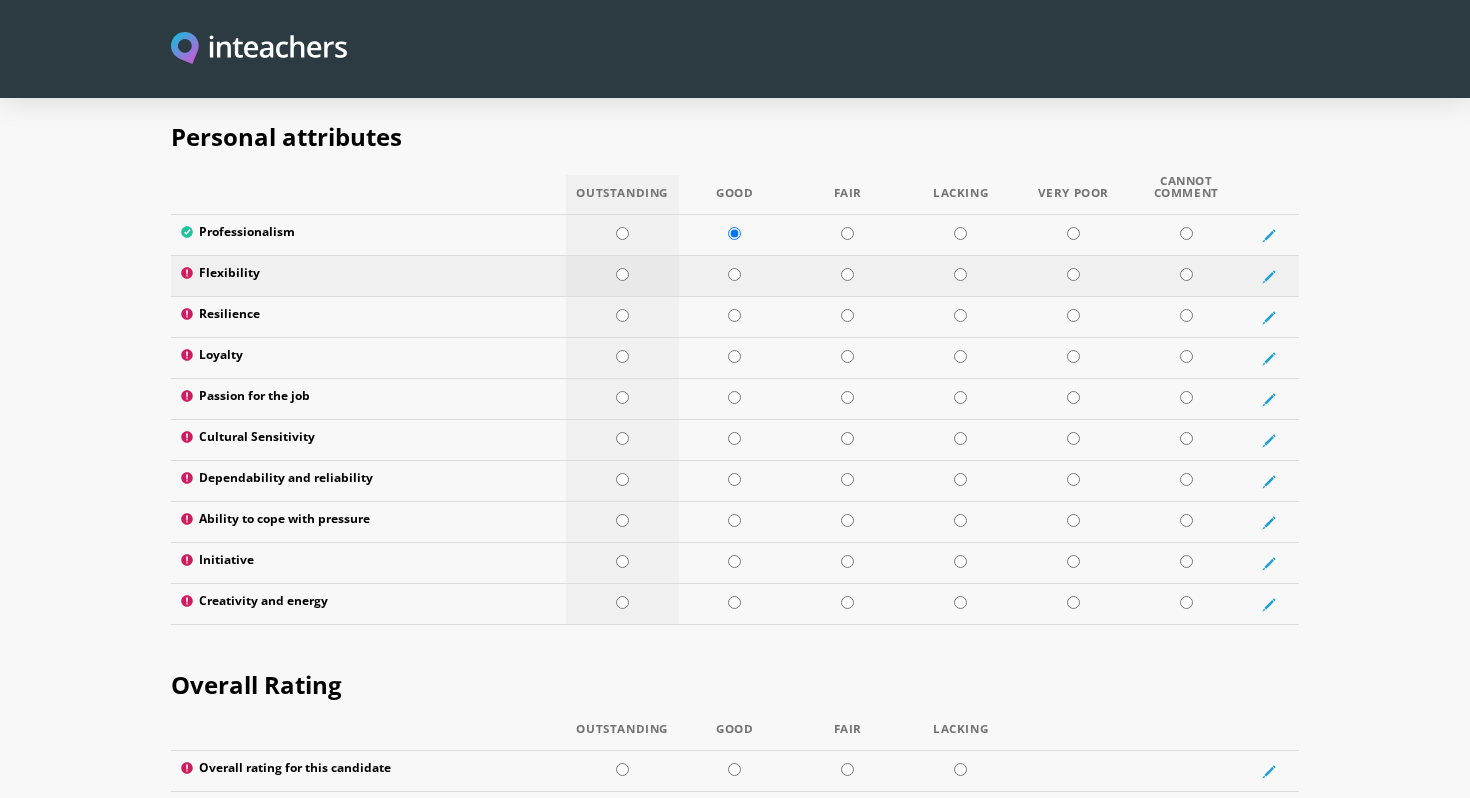click at bounding box center [622, 274] 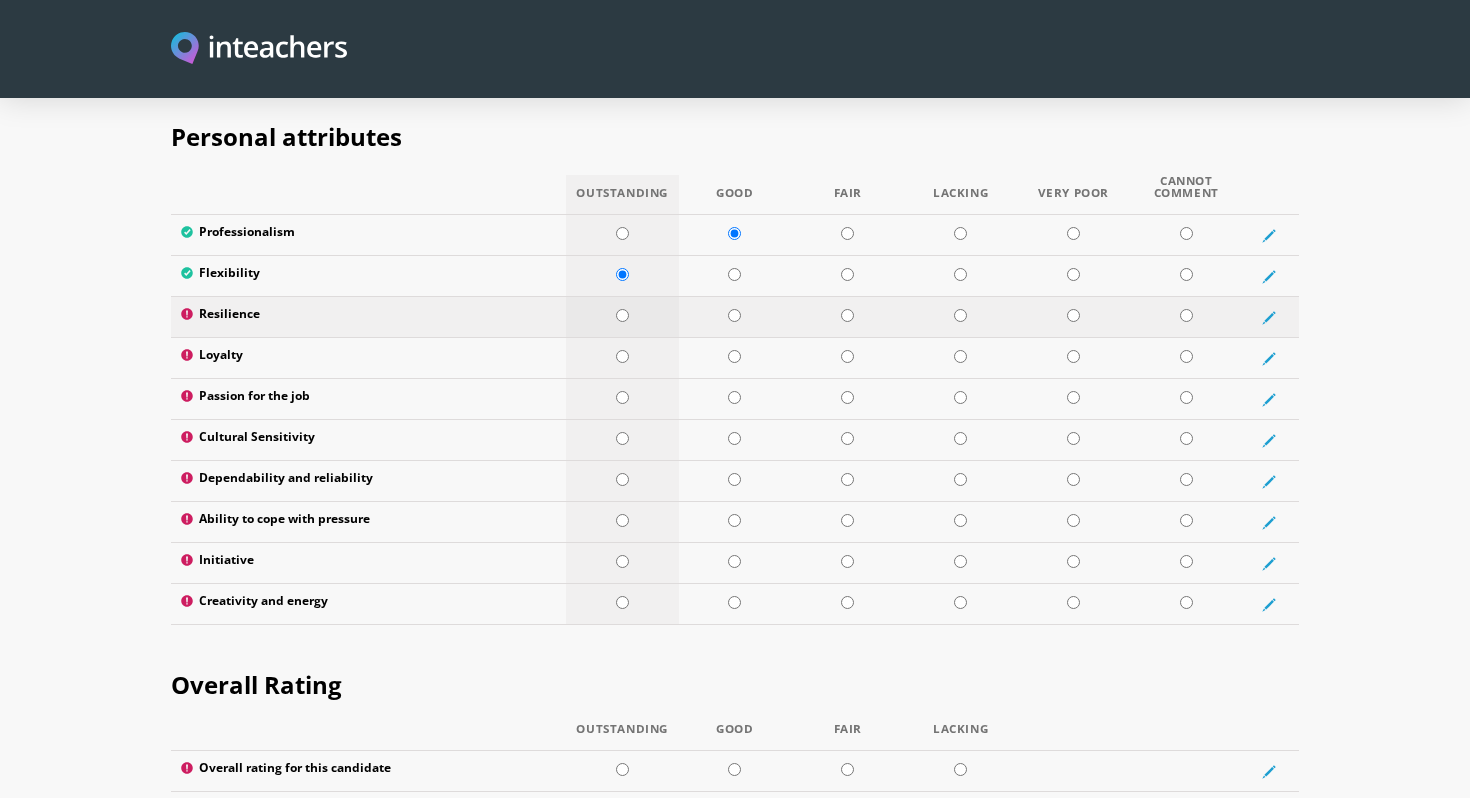 click at bounding box center (622, 315) 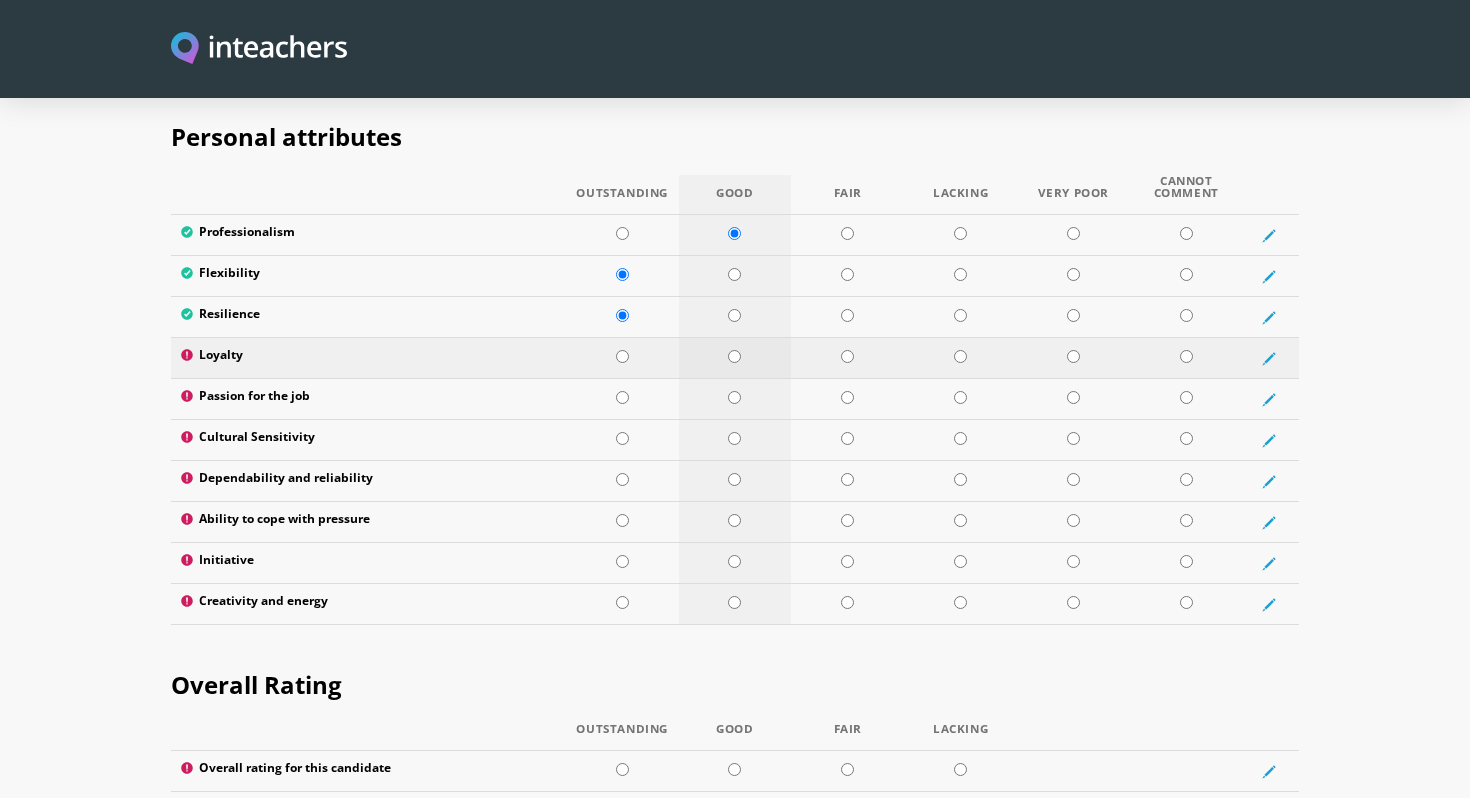 click at bounding box center (734, 356) 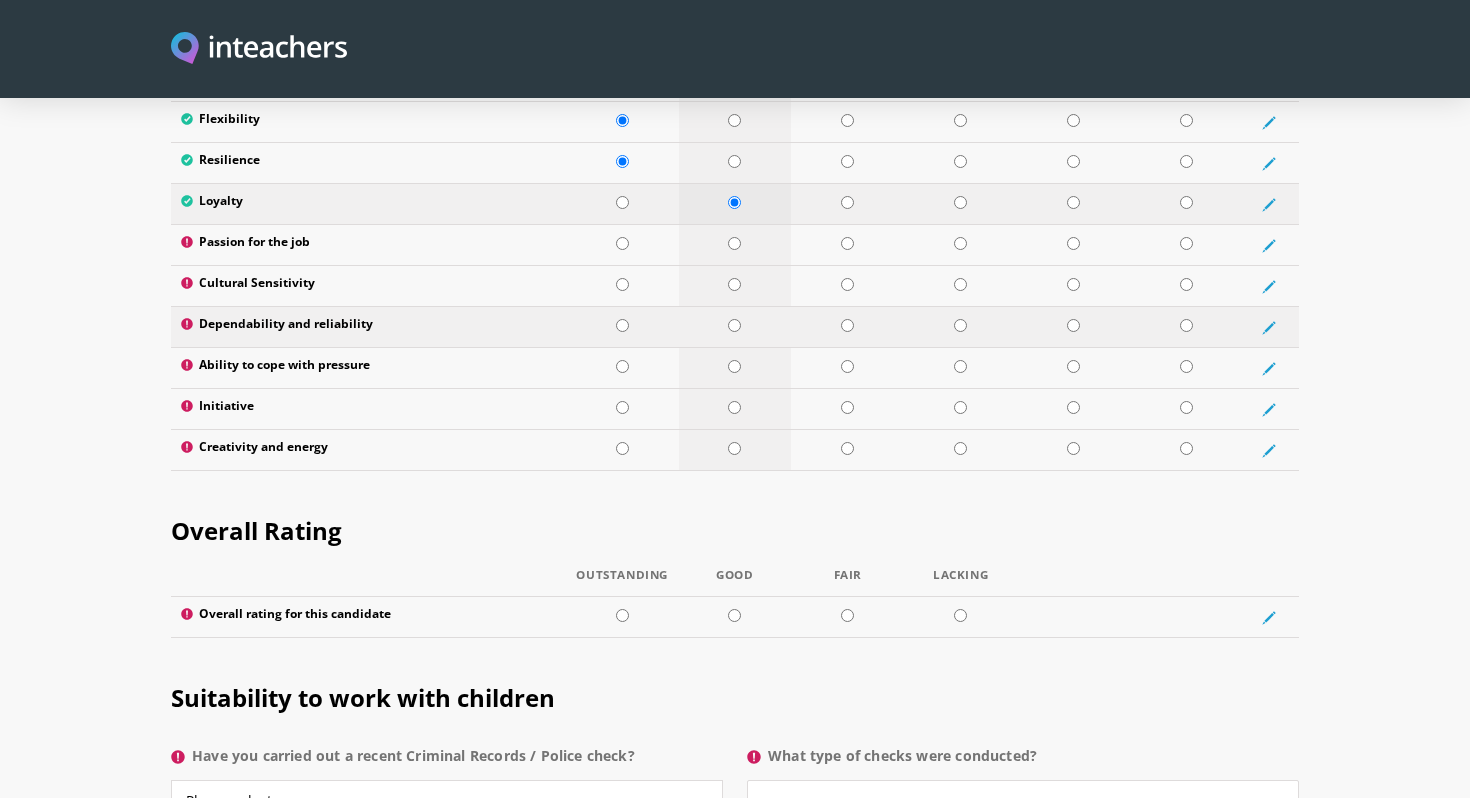 scroll, scrollTop: 3378, scrollLeft: 0, axis: vertical 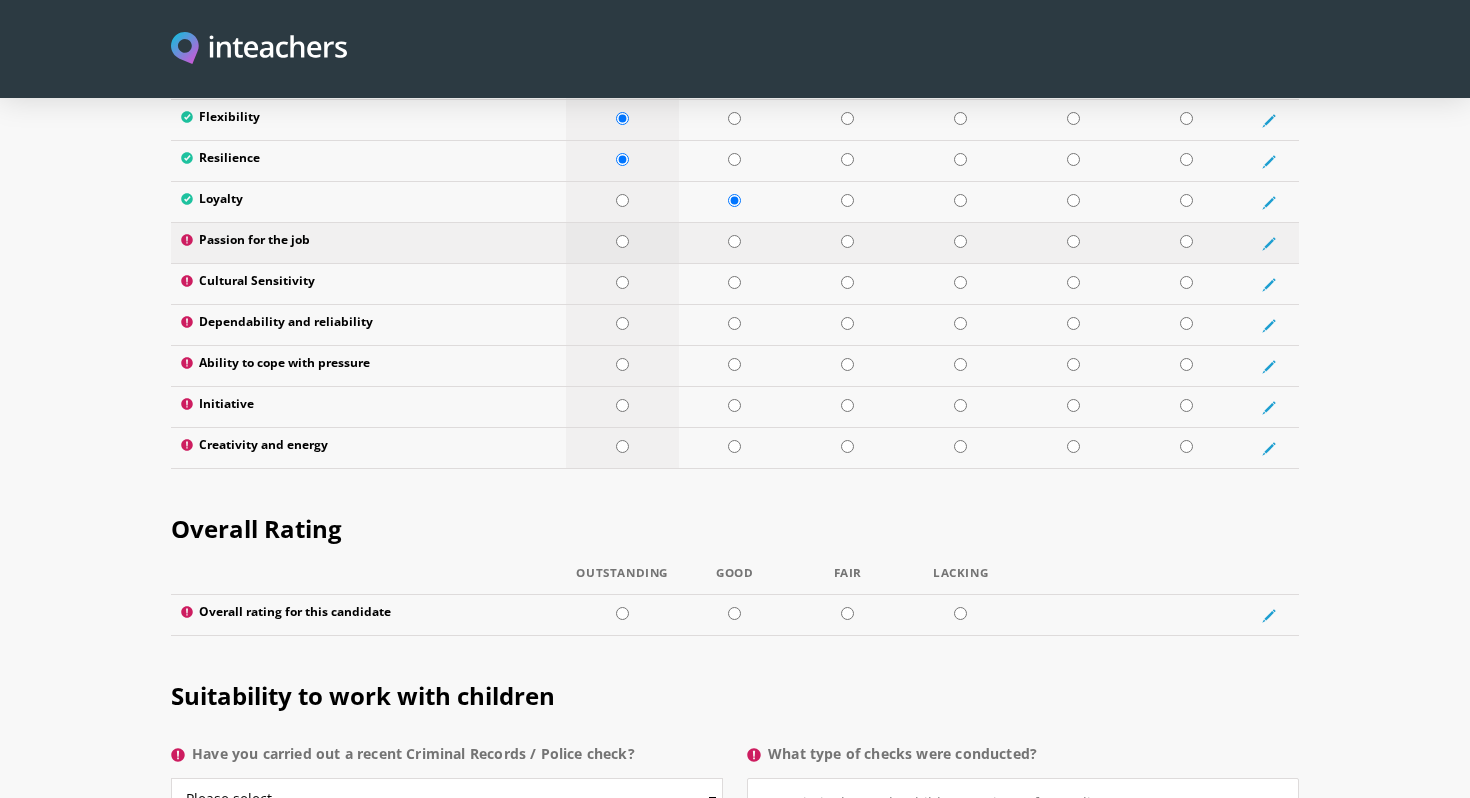 click at bounding box center [622, 241] 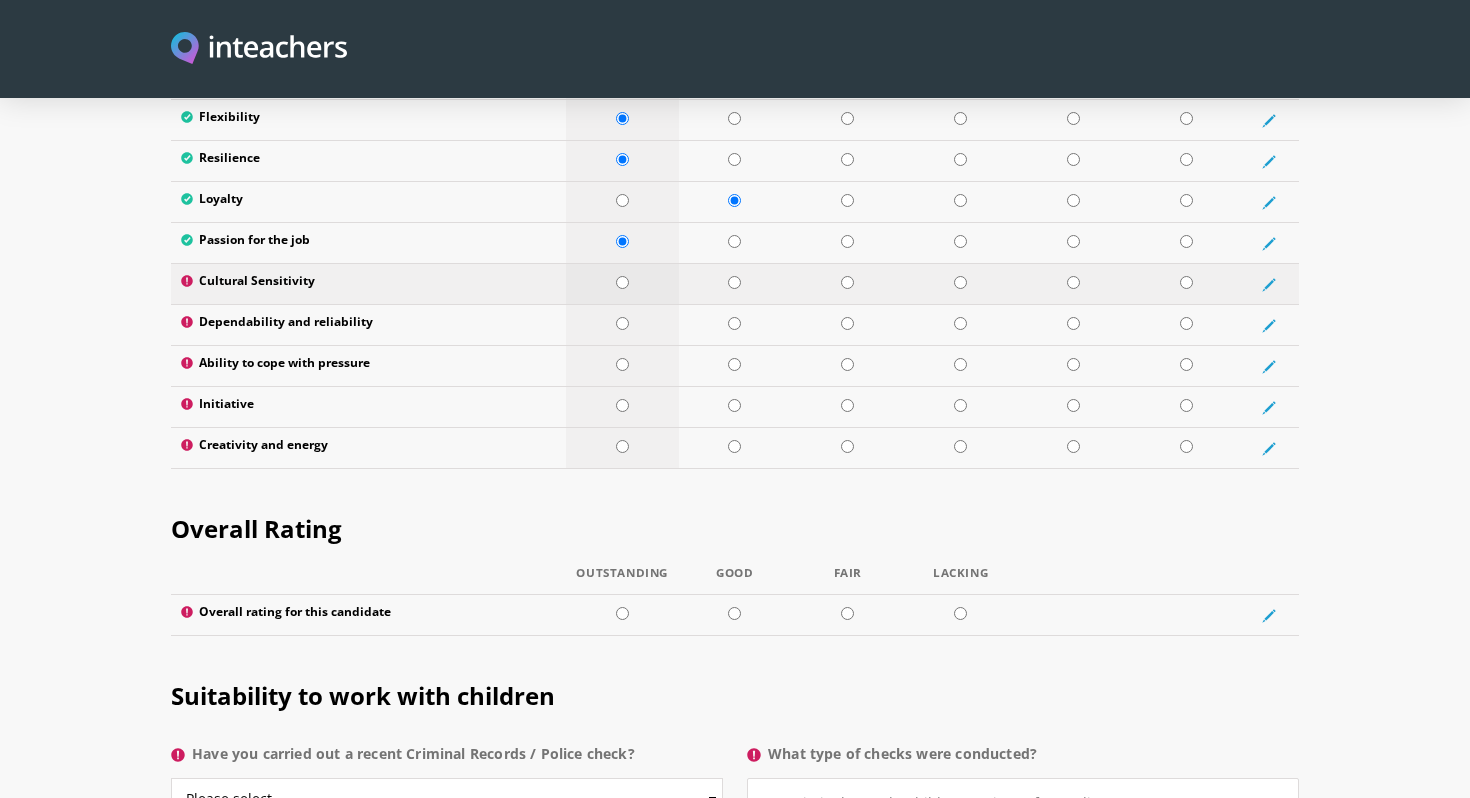 click at bounding box center [622, 282] 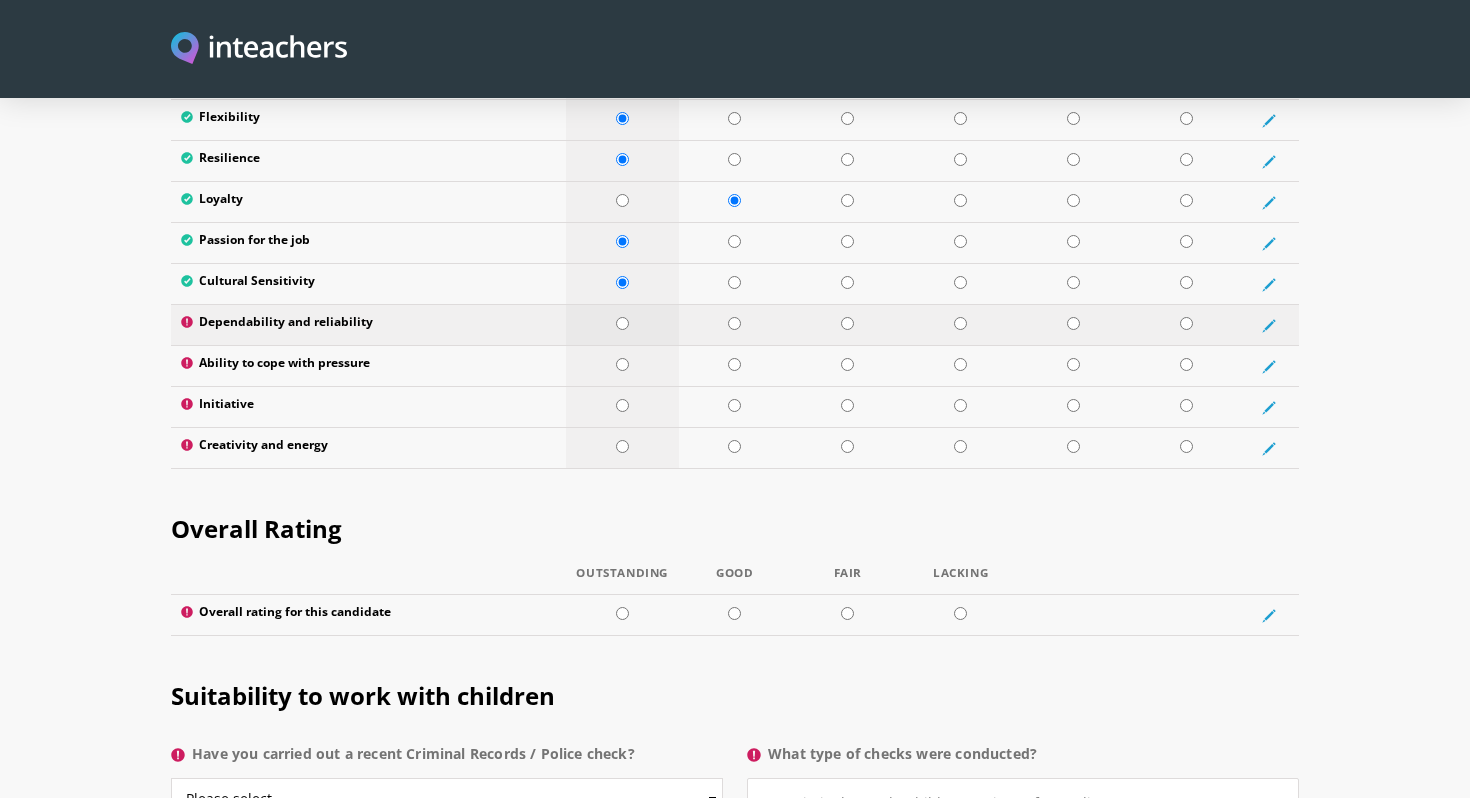 click at bounding box center (622, 323) 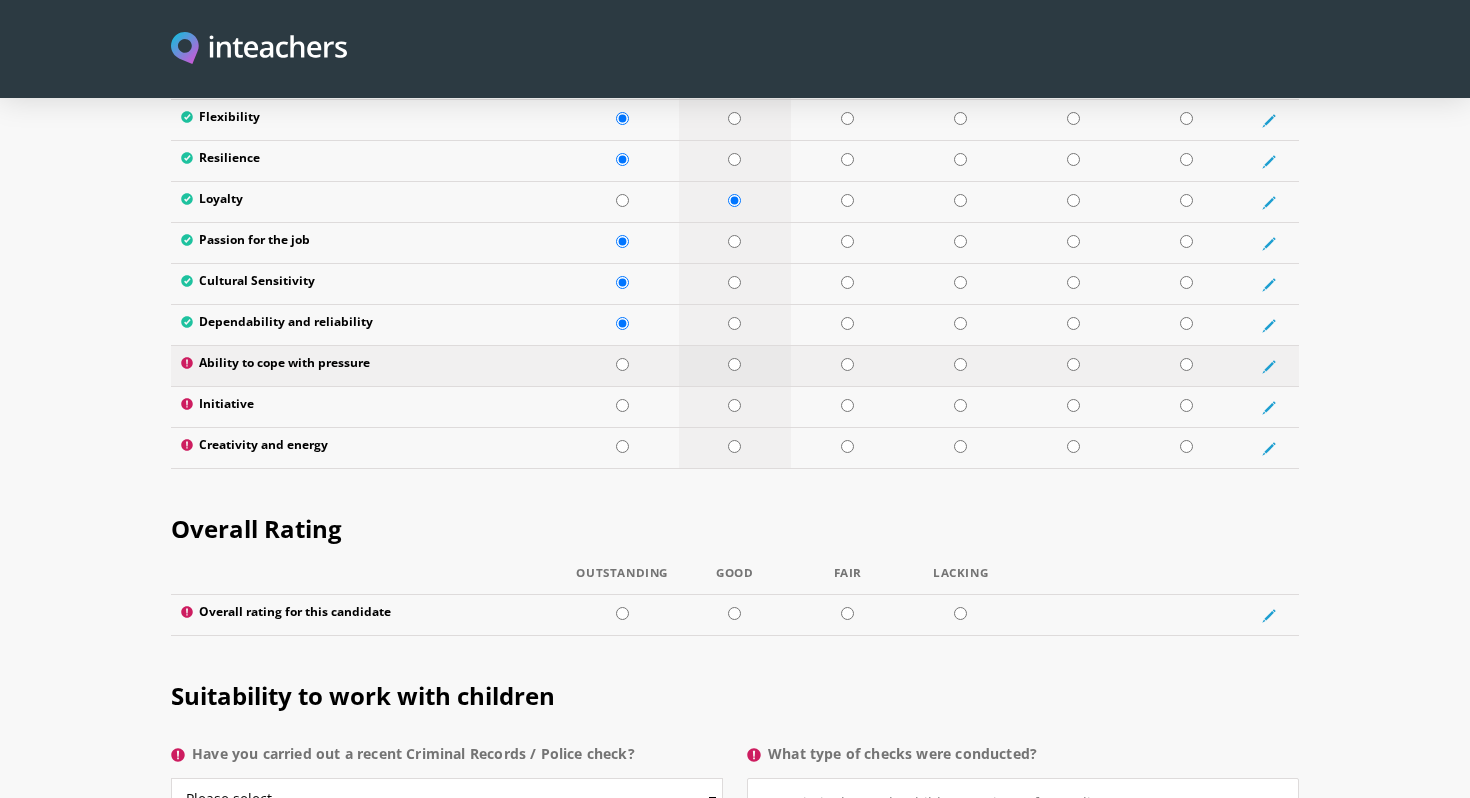 click at bounding box center [734, 364] 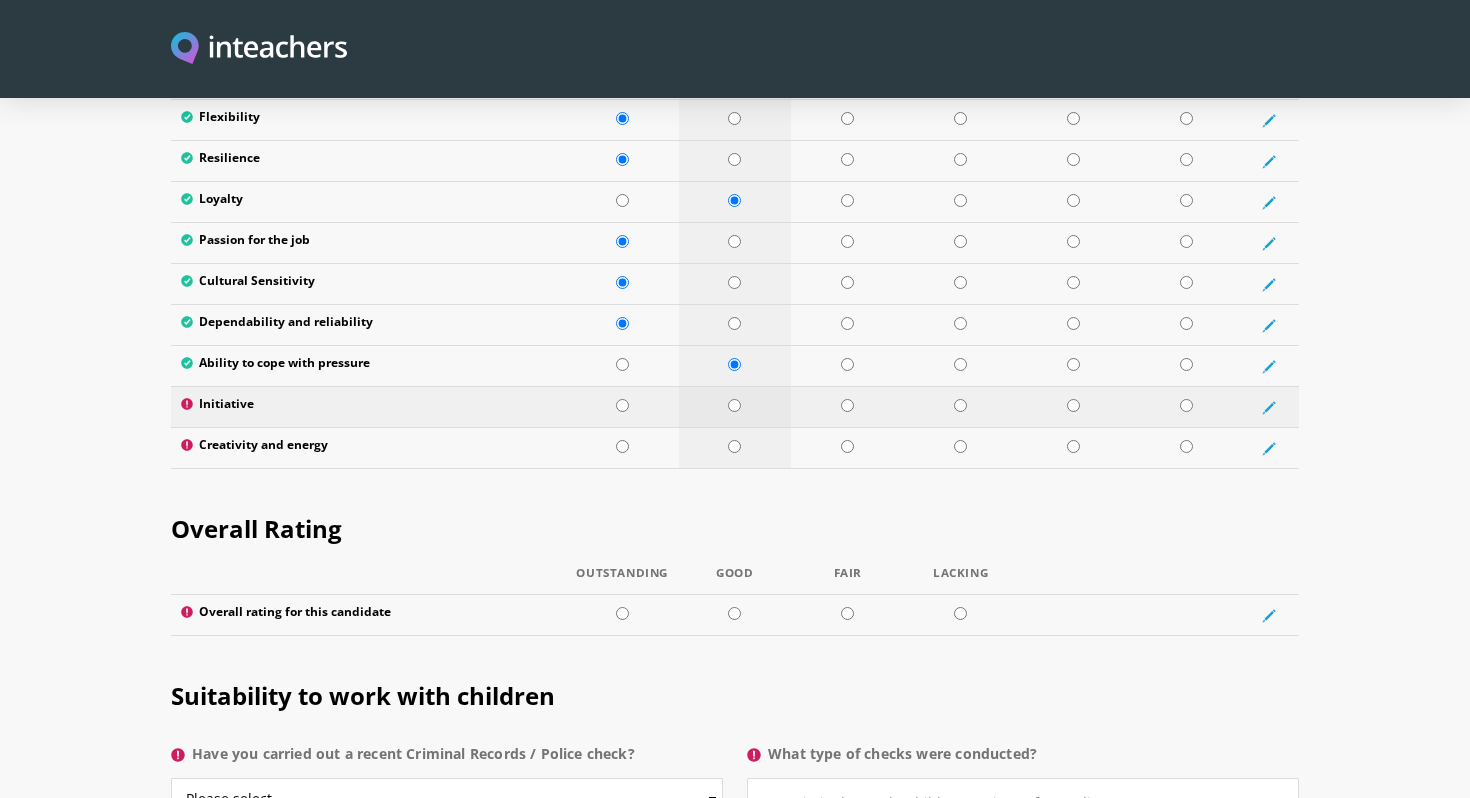 click at bounding box center (734, 405) 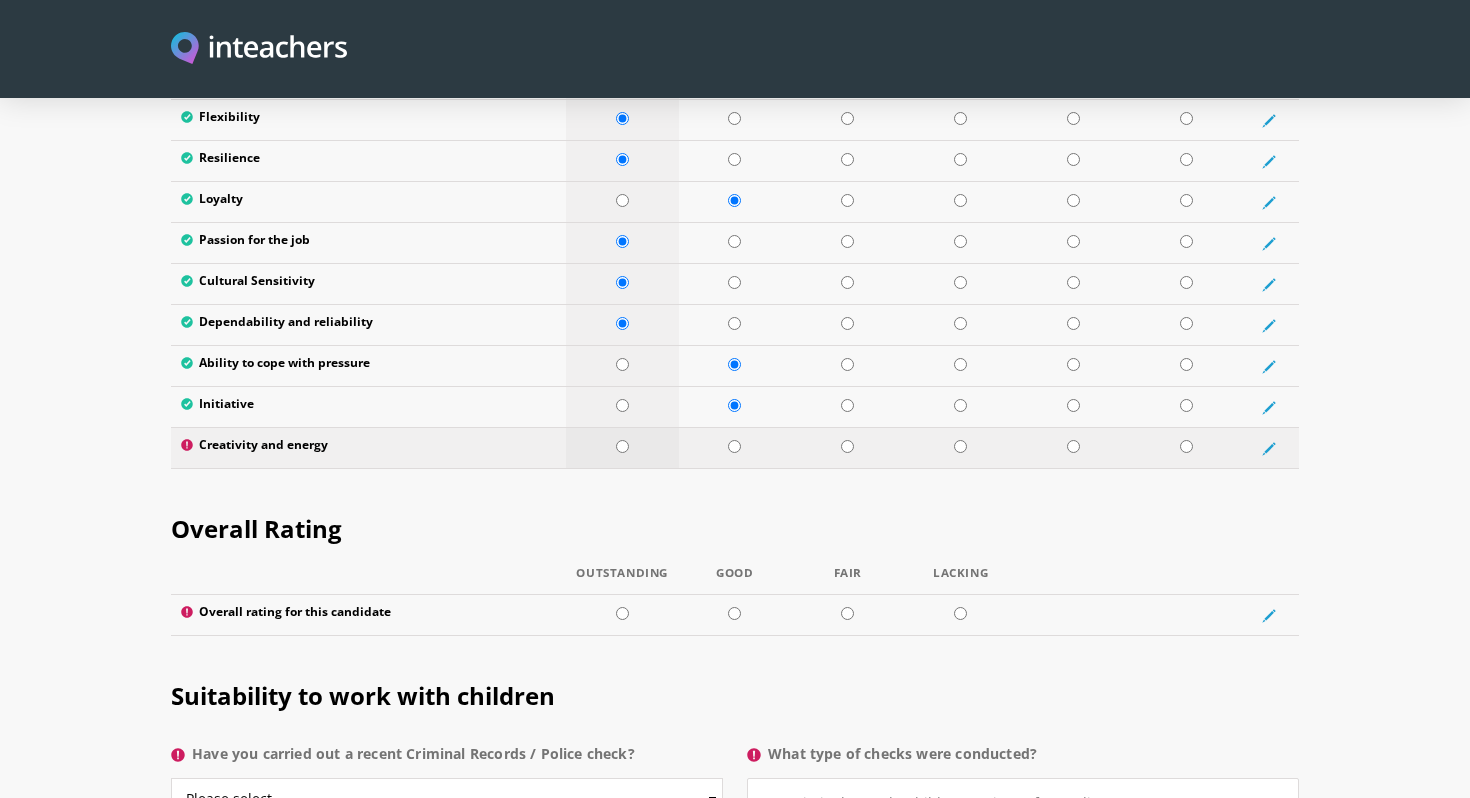 click at bounding box center (622, 446) 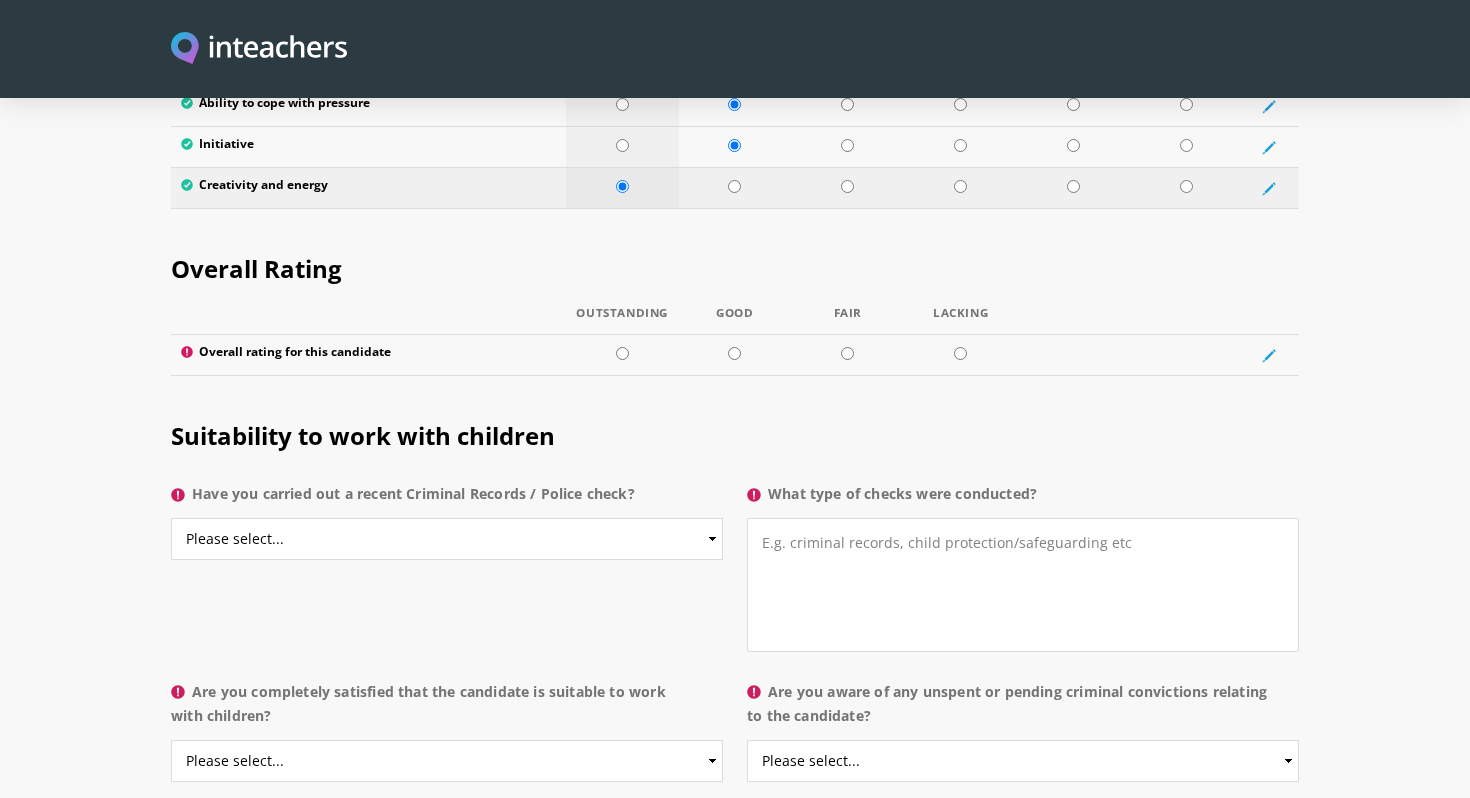 scroll, scrollTop: 3668, scrollLeft: 0, axis: vertical 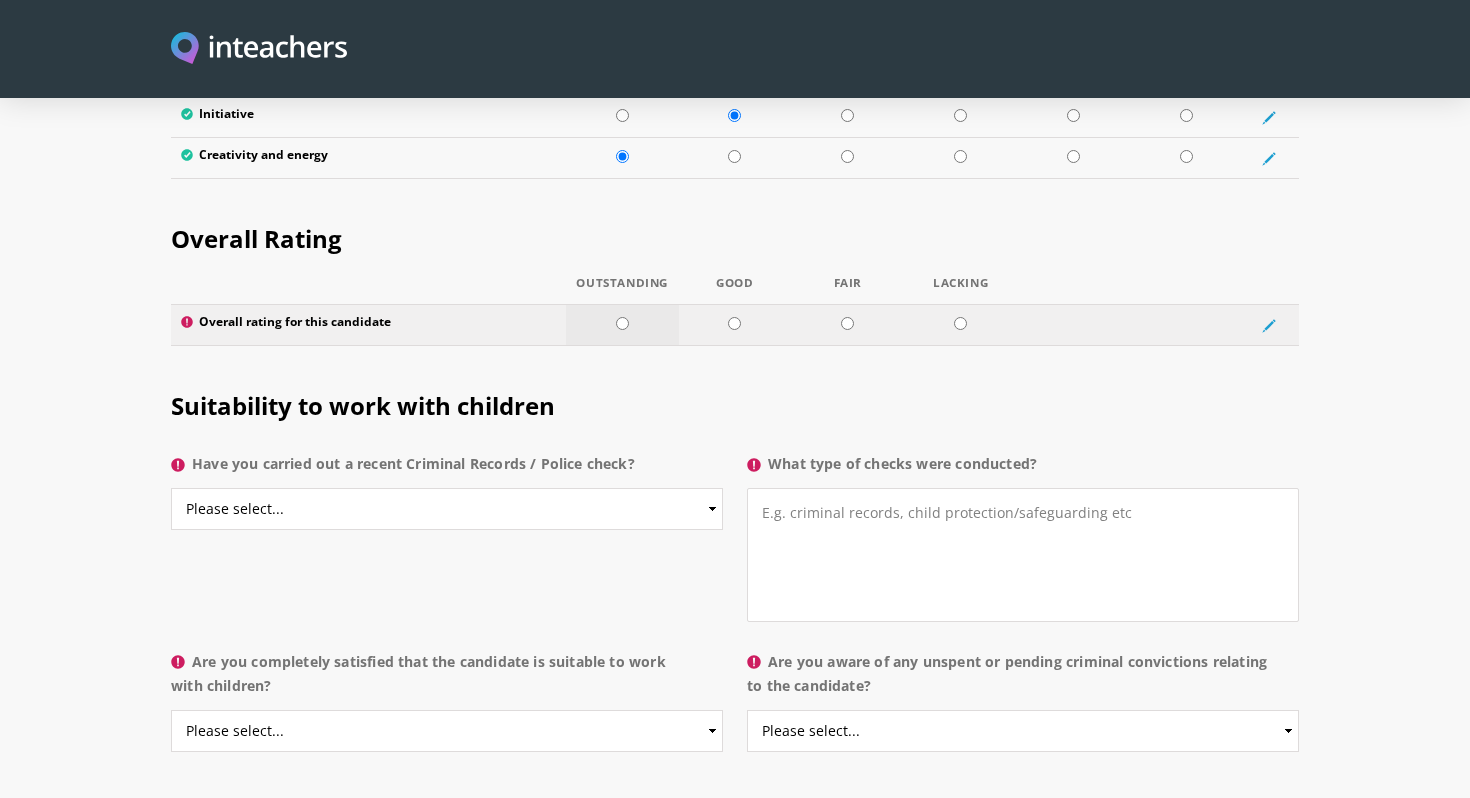 click at bounding box center [622, 323] 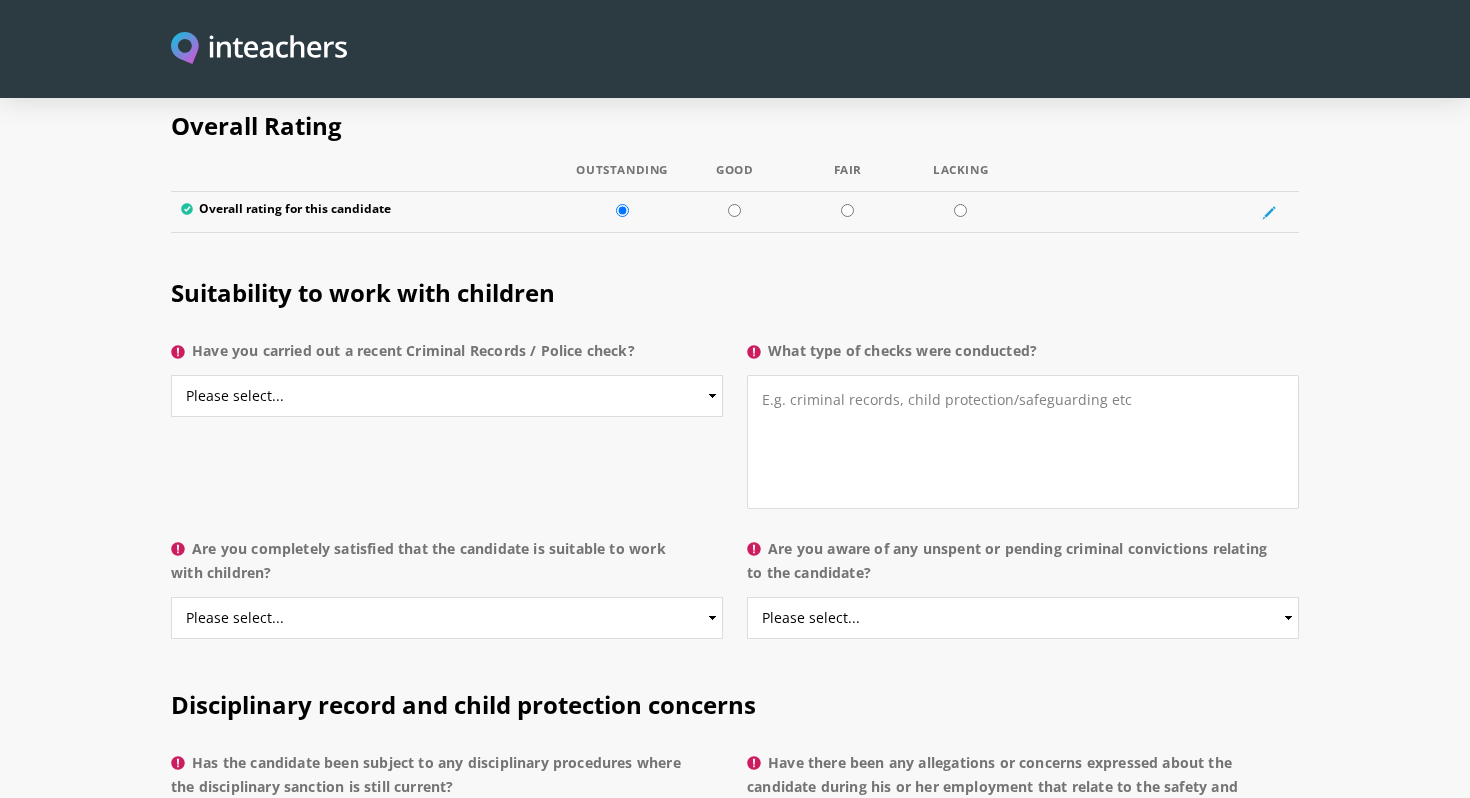 scroll, scrollTop: 3784, scrollLeft: 0, axis: vertical 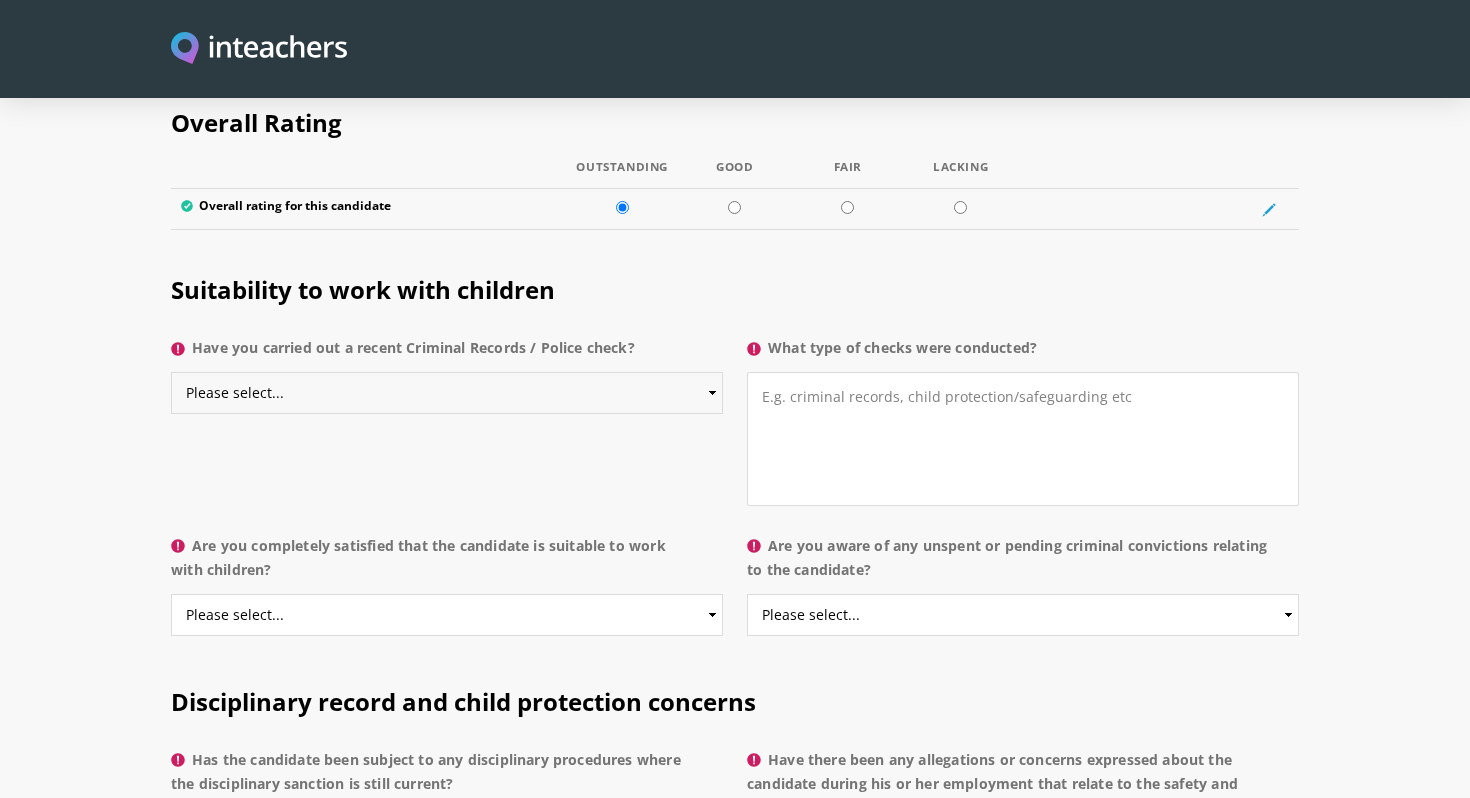 click on "Please select... Yes
No
Do not know" at bounding box center [447, 393] 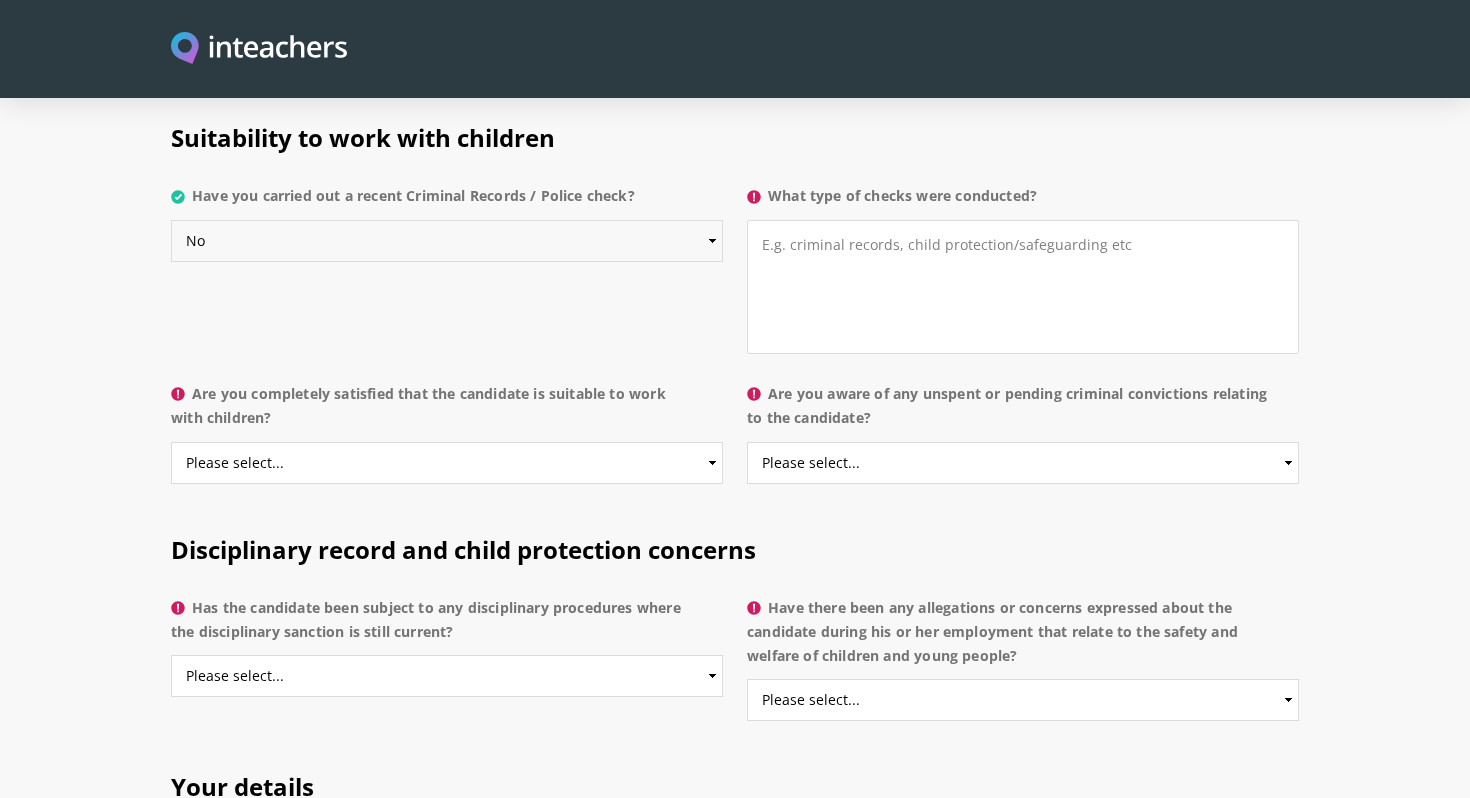 scroll, scrollTop: 3941, scrollLeft: 0, axis: vertical 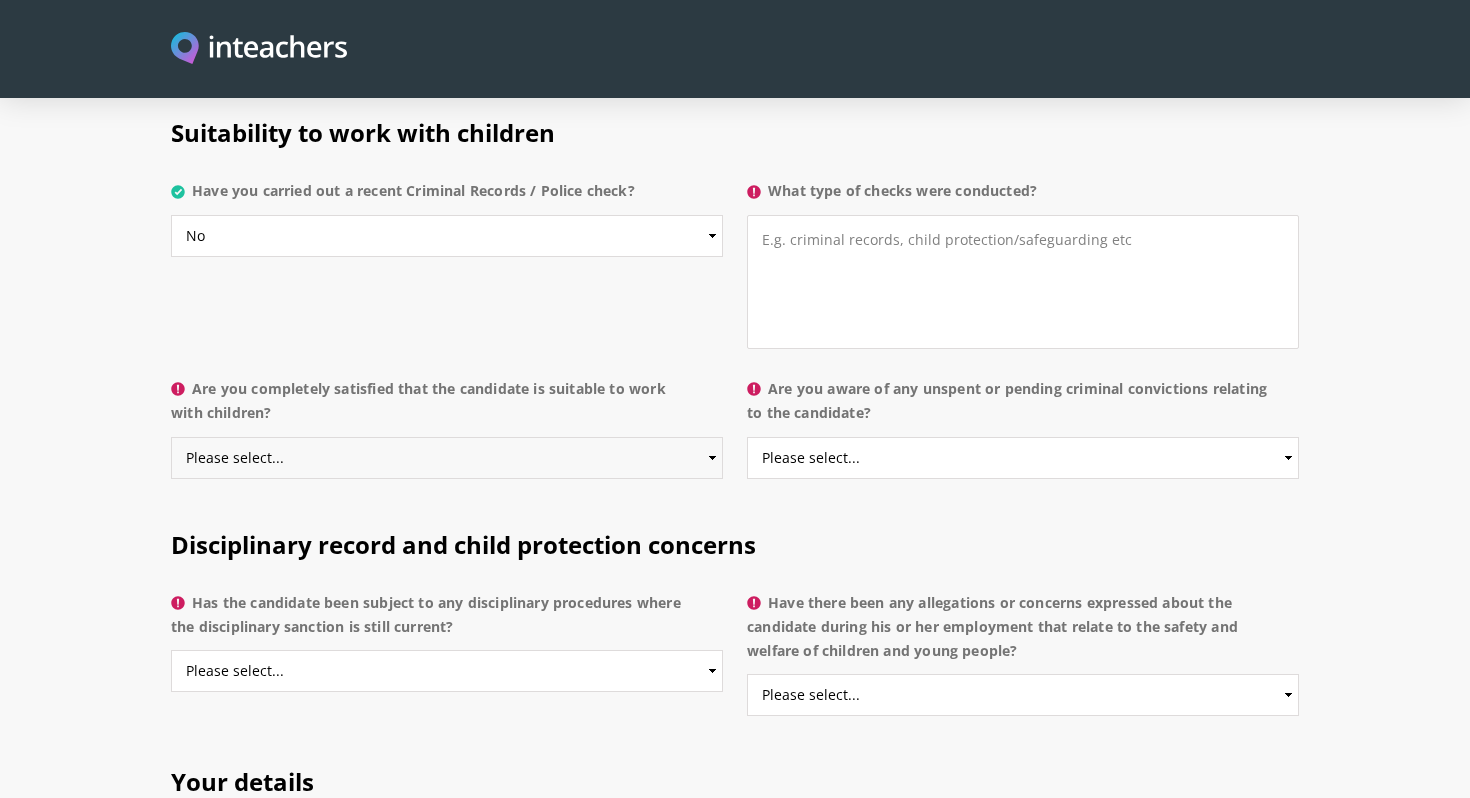click on "Please select... Yes
No
Do not know" at bounding box center [447, 458] 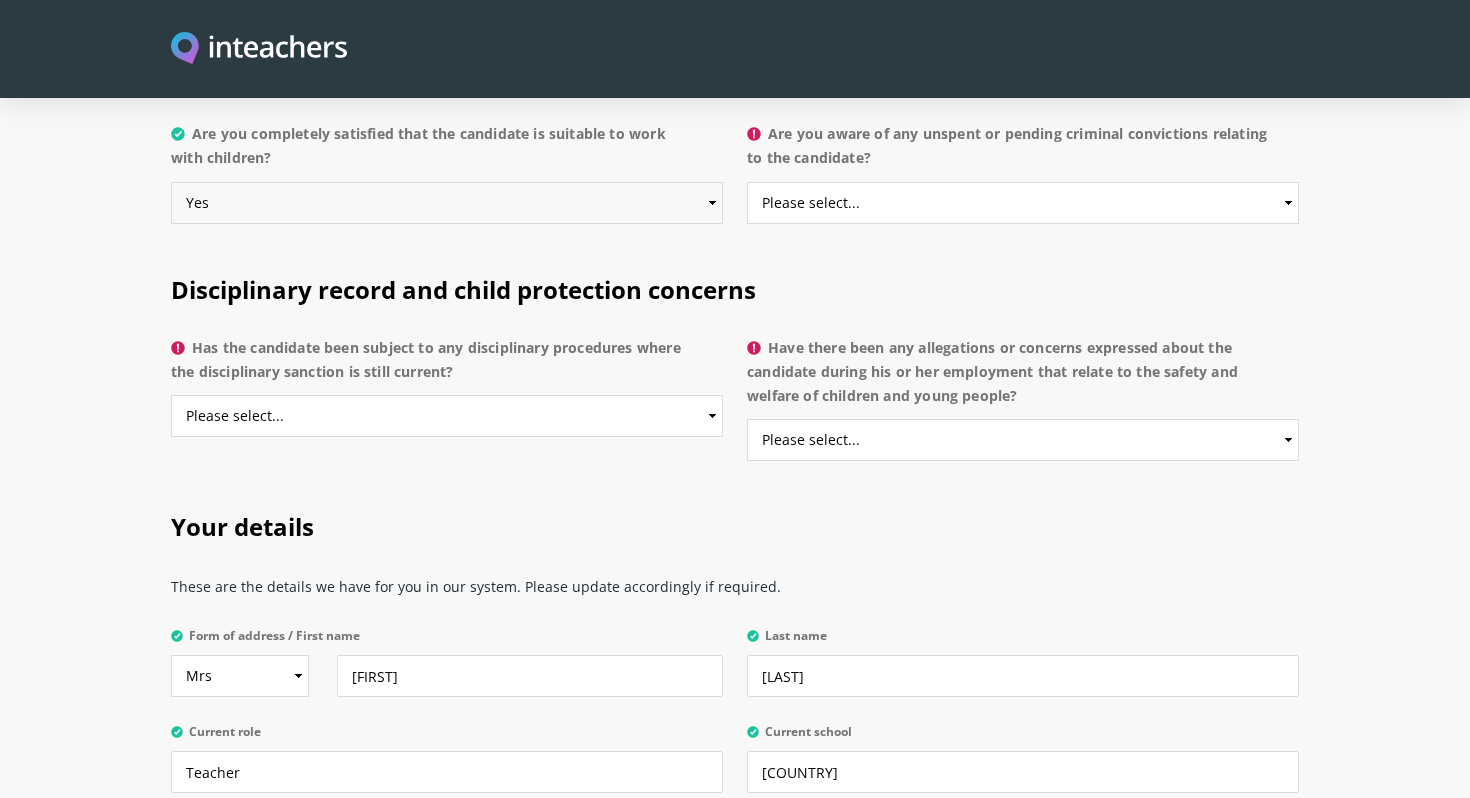 scroll, scrollTop: 4201, scrollLeft: 0, axis: vertical 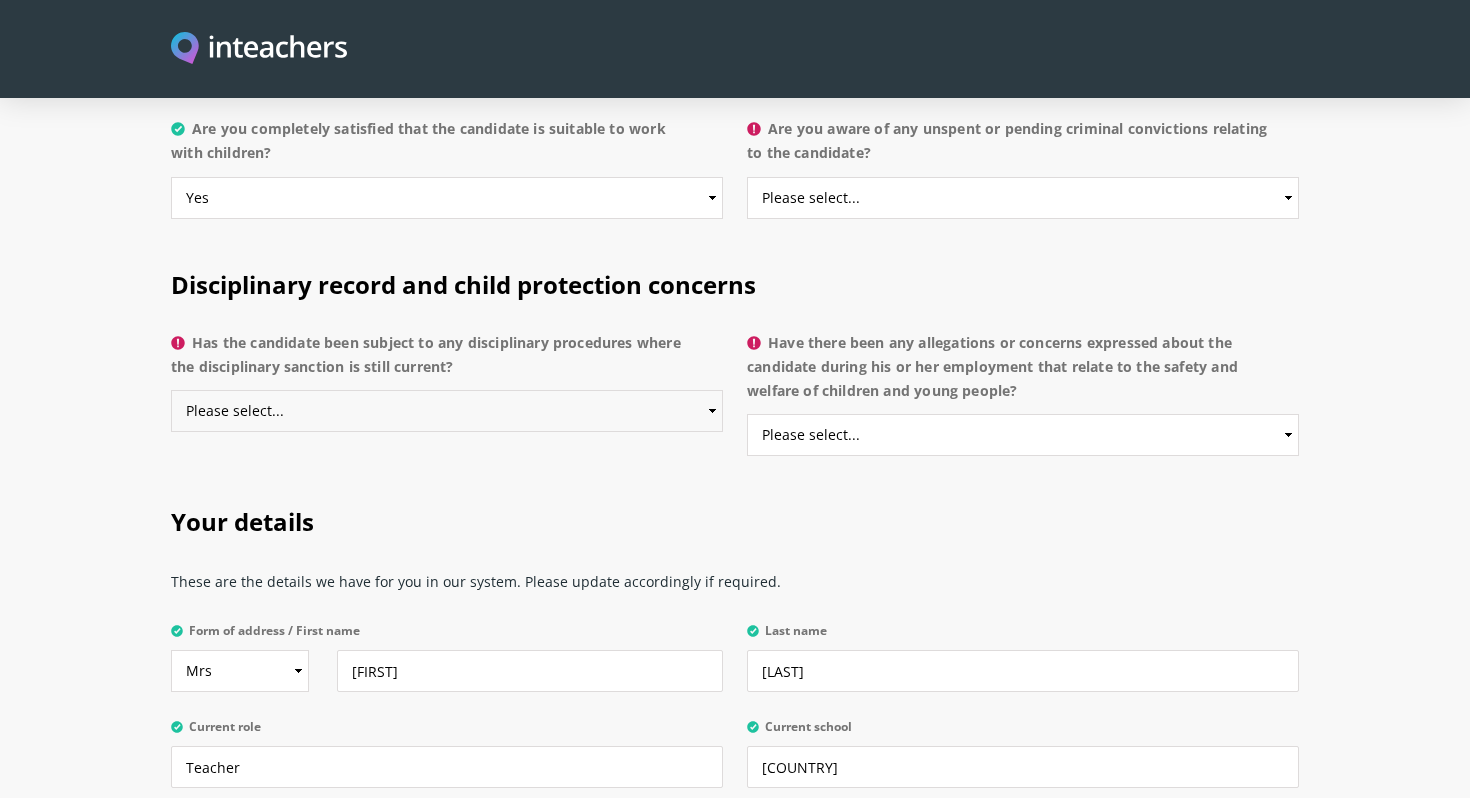 click on "Please select... Yes
No
Do not know" at bounding box center [447, 411] 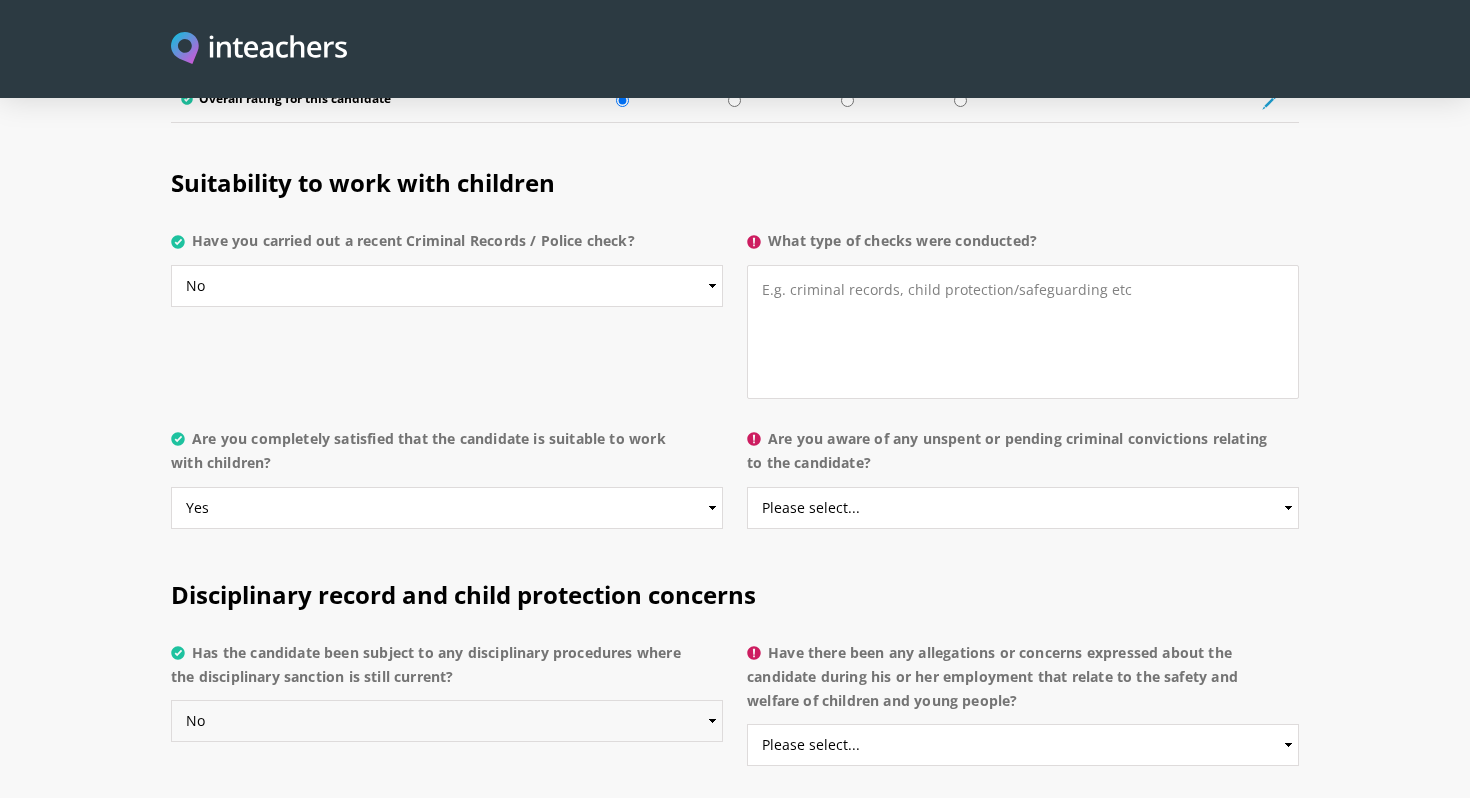 scroll, scrollTop: 3893, scrollLeft: 0, axis: vertical 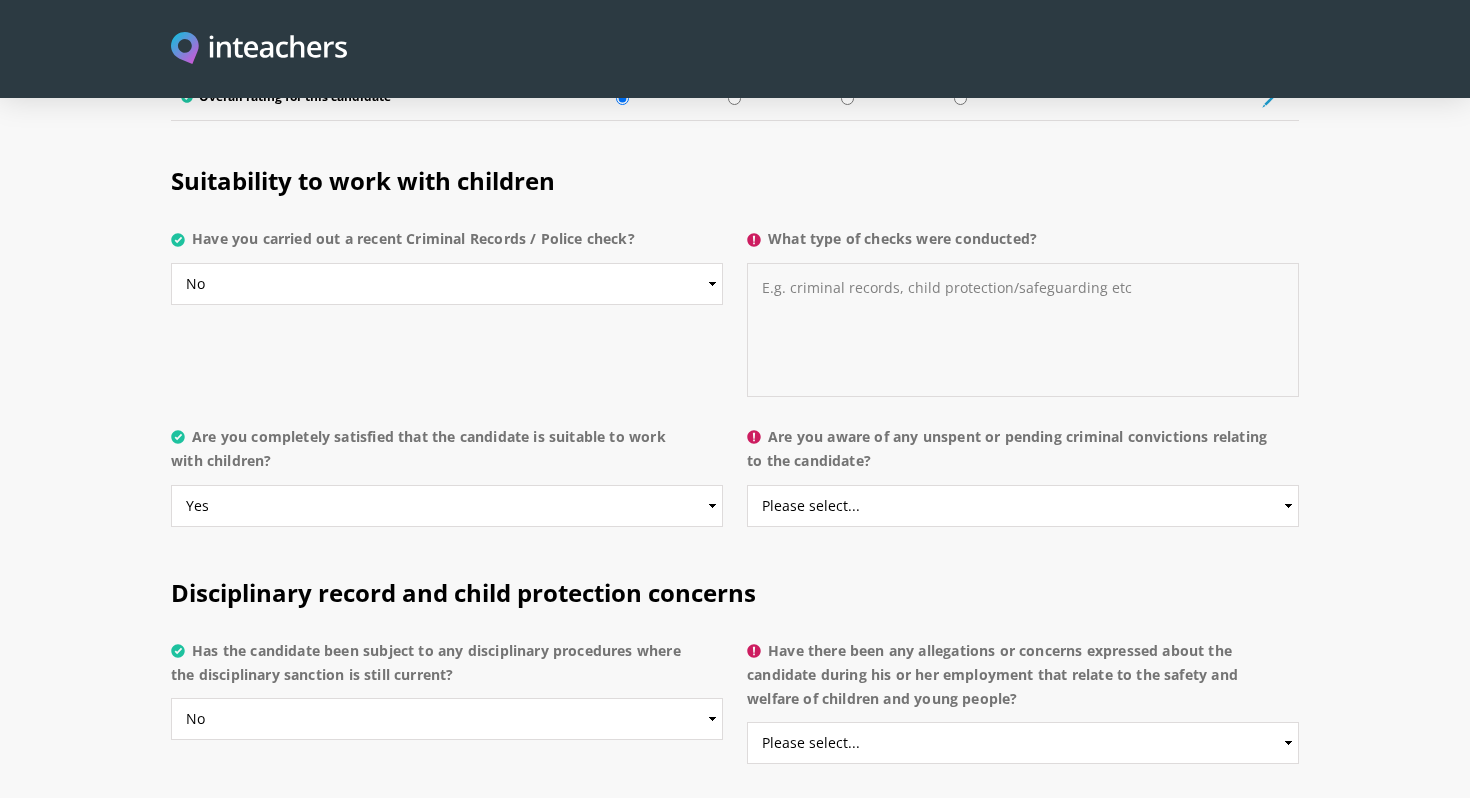 click on "What type of checks were conducted?" at bounding box center (1023, 330) 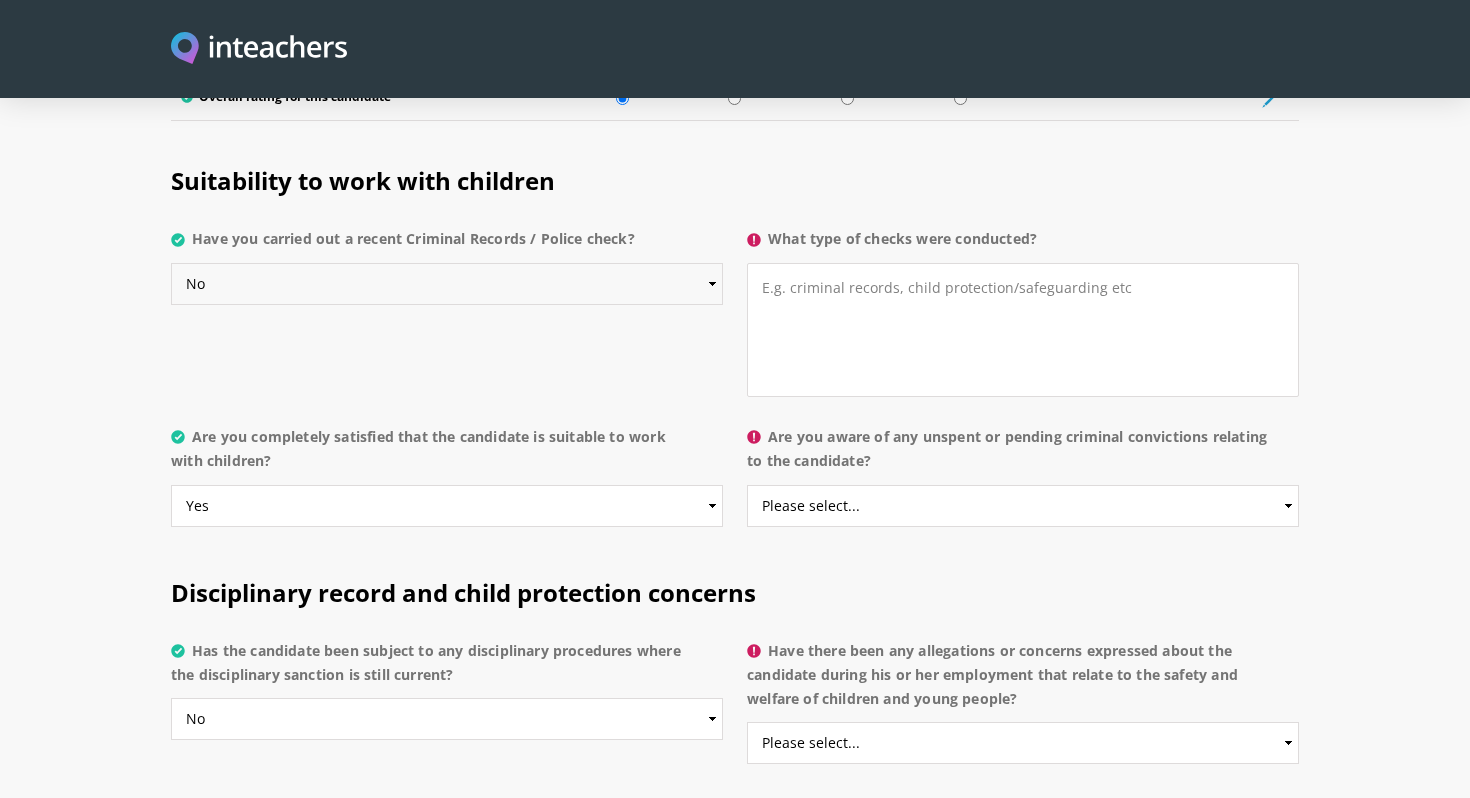 click on "Please select... Yes
No
Do not know" at bounding box center (447, 284) 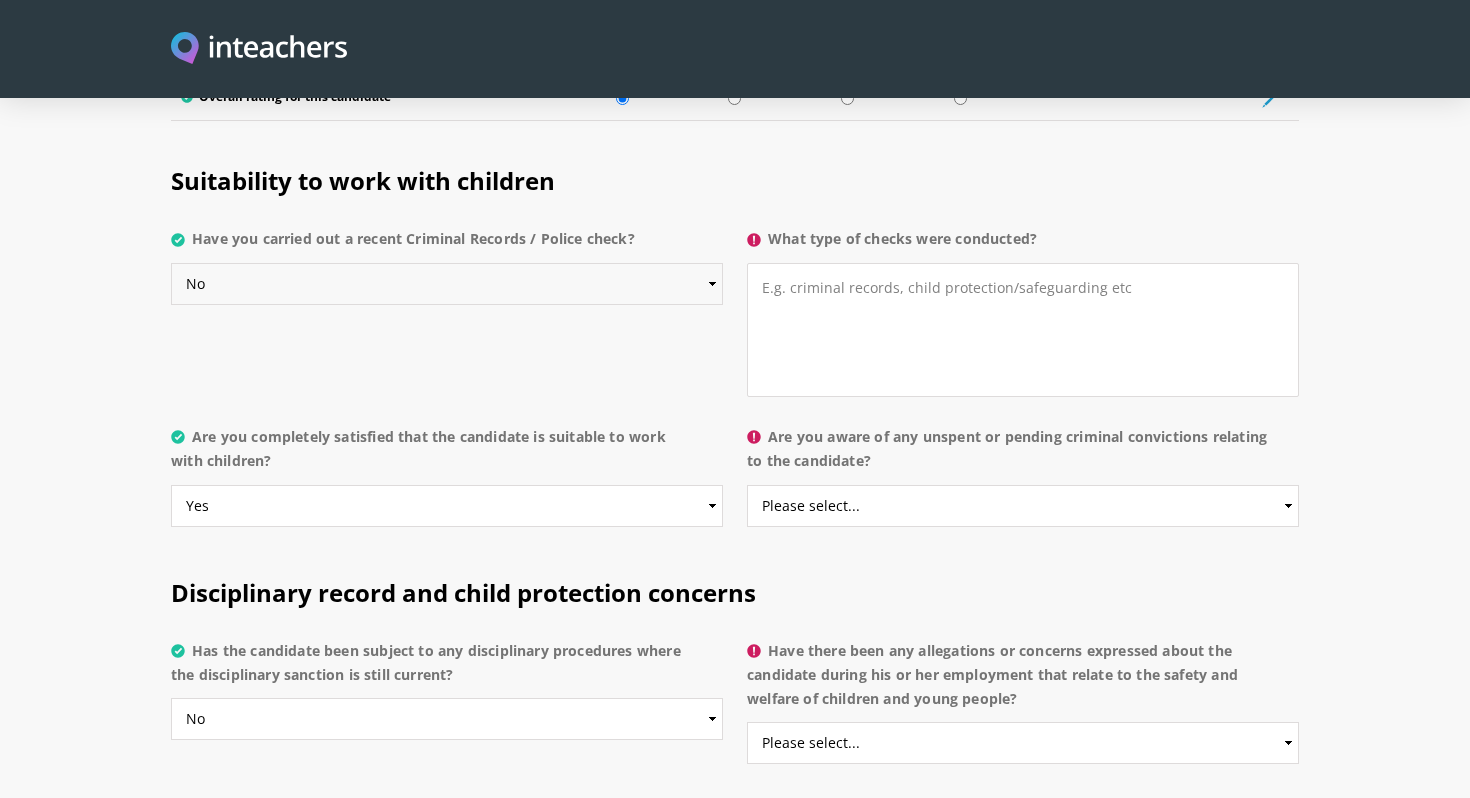 select on "Do not know" 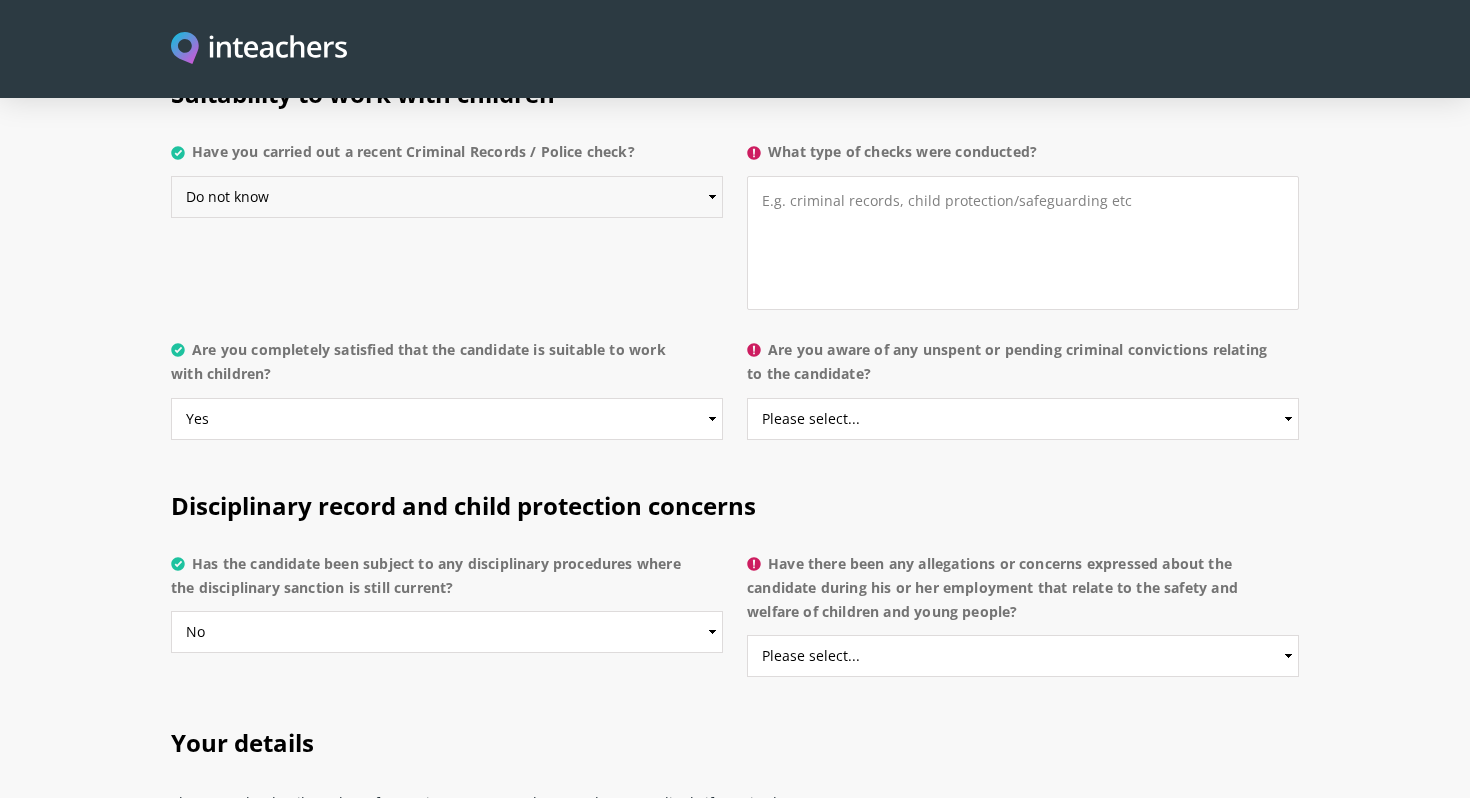 scroll, scrollTop: 3984, scrollLeft: 0, axis: vertical 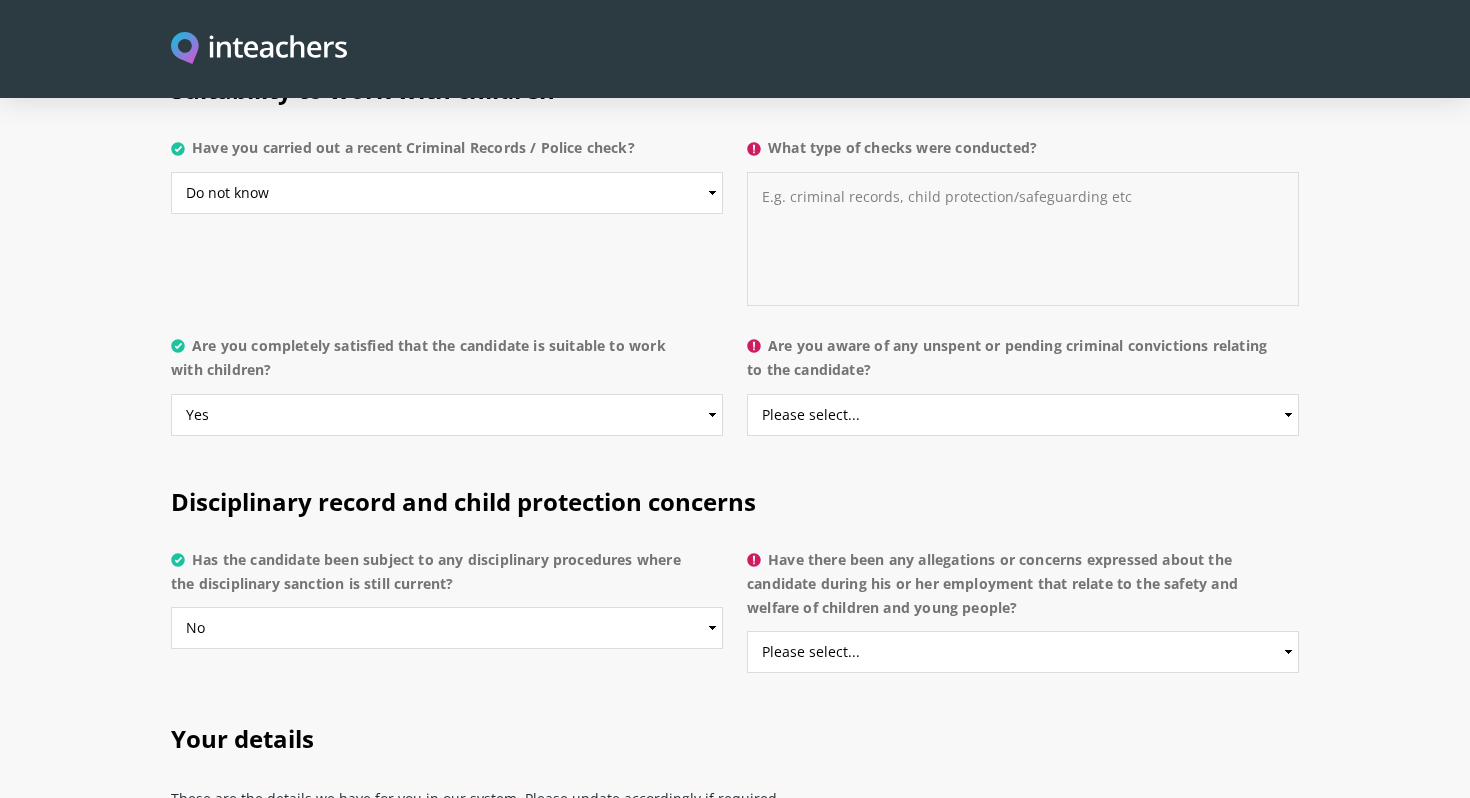 click on "What type of checks were conducted?" at bounding box center (1023, 239) 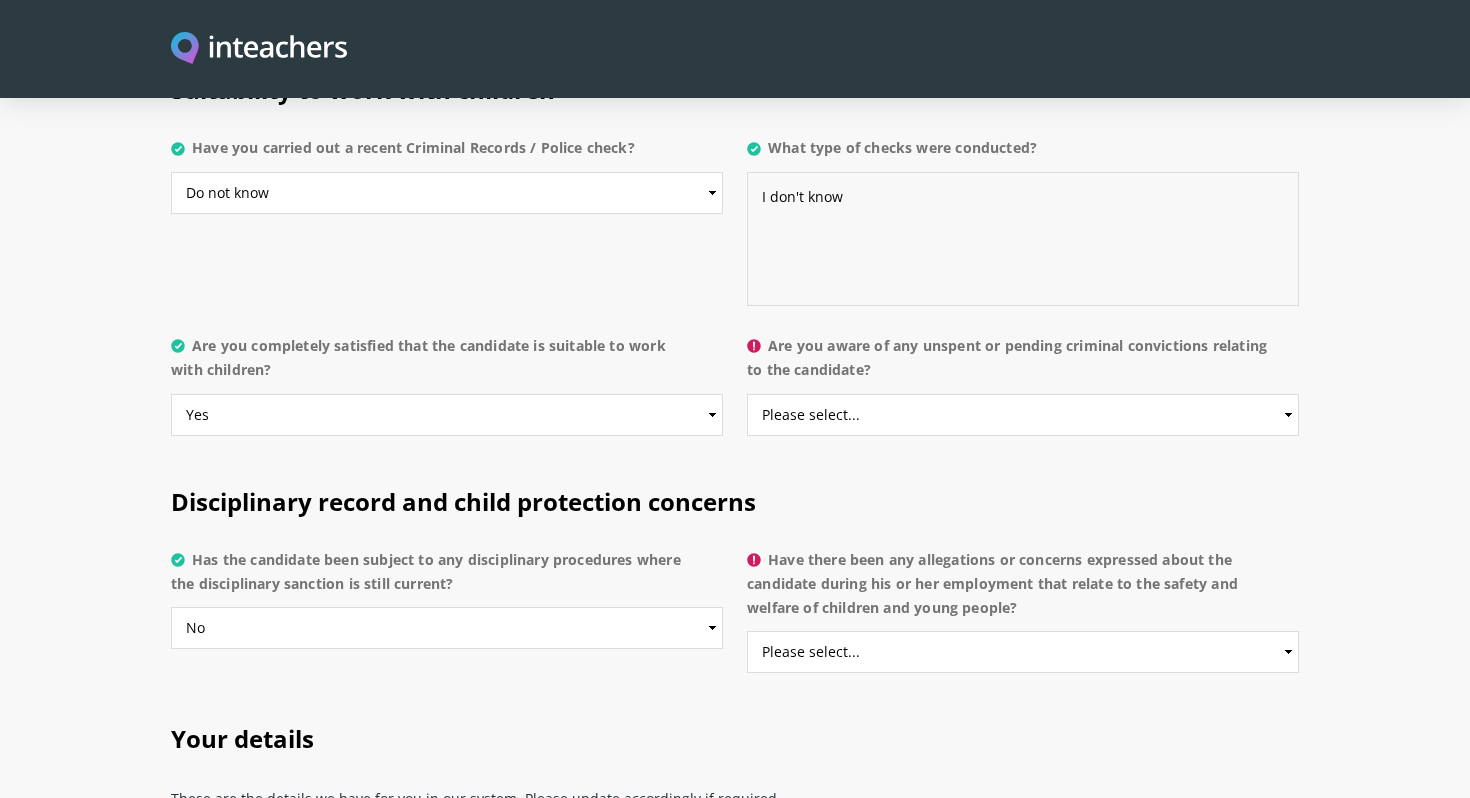 type on "I don't know" 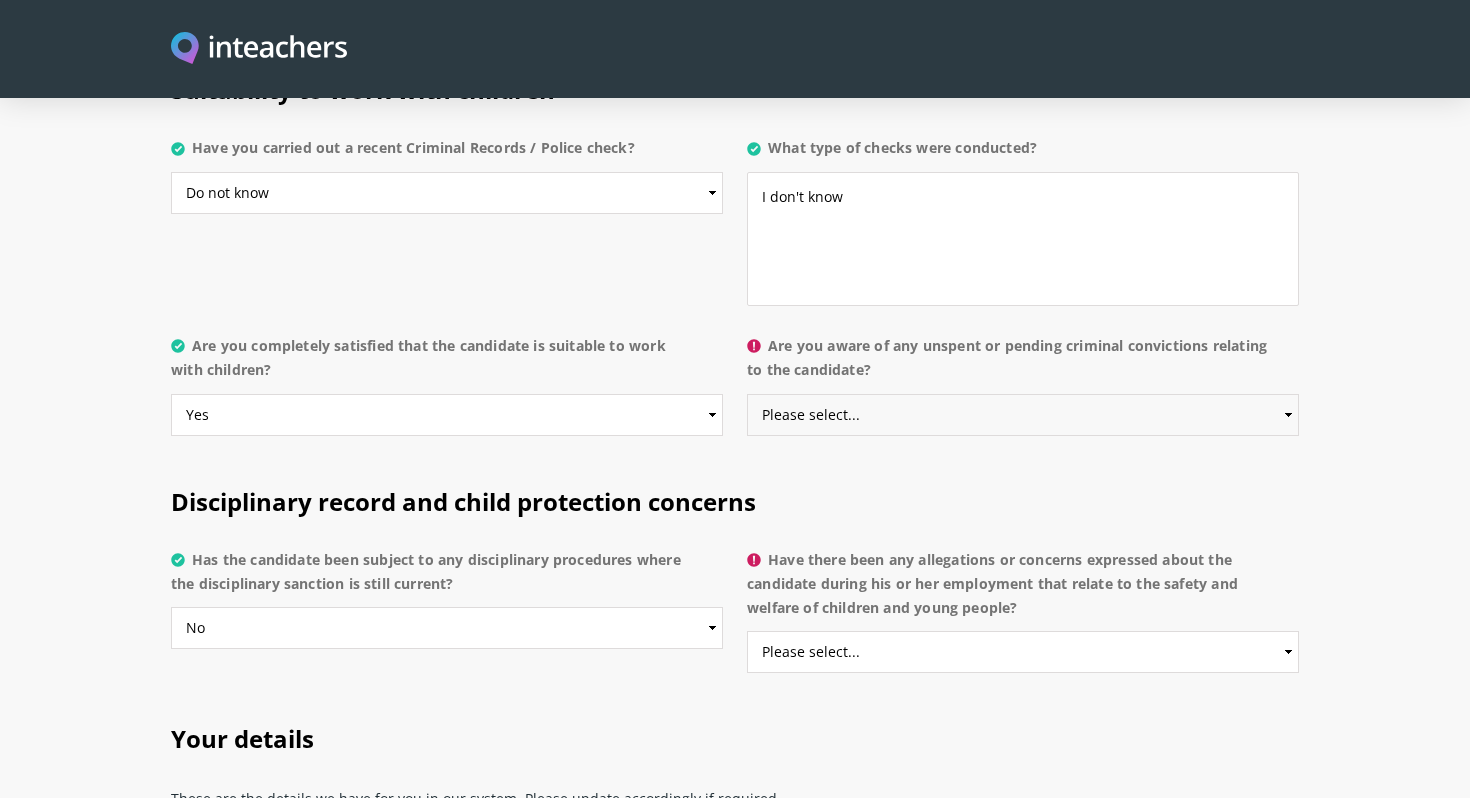 click on "Please select... Yes
No
Do not know" at bounding box center (1023, 415) 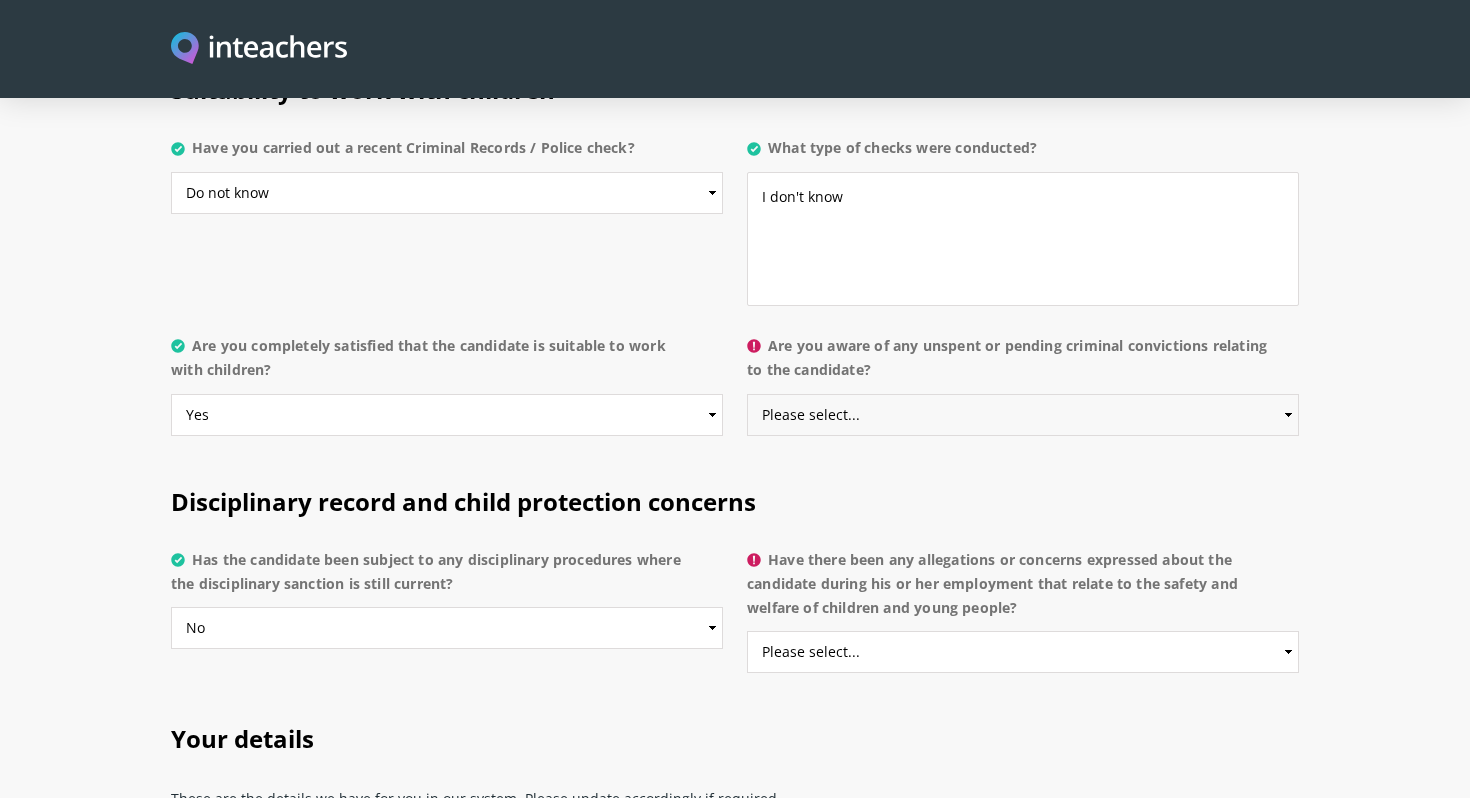 select on "No" 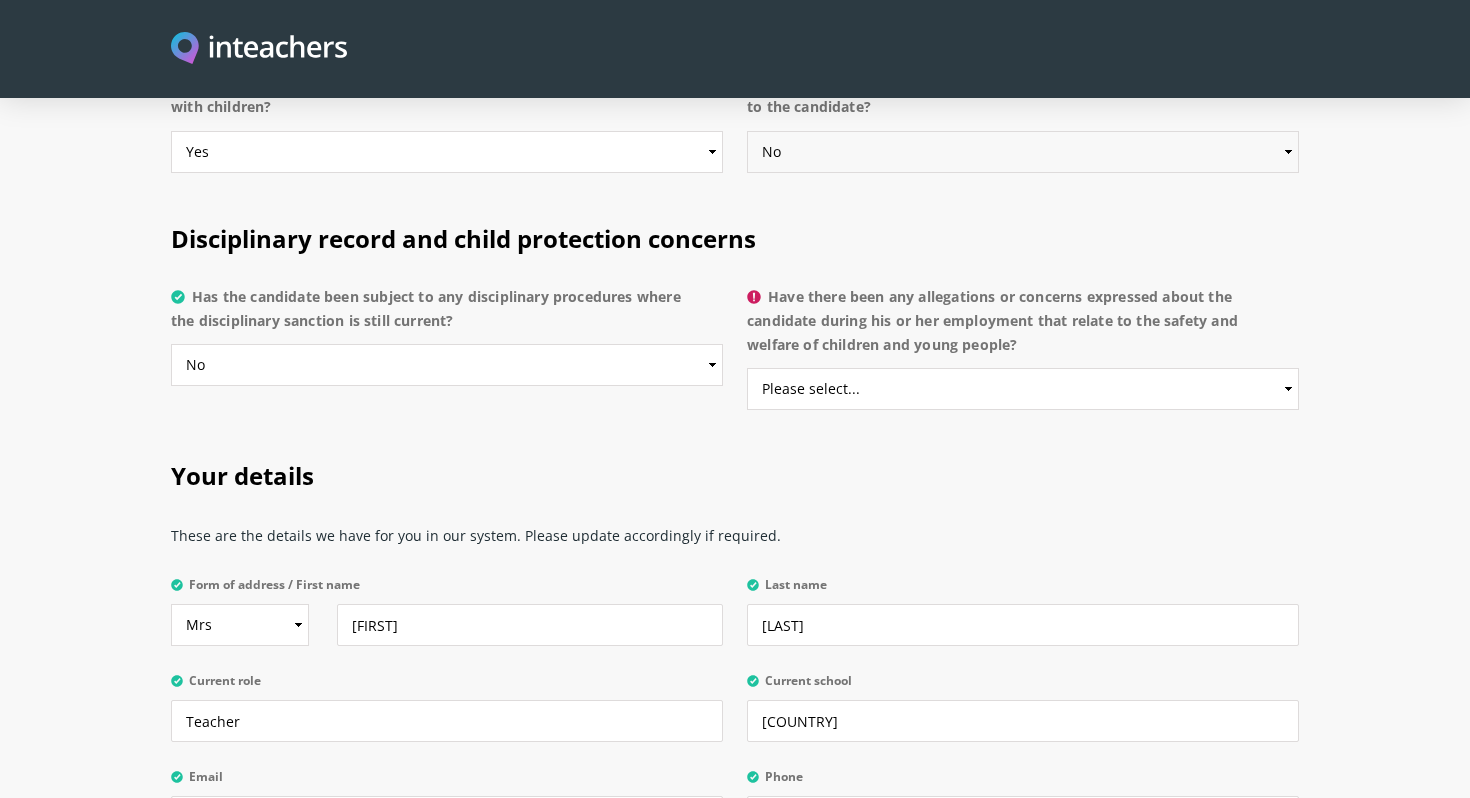 scroll, scrollTop: 4249, scrollLeft: 0, axis: vertical 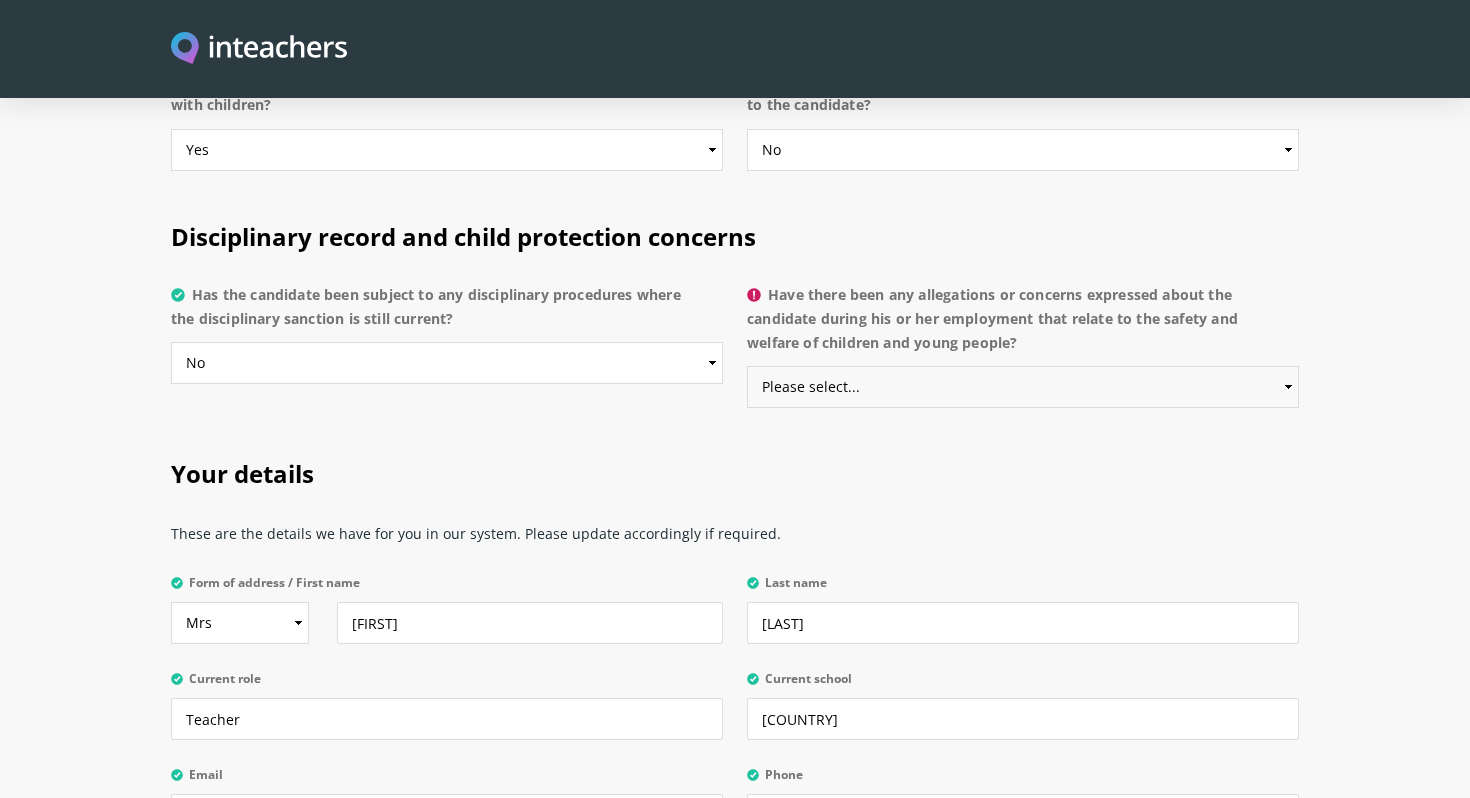 click on "Please select... Yes
No
Do not know" at bounding box center [1023, 387] 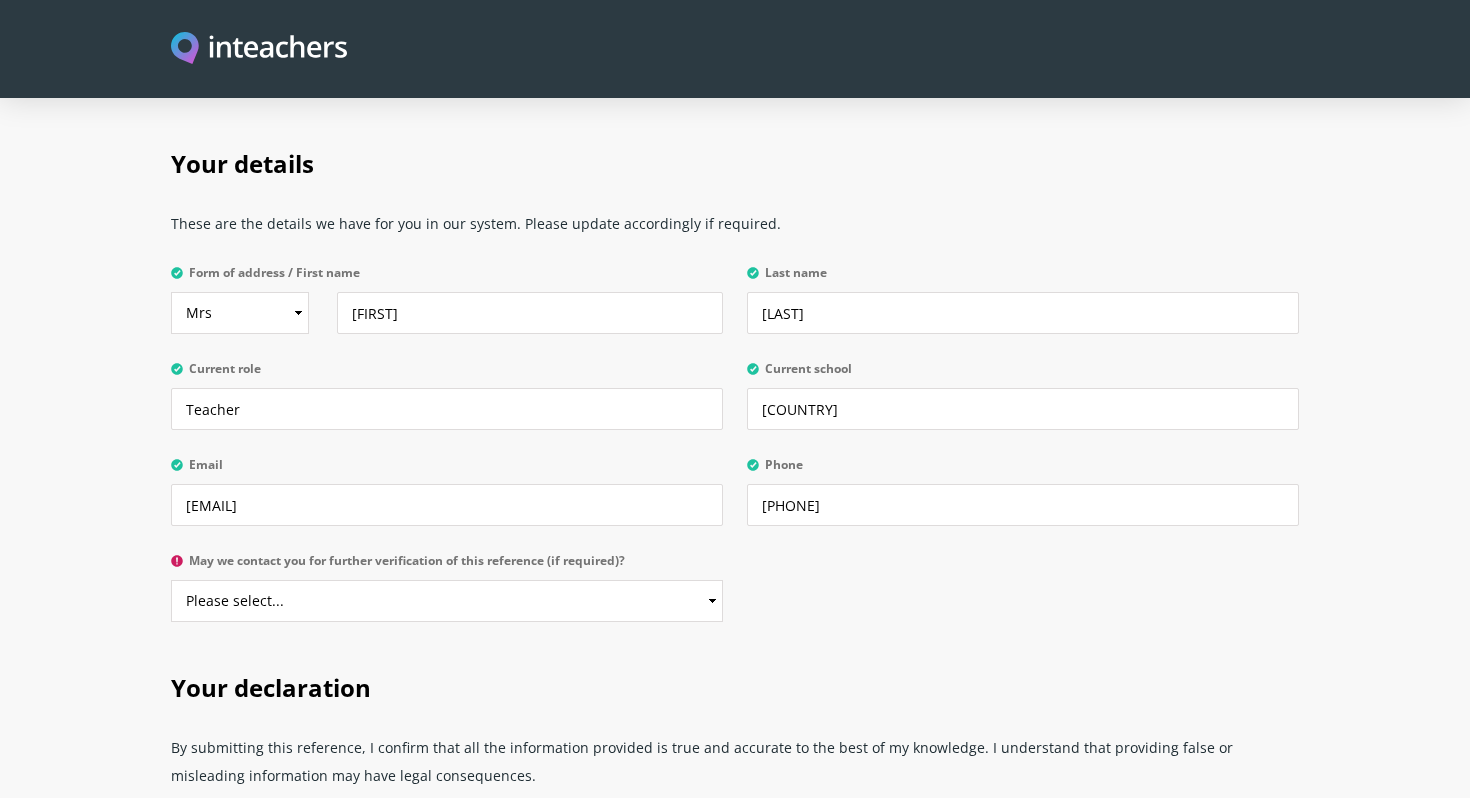 scroll, scrollTop: 4568, scrollLeft: 0, axis: vertical 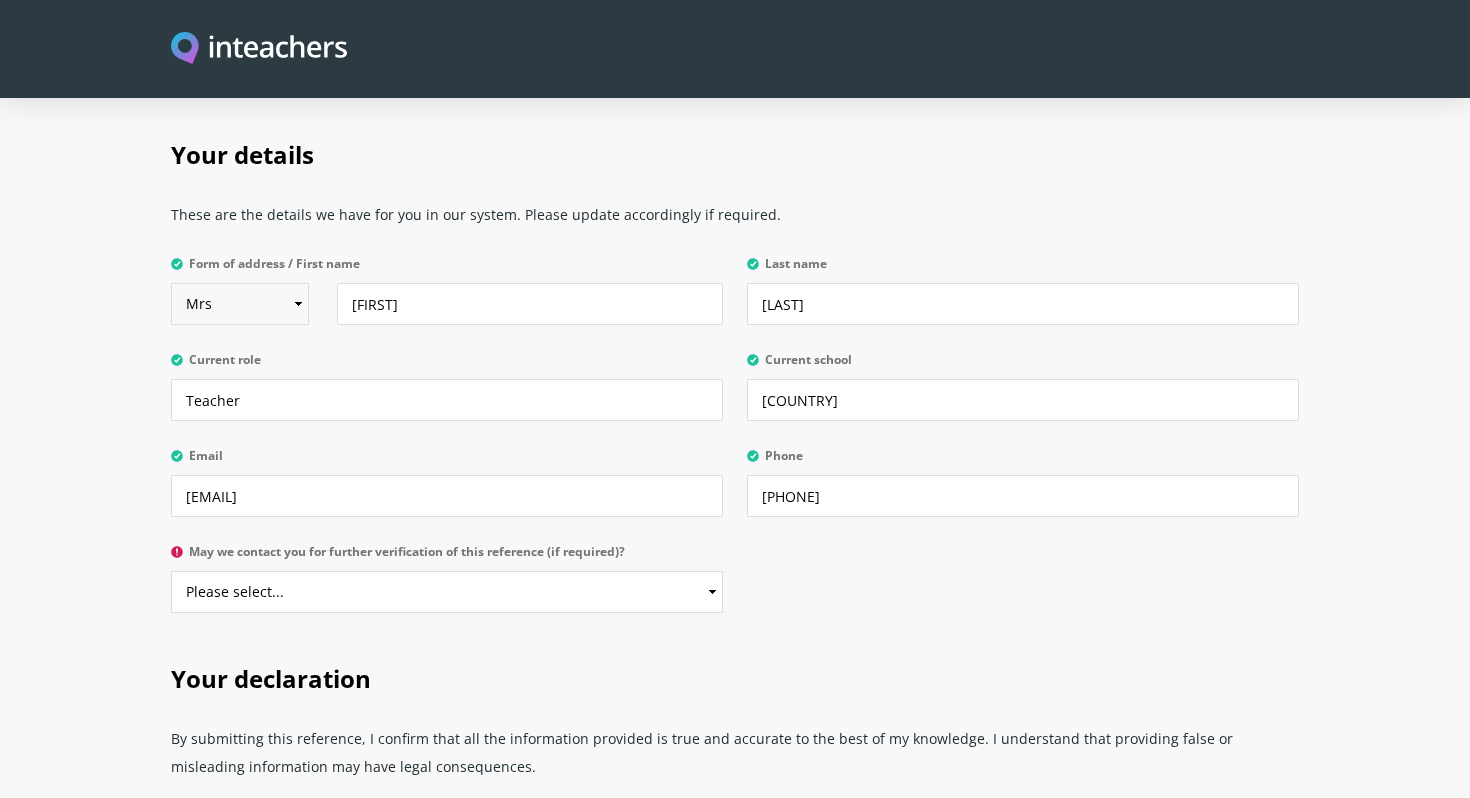 click on "Select Mr
Mrs
Miss
Ms
Dr
Prof" at bounding box center [240, 304] 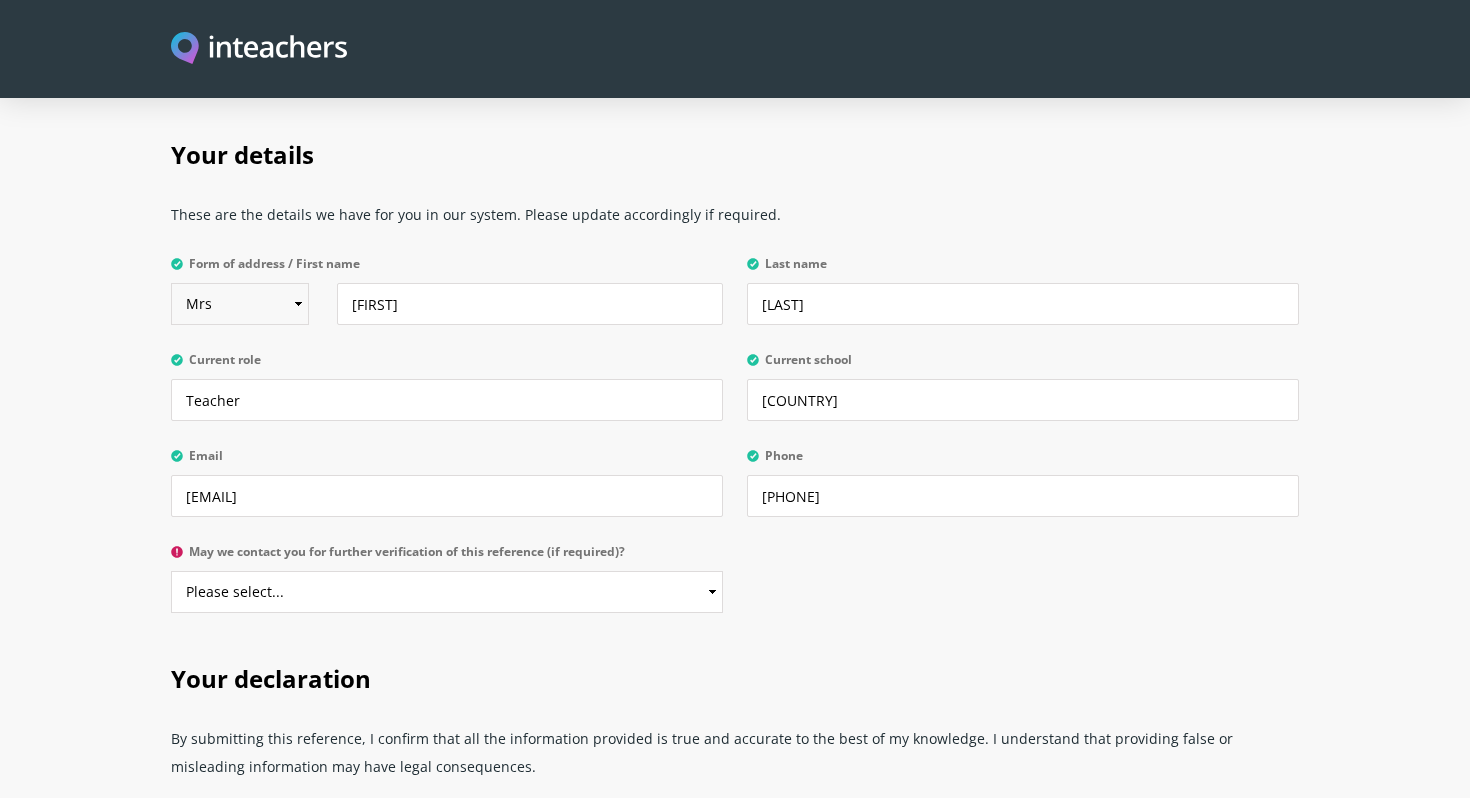 select on "Ms" 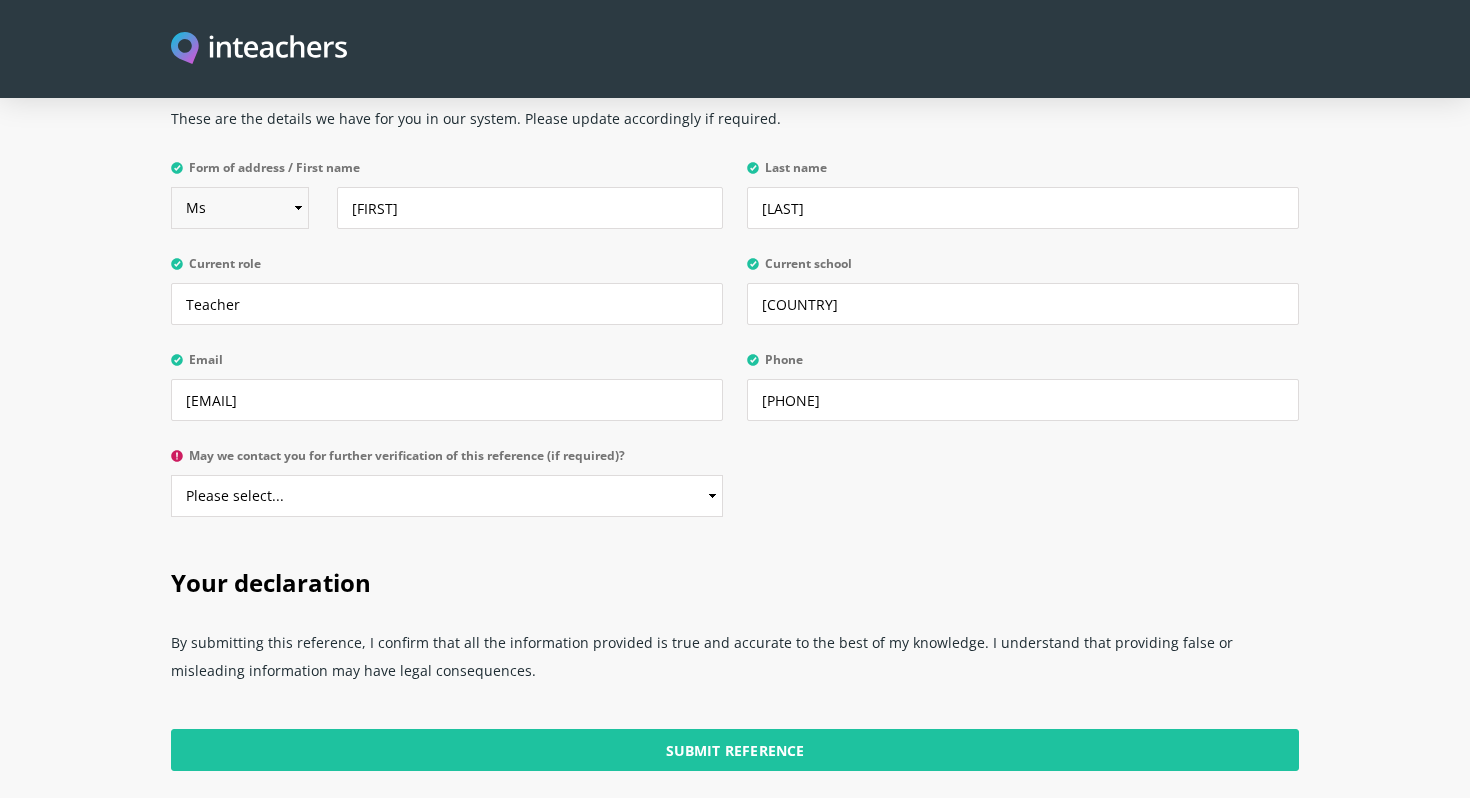 scroll, scrollTop: 4665, scrollLeft: 0, axis: vertical 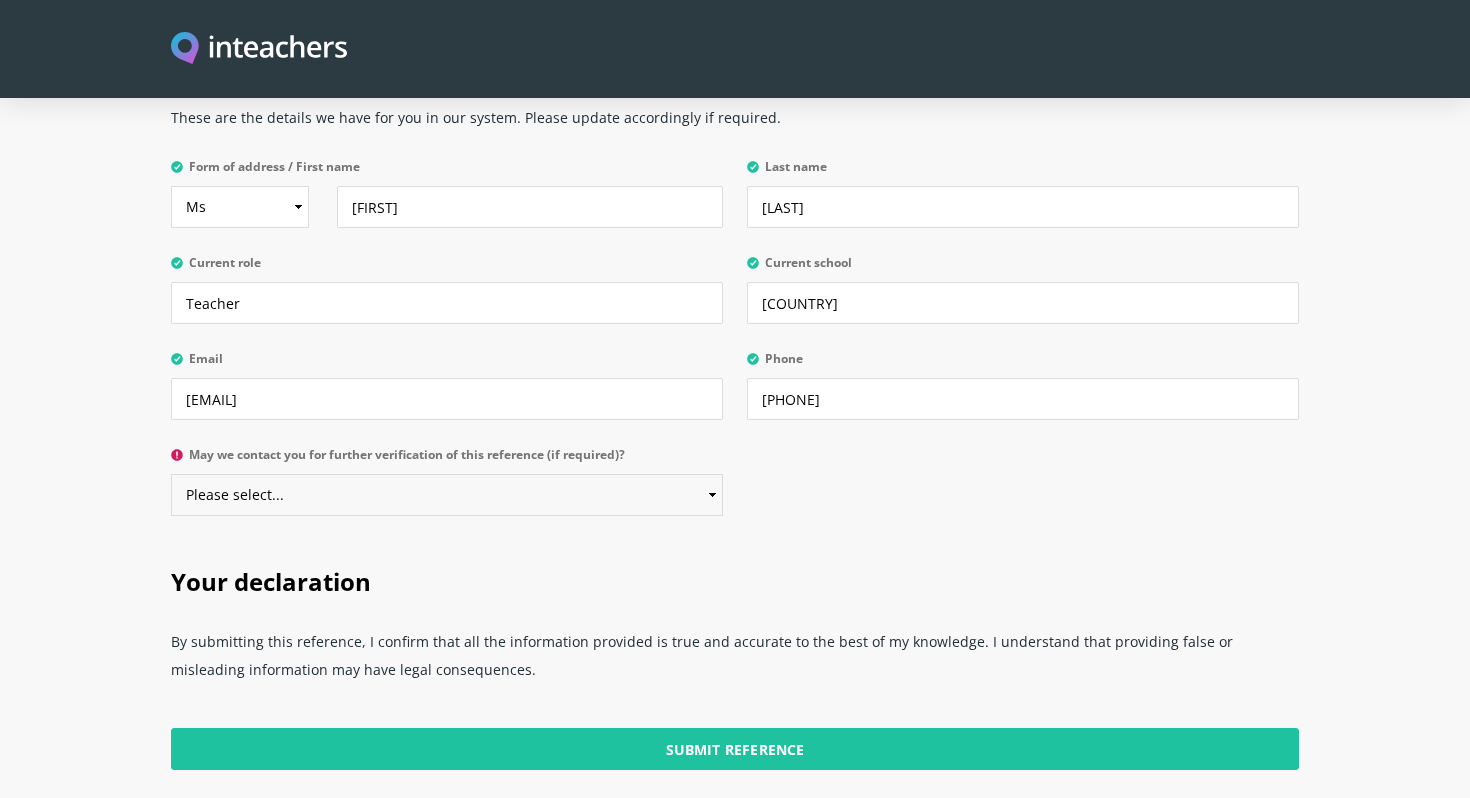 click on "Please select... Yes
No" at bounding box center [447, 495] 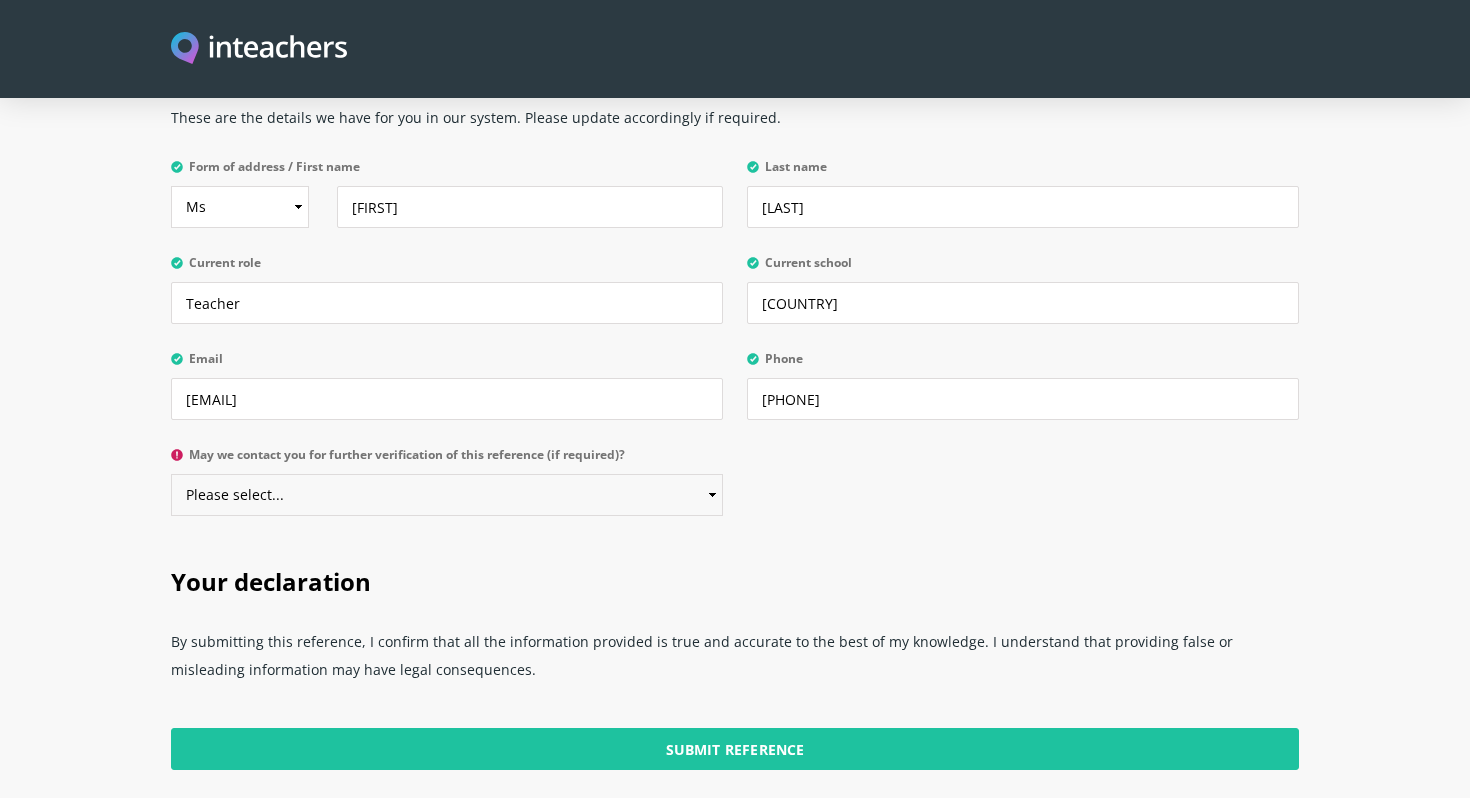 select on "Yes" 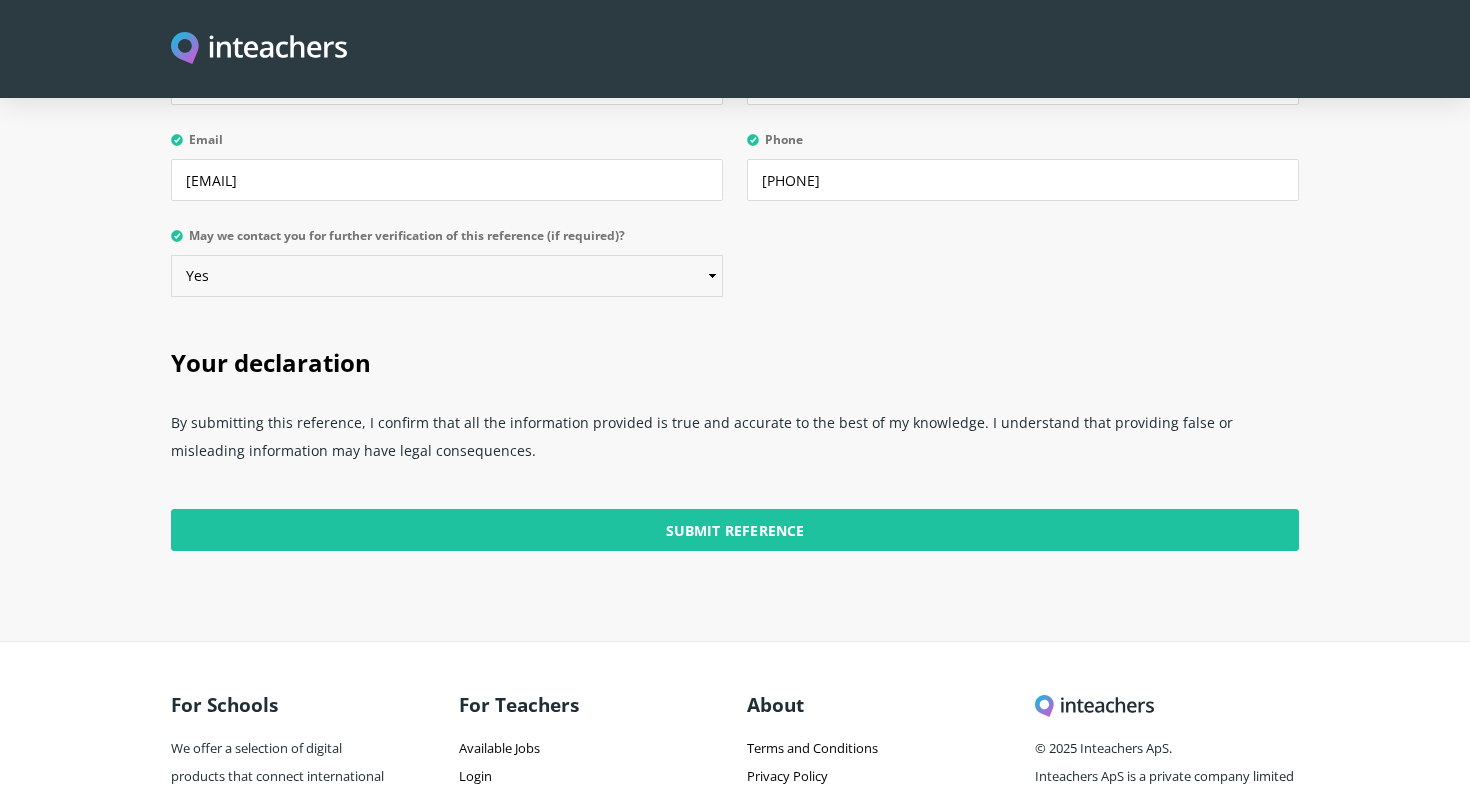 scroll, scrollTop: 4894, scrollLeft: 0, axis: vertical 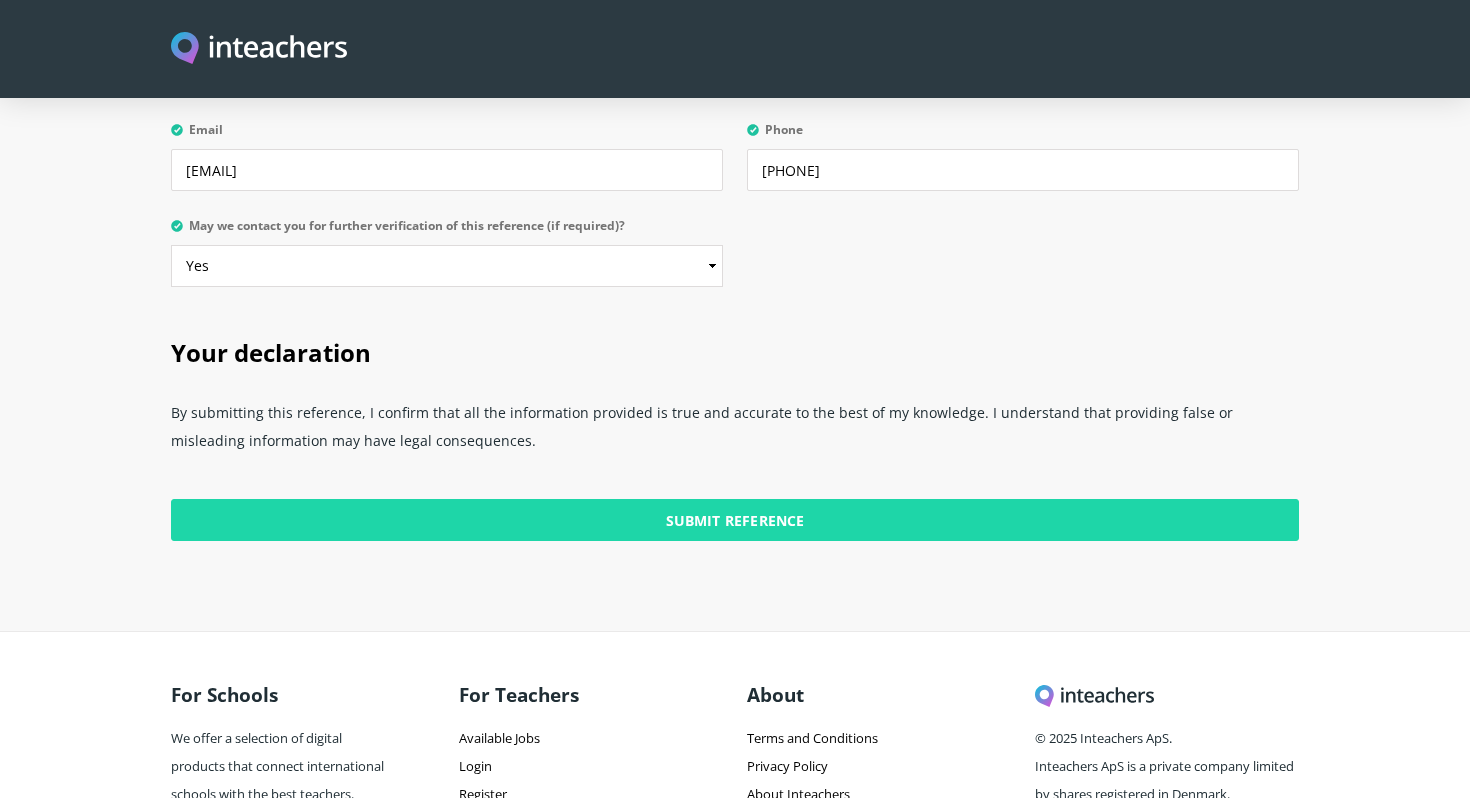 click on "Submit Reference" at bounding box center [735, 520] 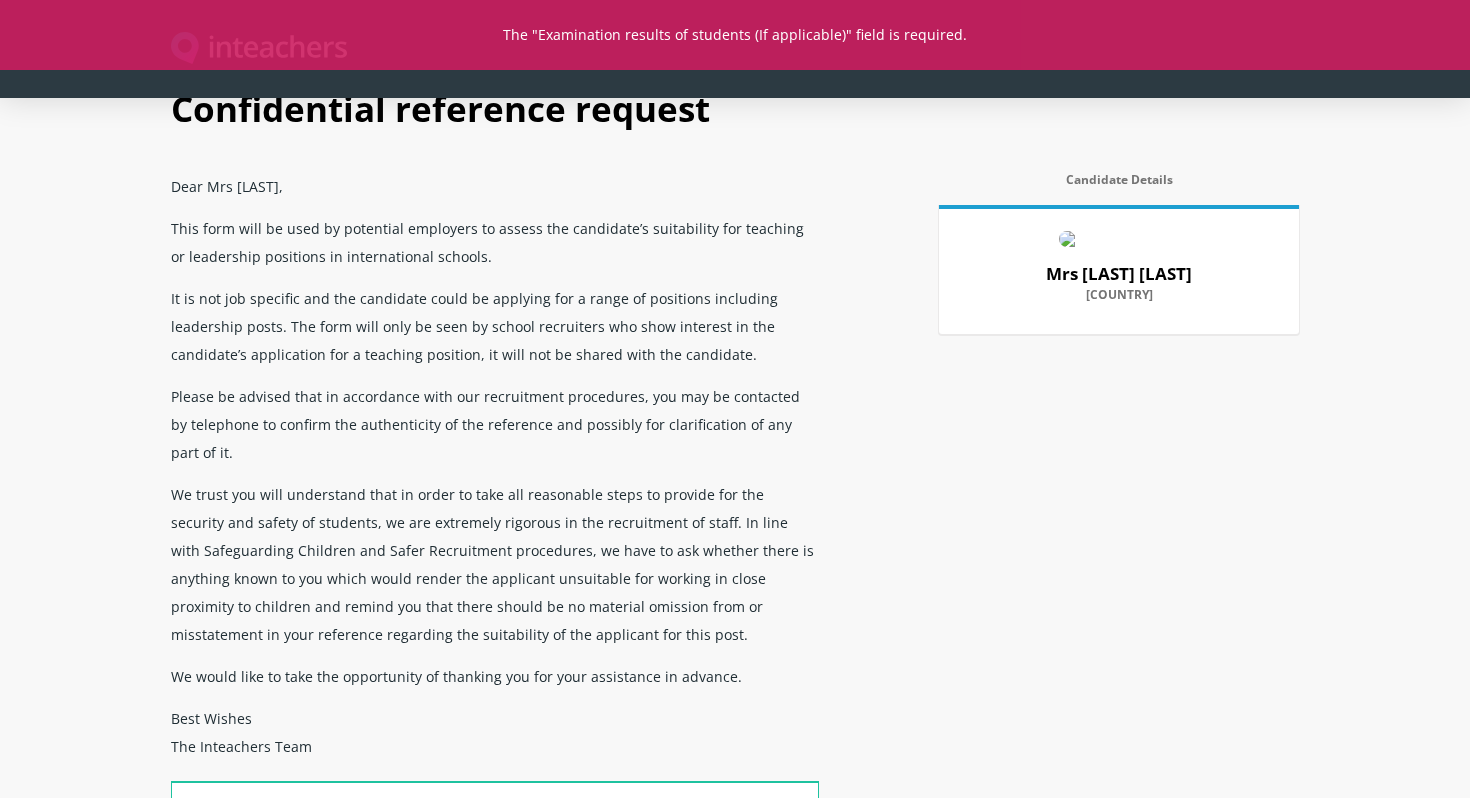 scroll, scrollTop: 0, scrollLeft: 0, axis: both 